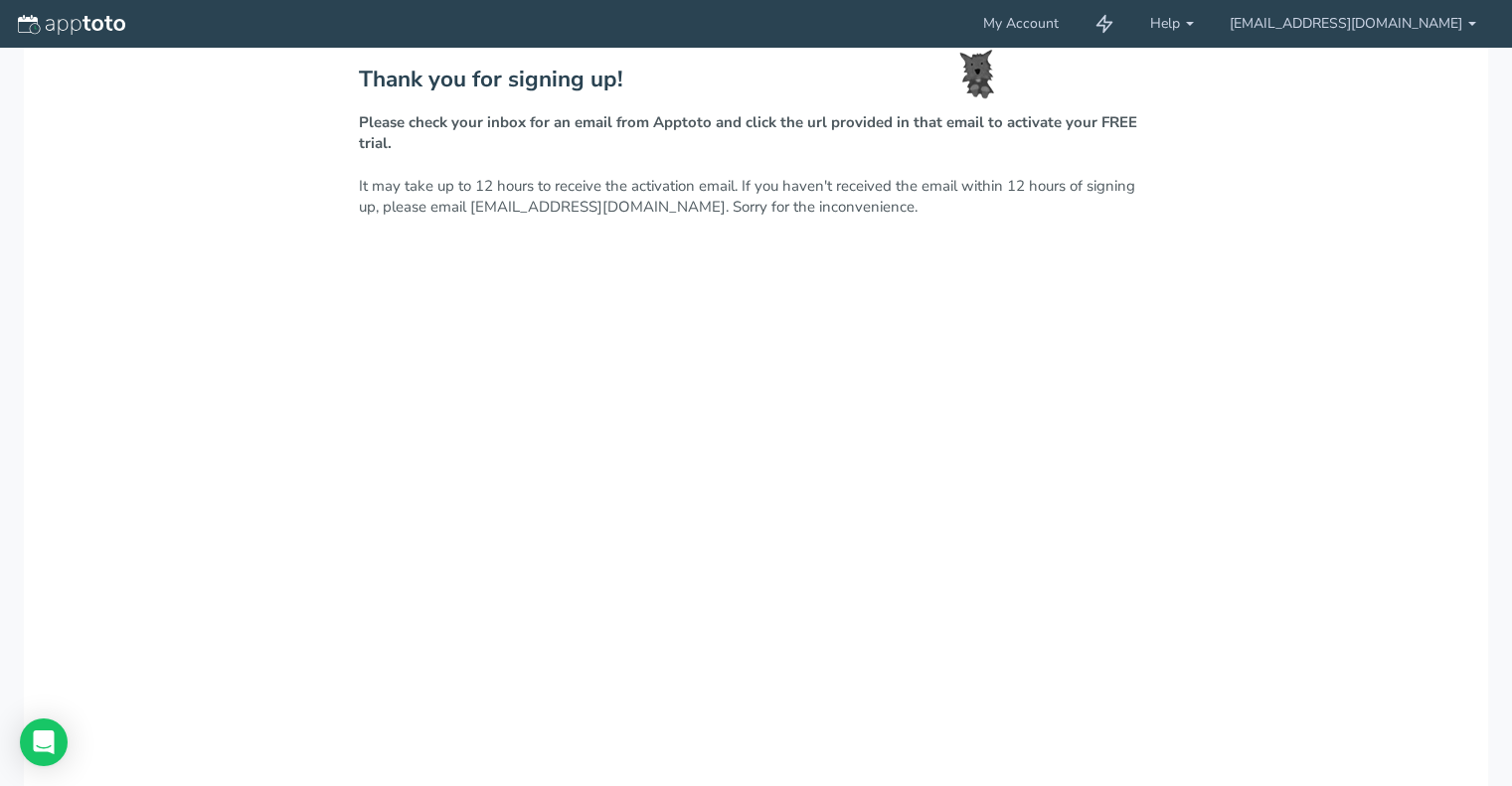 scroll, scrollTop: 0, scrollLeft: 0, axis: both 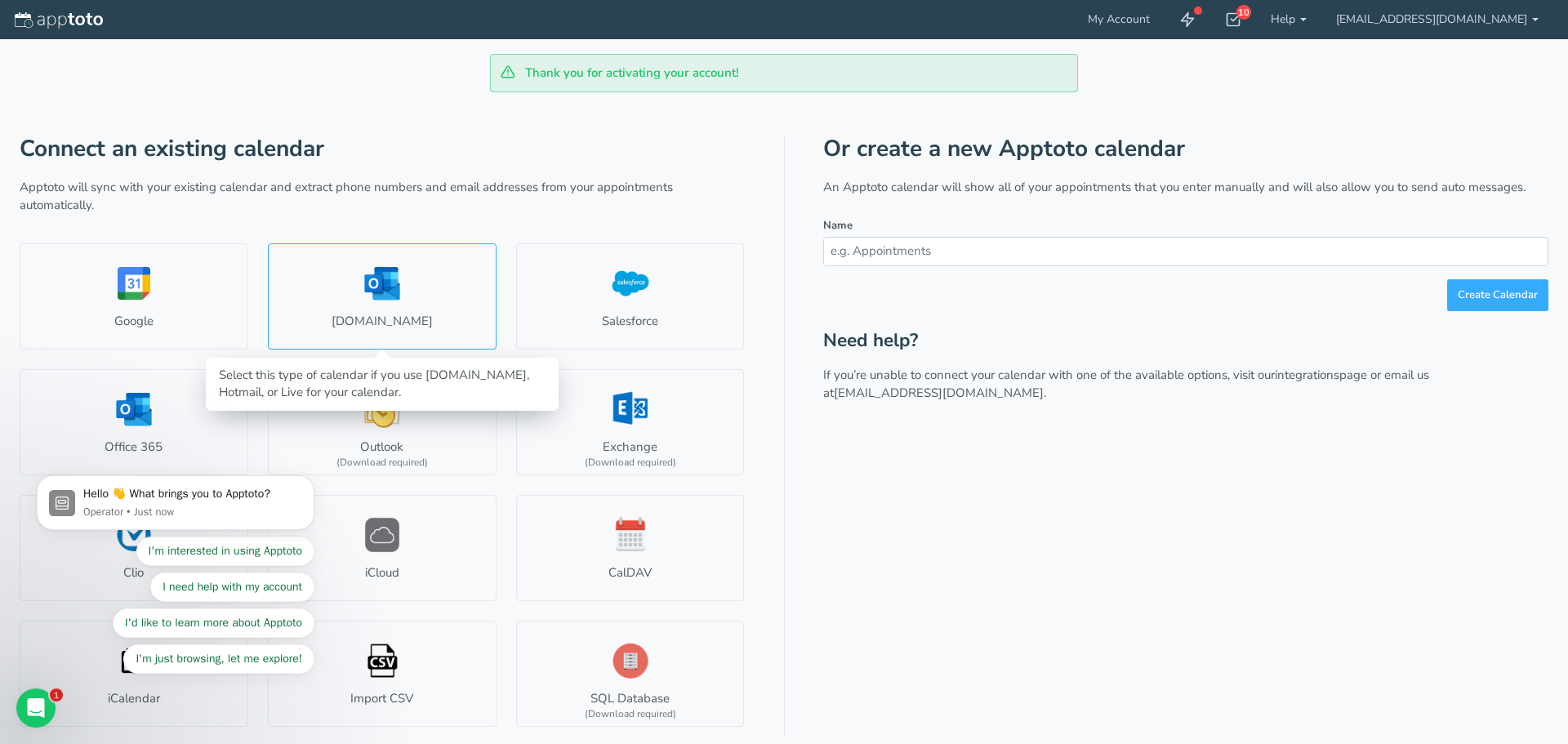 click on "[DOMAIN_NAME]" at bounding box center (382, 296) 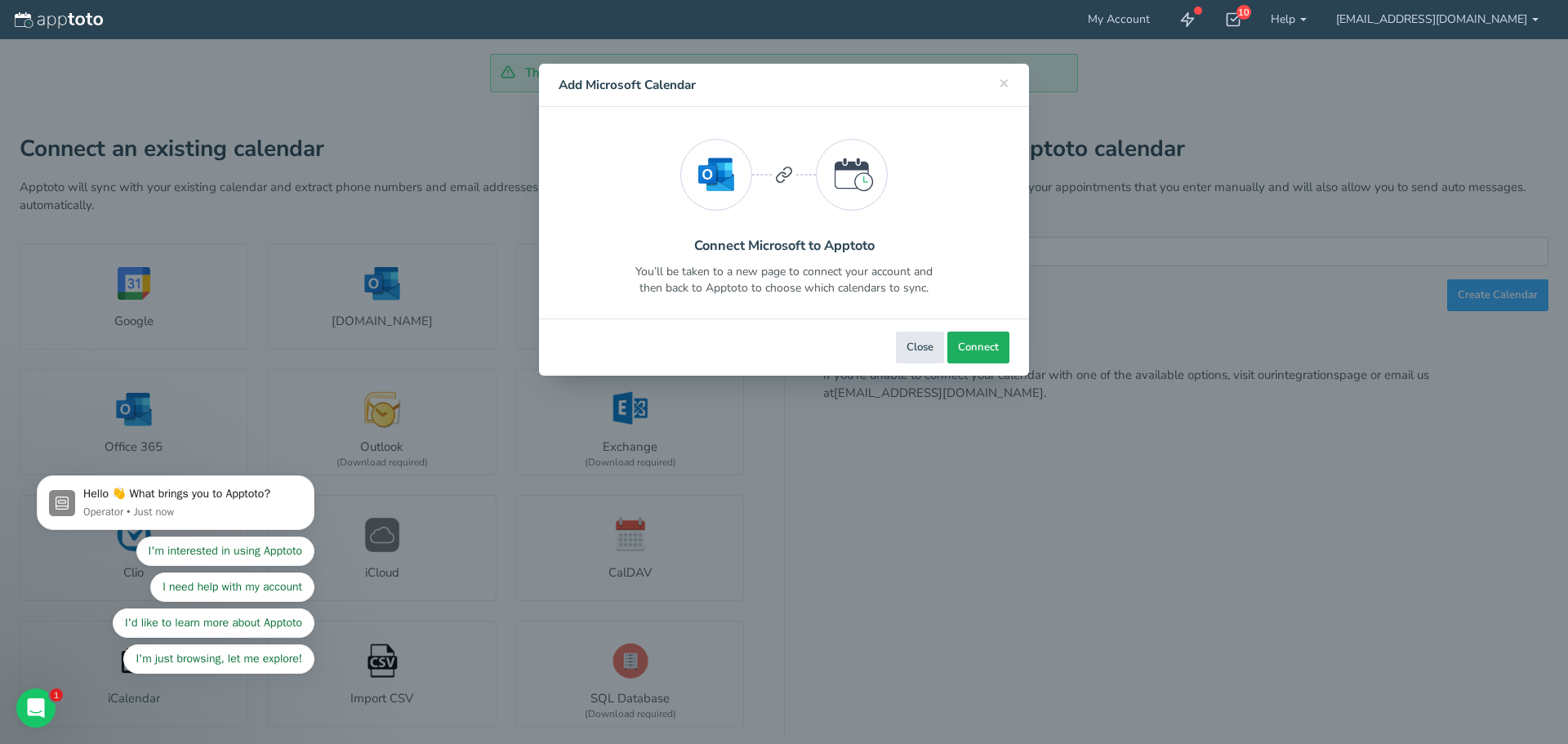 click on "Connect" at bounding box center [978, 347] 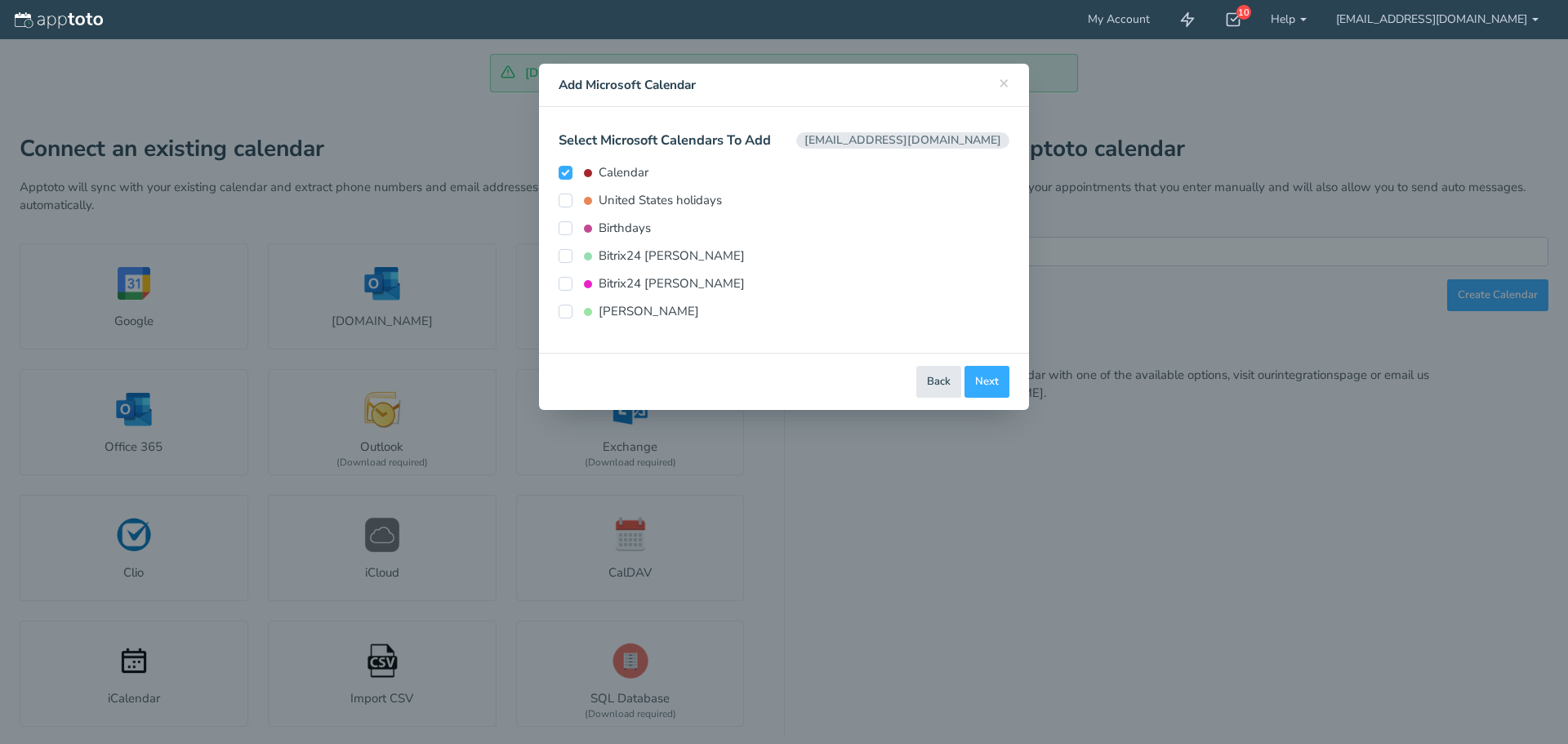 scroll, scrollTop: 0, scrollLeft: 0, axis: both 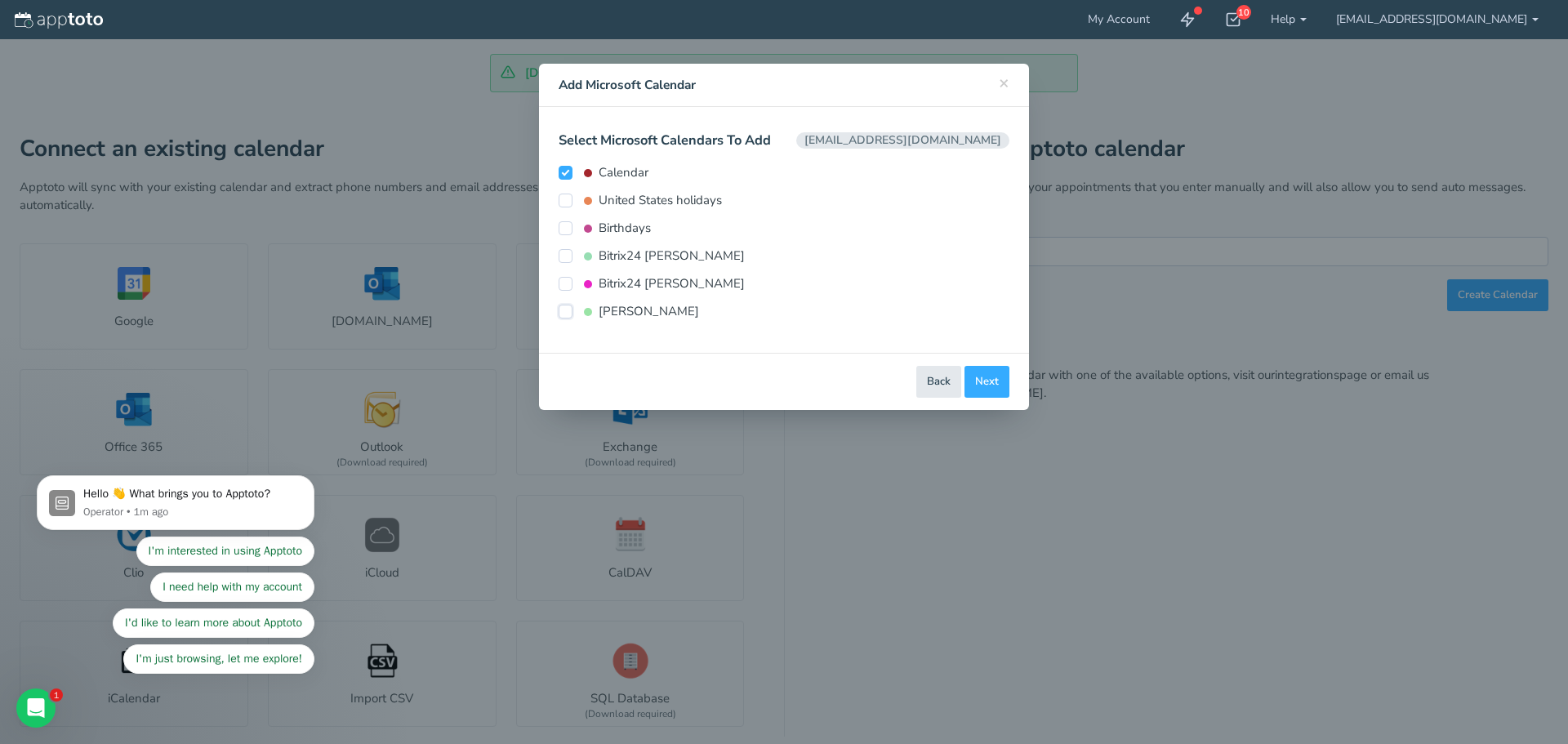 click on "[PERSON_NAME]" at bounding box center (565, 311) 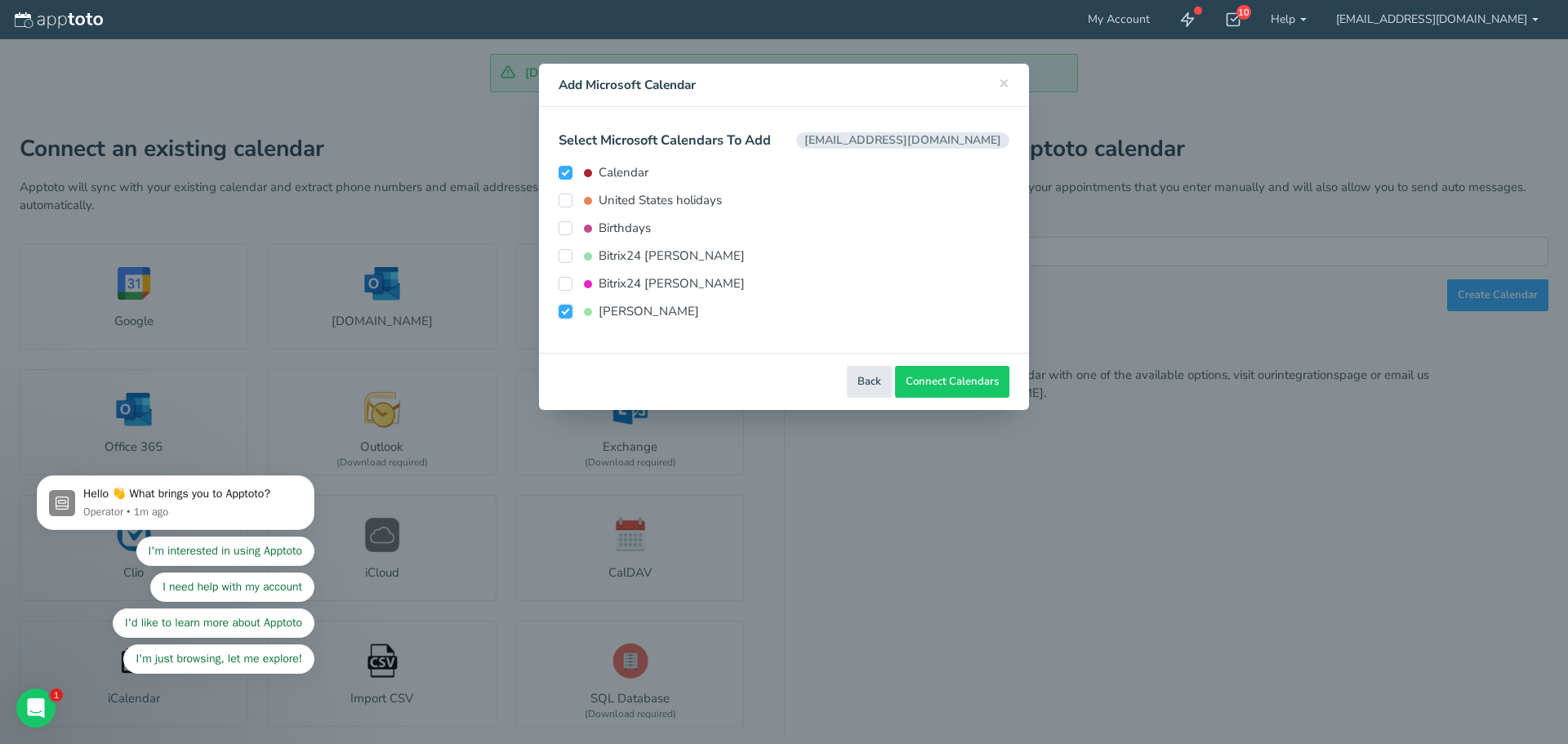 click on "[PERSON_NAME]" at bounding box center (565, 311) 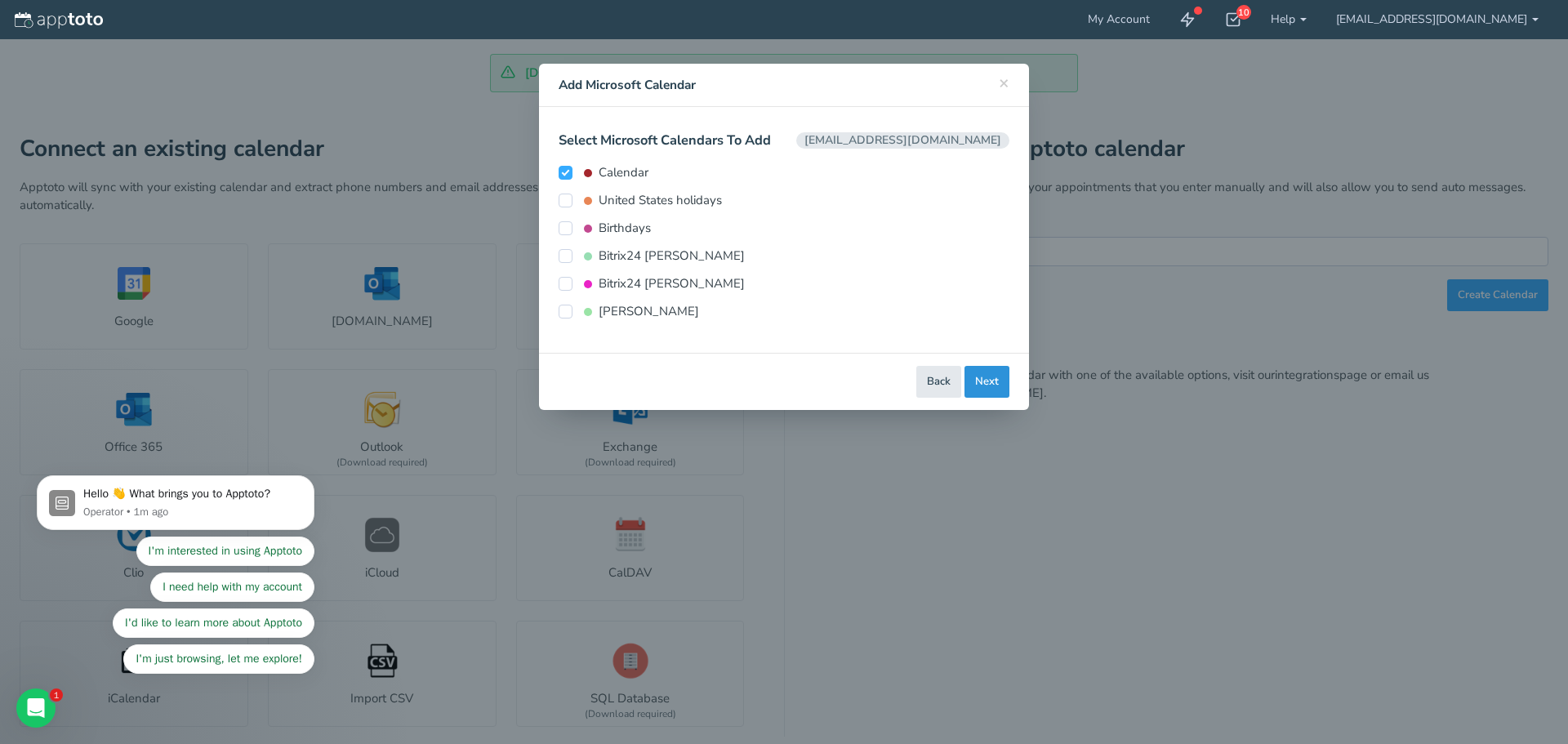 click on "Next" at bounding box center [987, 381] 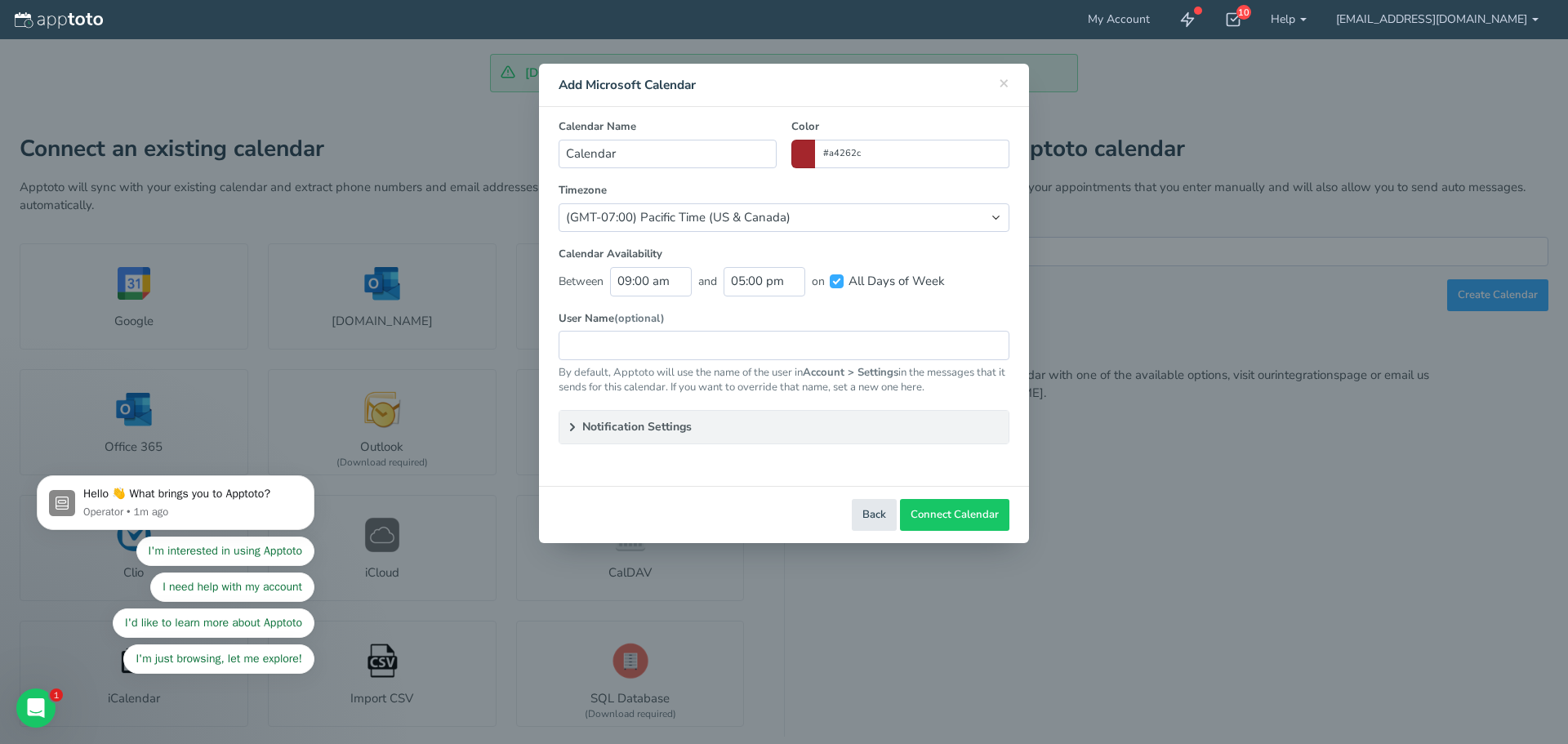 click at bounding box center [803, 154] 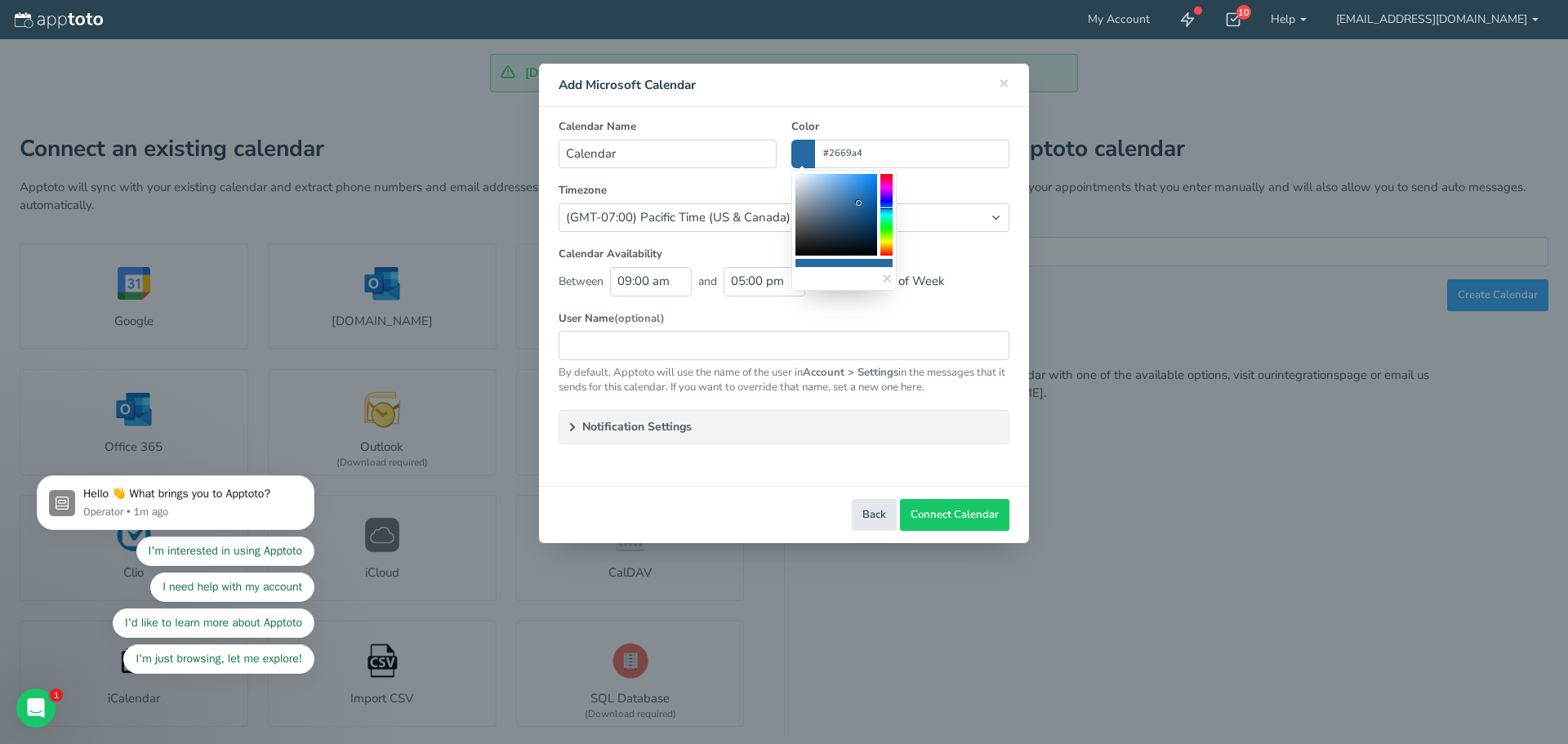 click 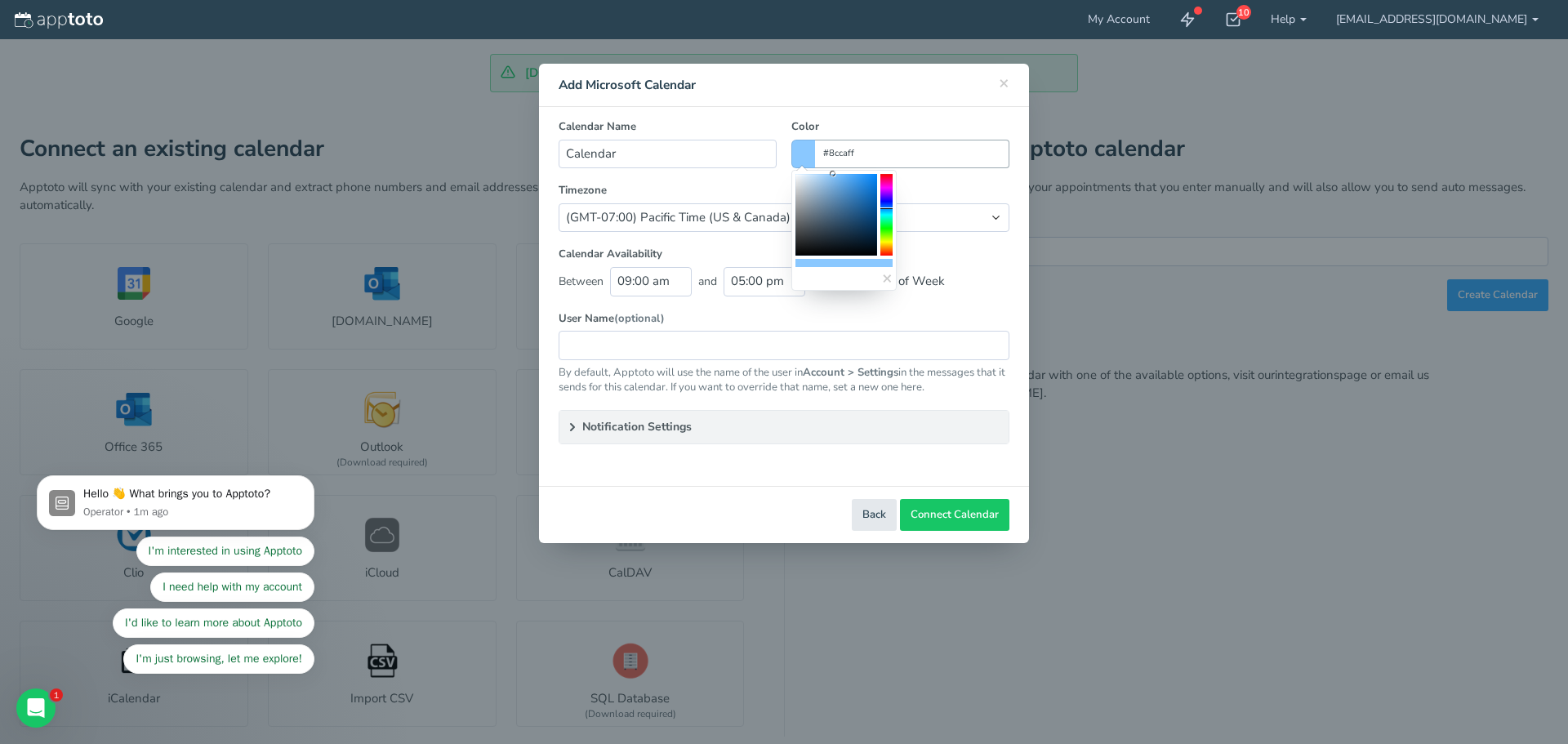 type on "#8fcbff" 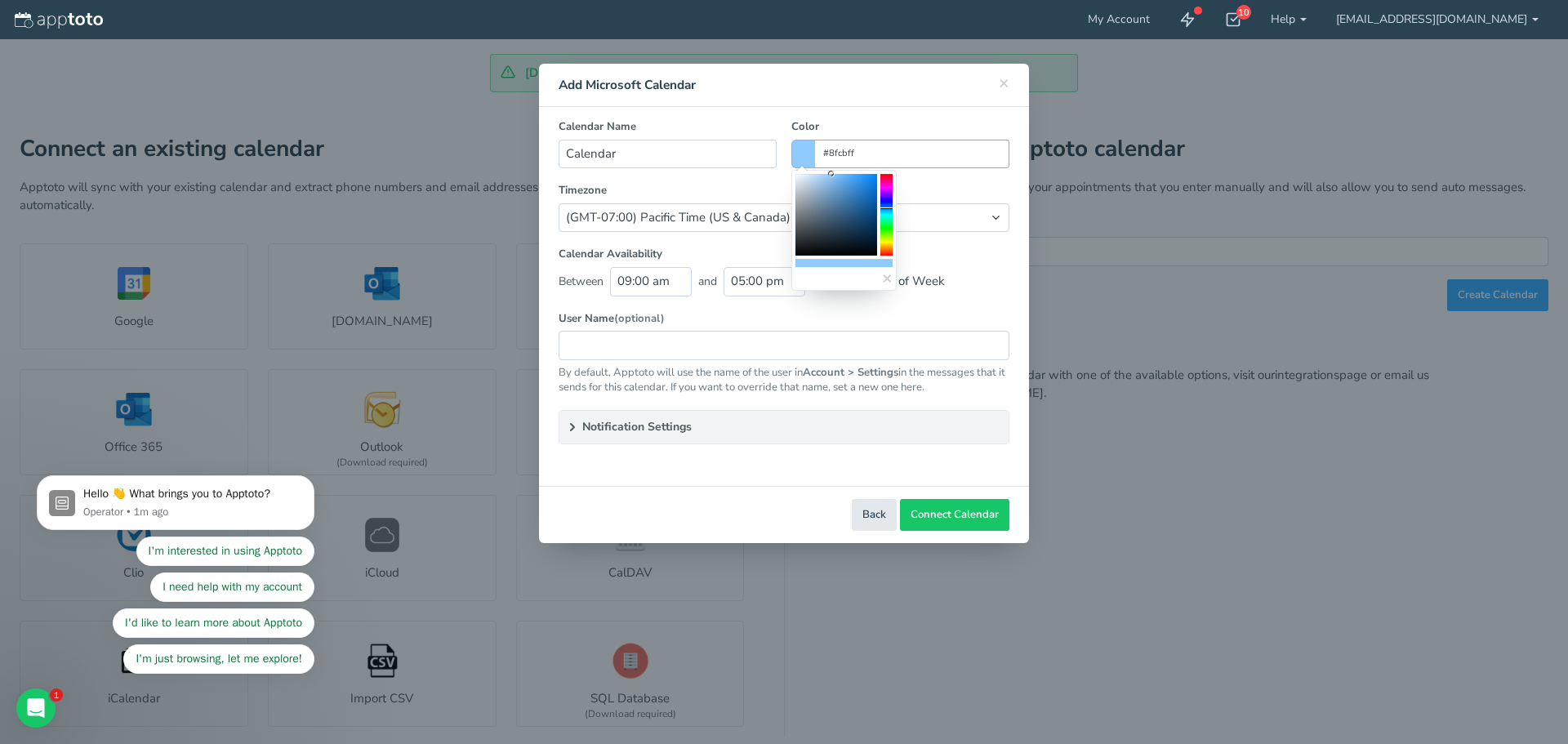 drag, startPoint x: 844, startPoint y: 188, endPoint x: 831, endPoint y: 165, distance: 26.41969 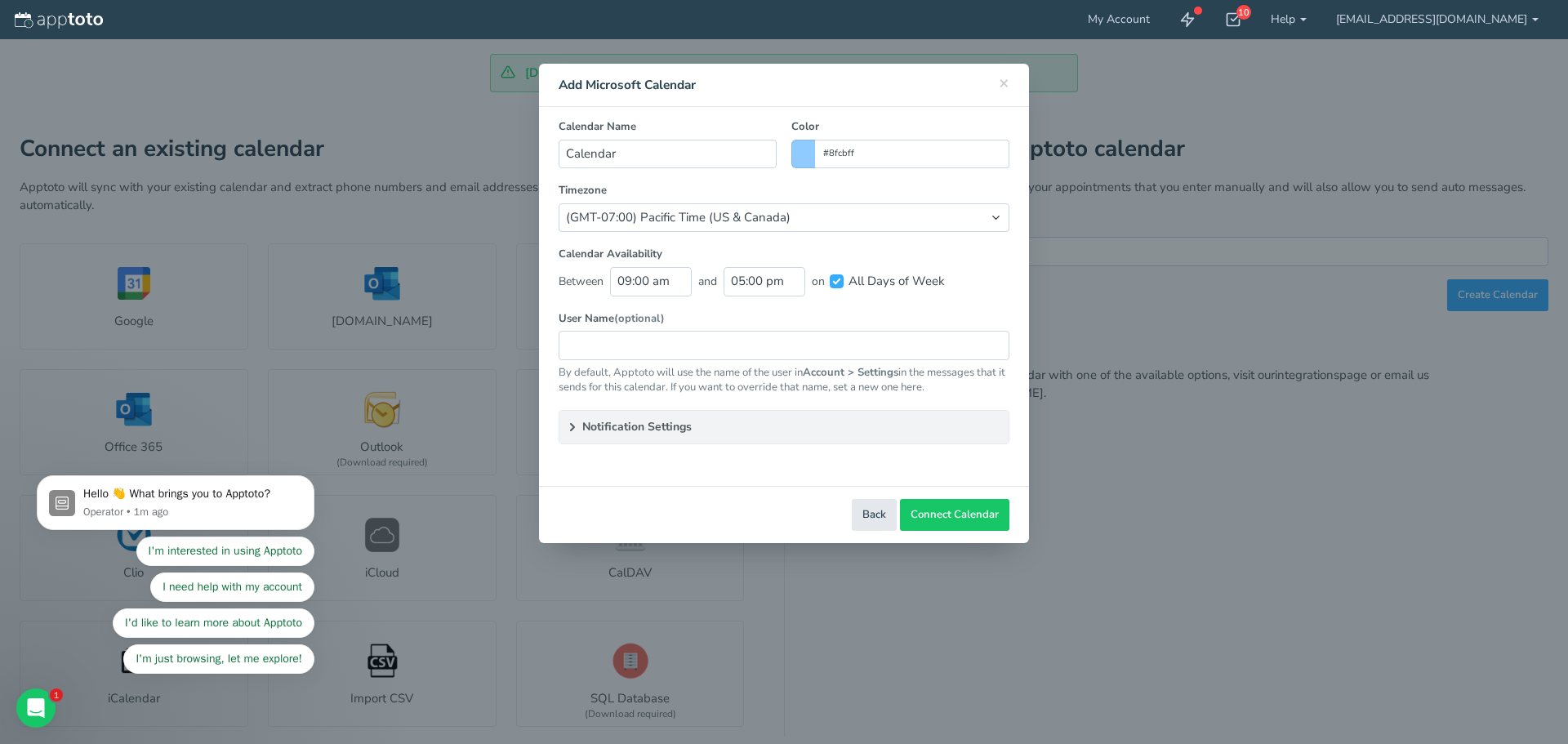 click on "Timezone" at bounding box center (784, 190) 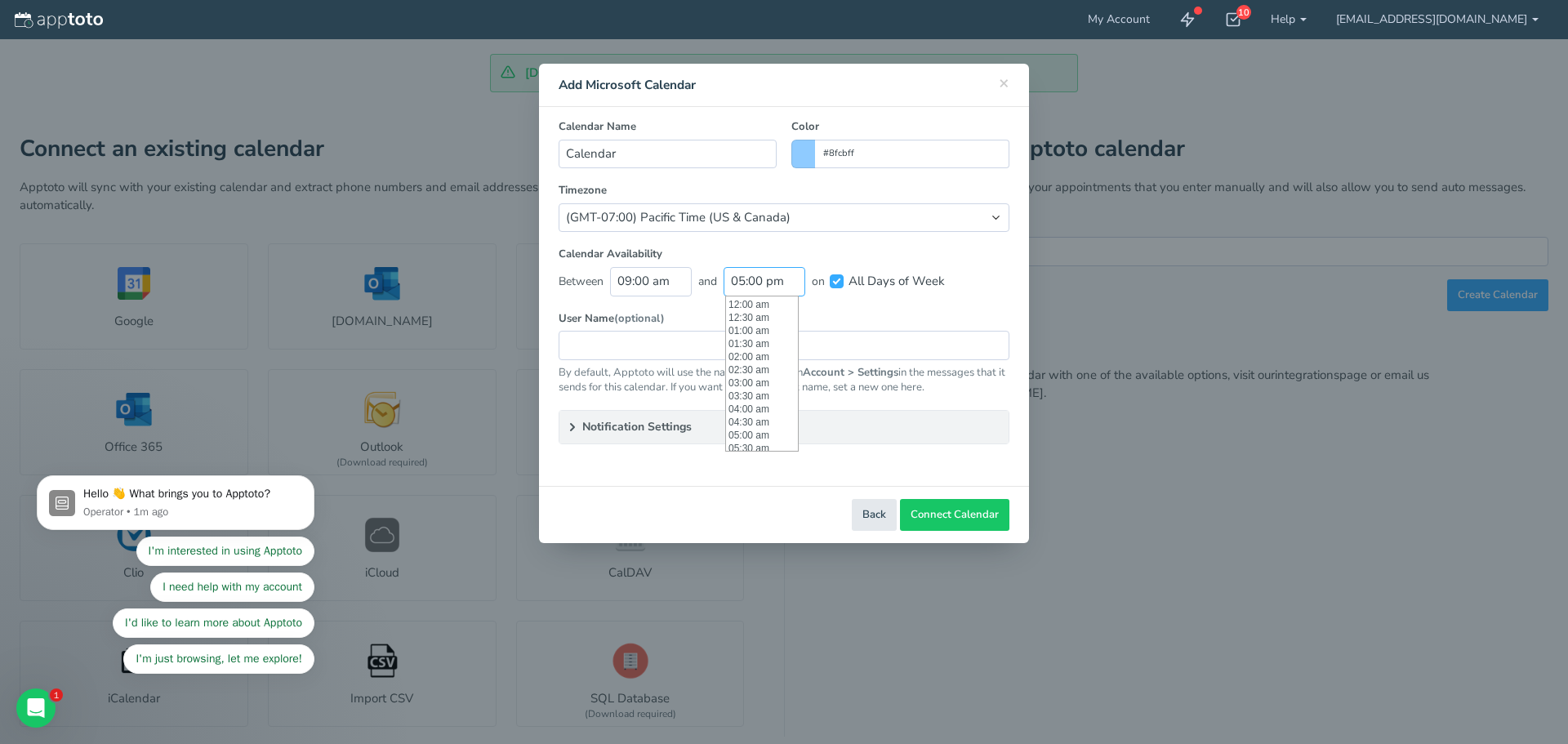 scroll, scrollTop: 444, scrollLeft: 0, axis: vertical 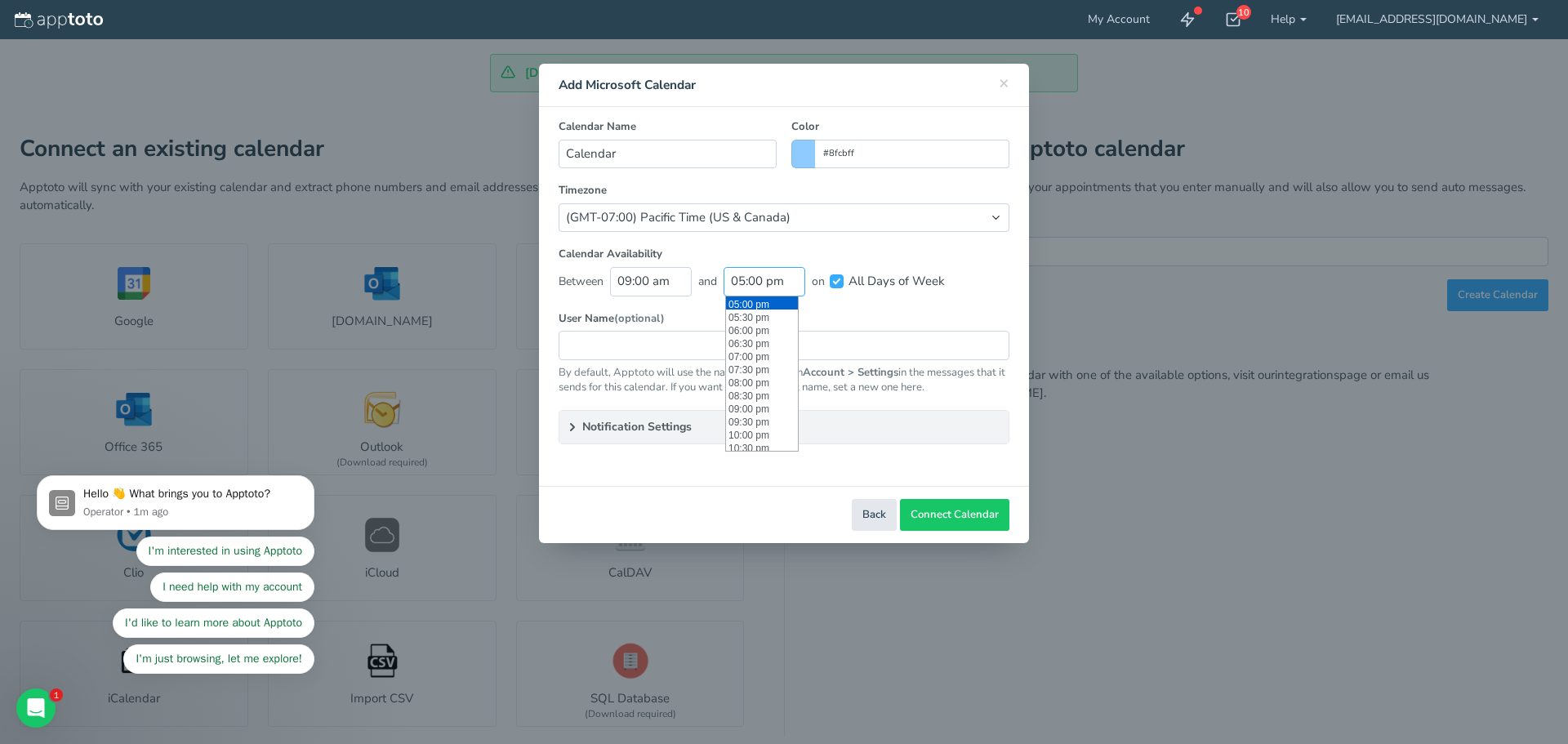 click on "05:00 pm" at bounding box center [764, 281] 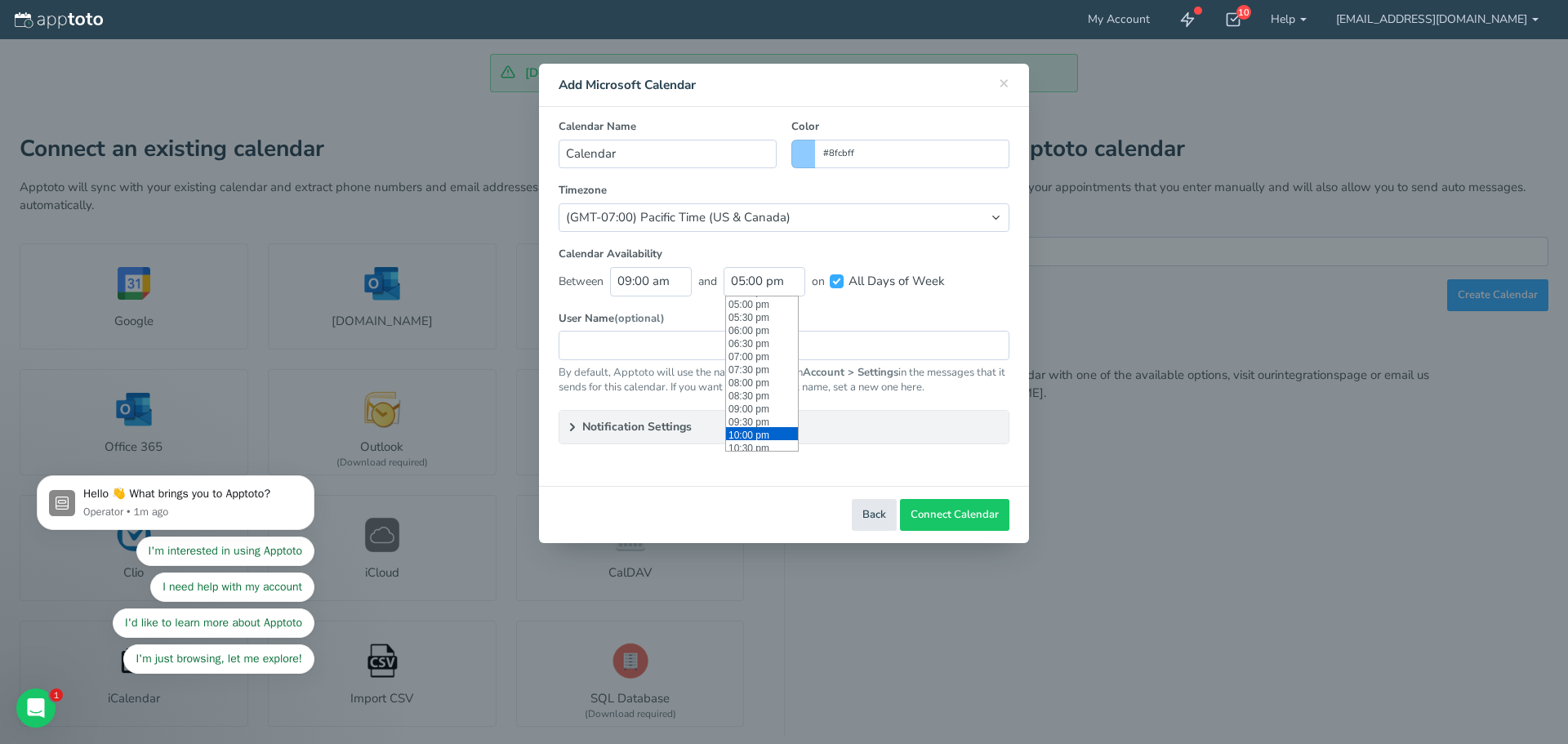 click on "10:00 pm" at bounding box center [762, 434] 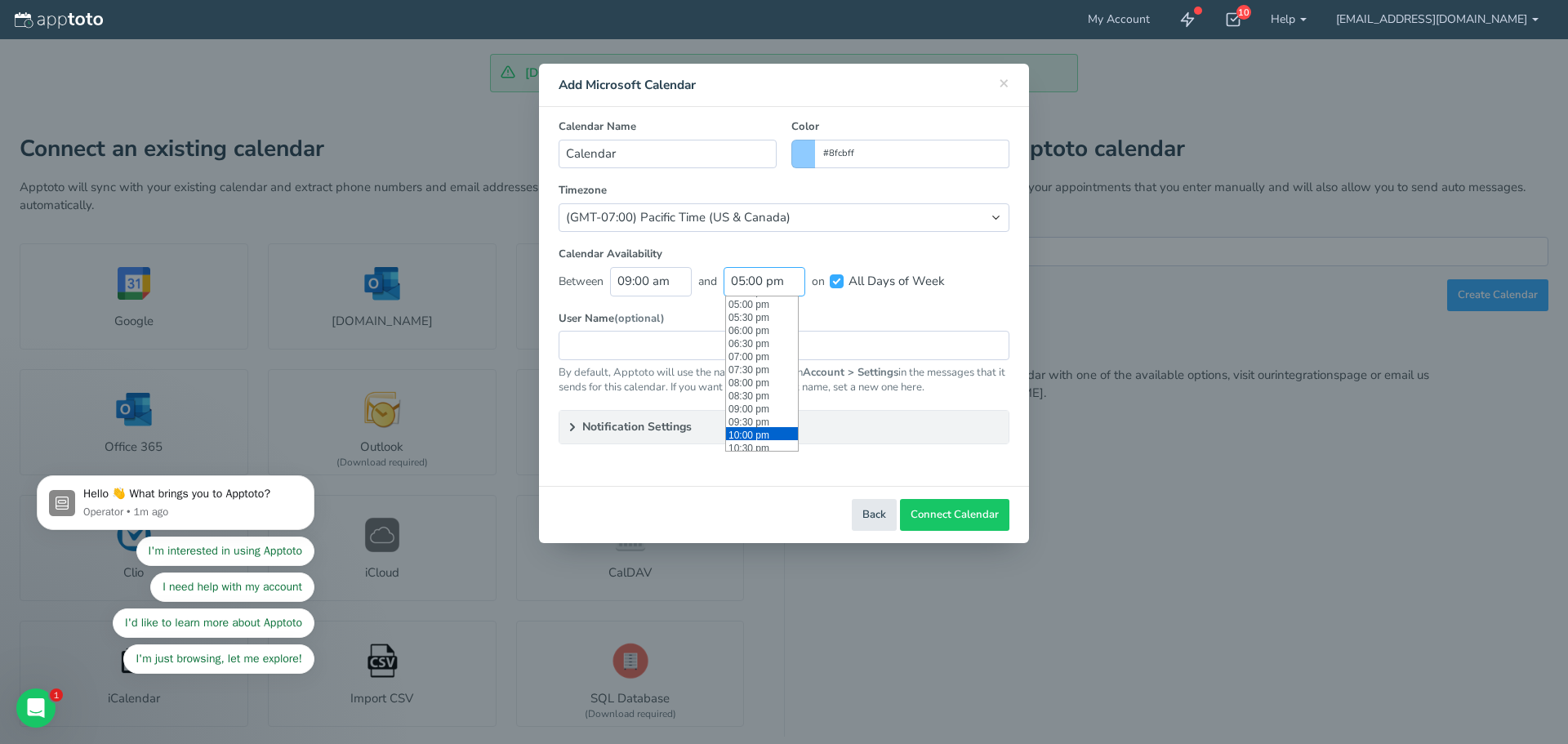 type on "10:00 pm" 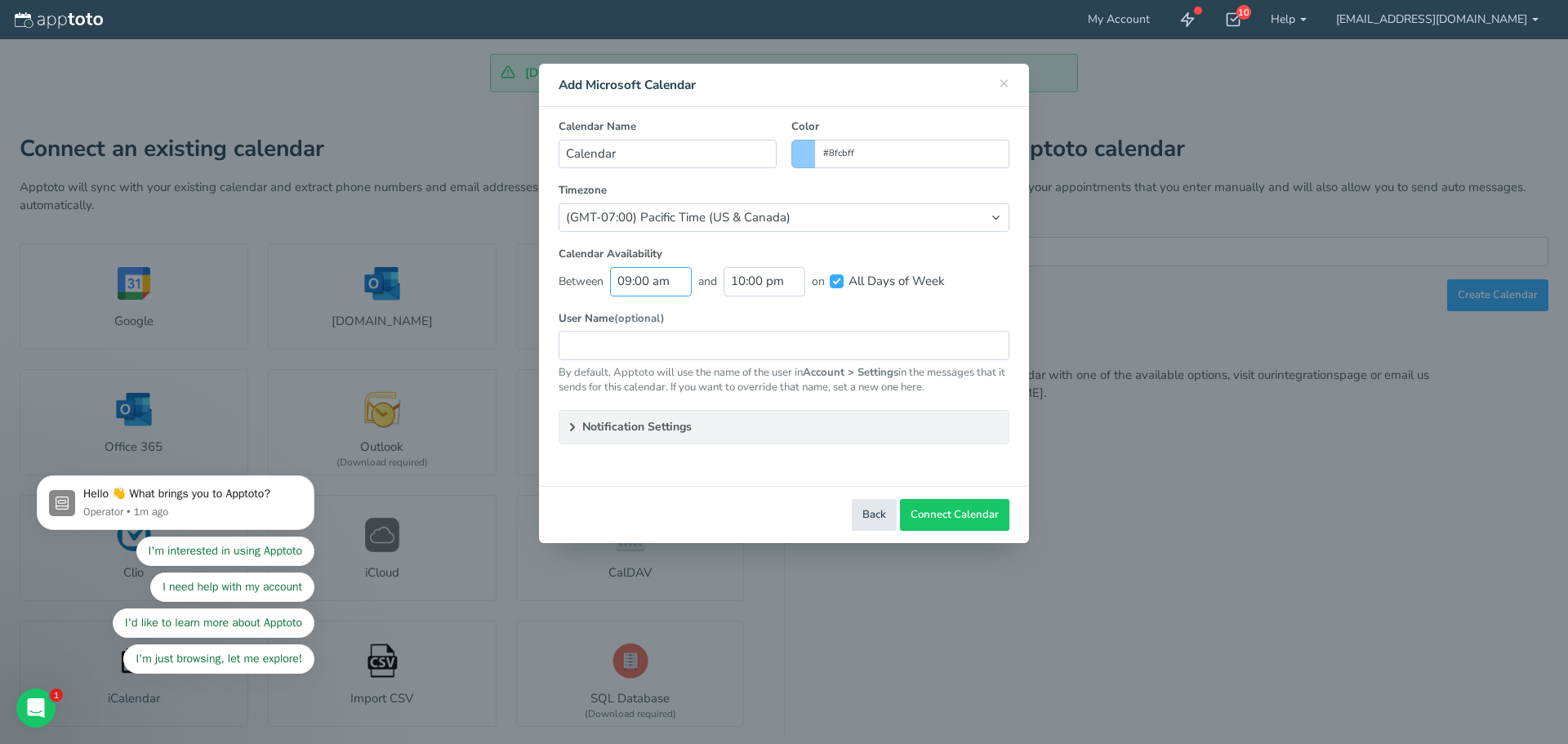 click on "09:00 am" at bounding box center [651, 281] 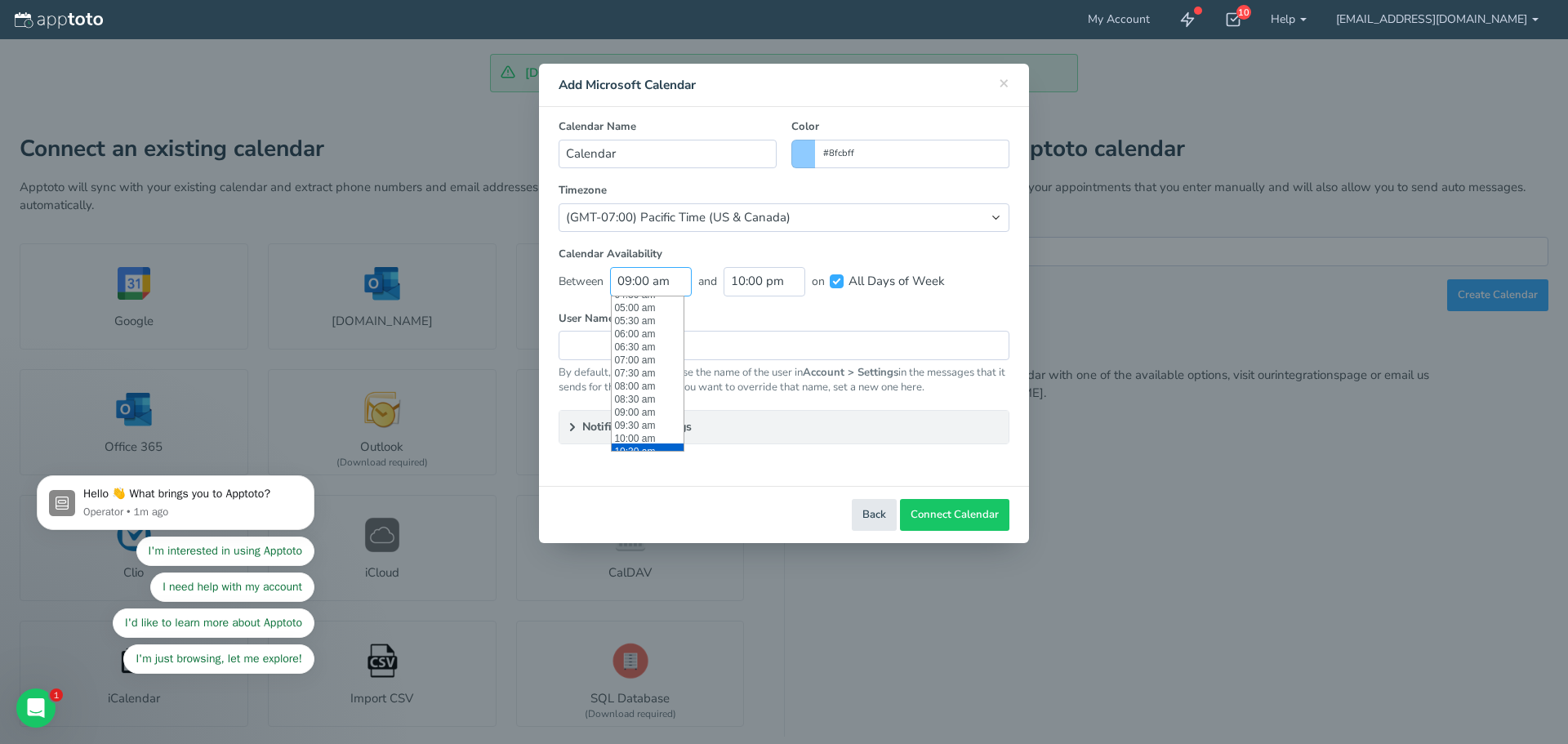 scroll, scrollTop: 72, scrollLeft: 0, axis: vertical 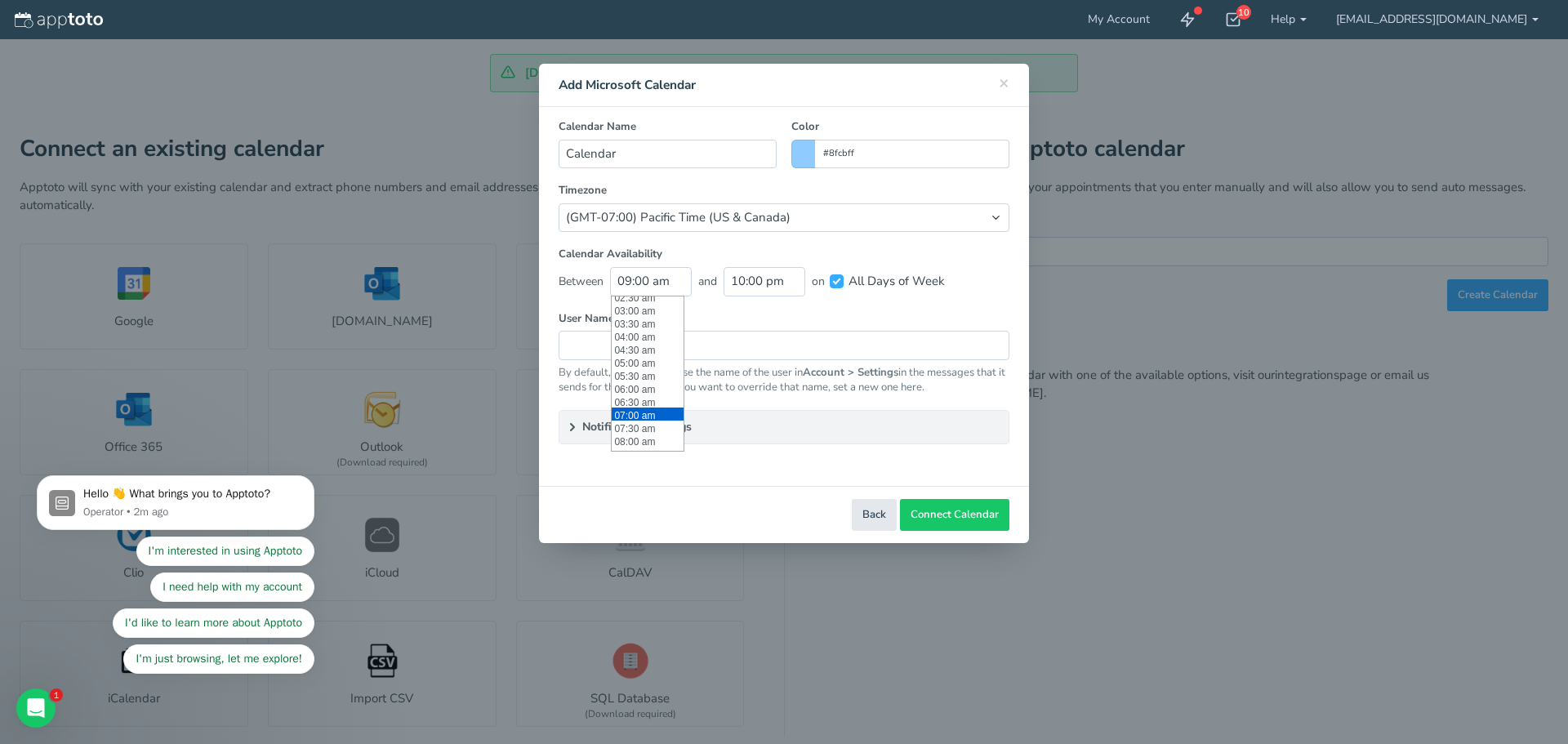 click on "07:00 am" at bounding box center (648, 414) 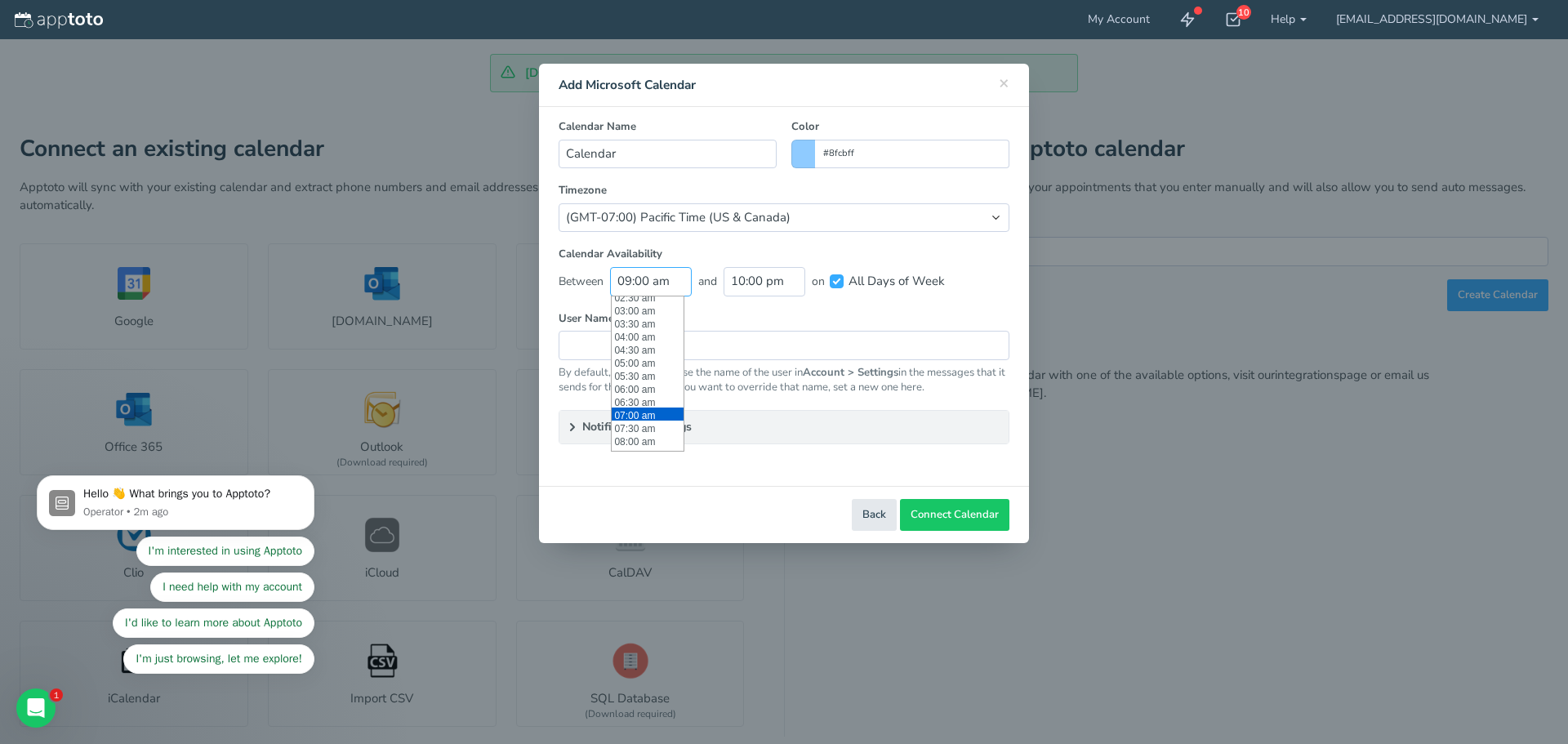 type on "07:00 am" 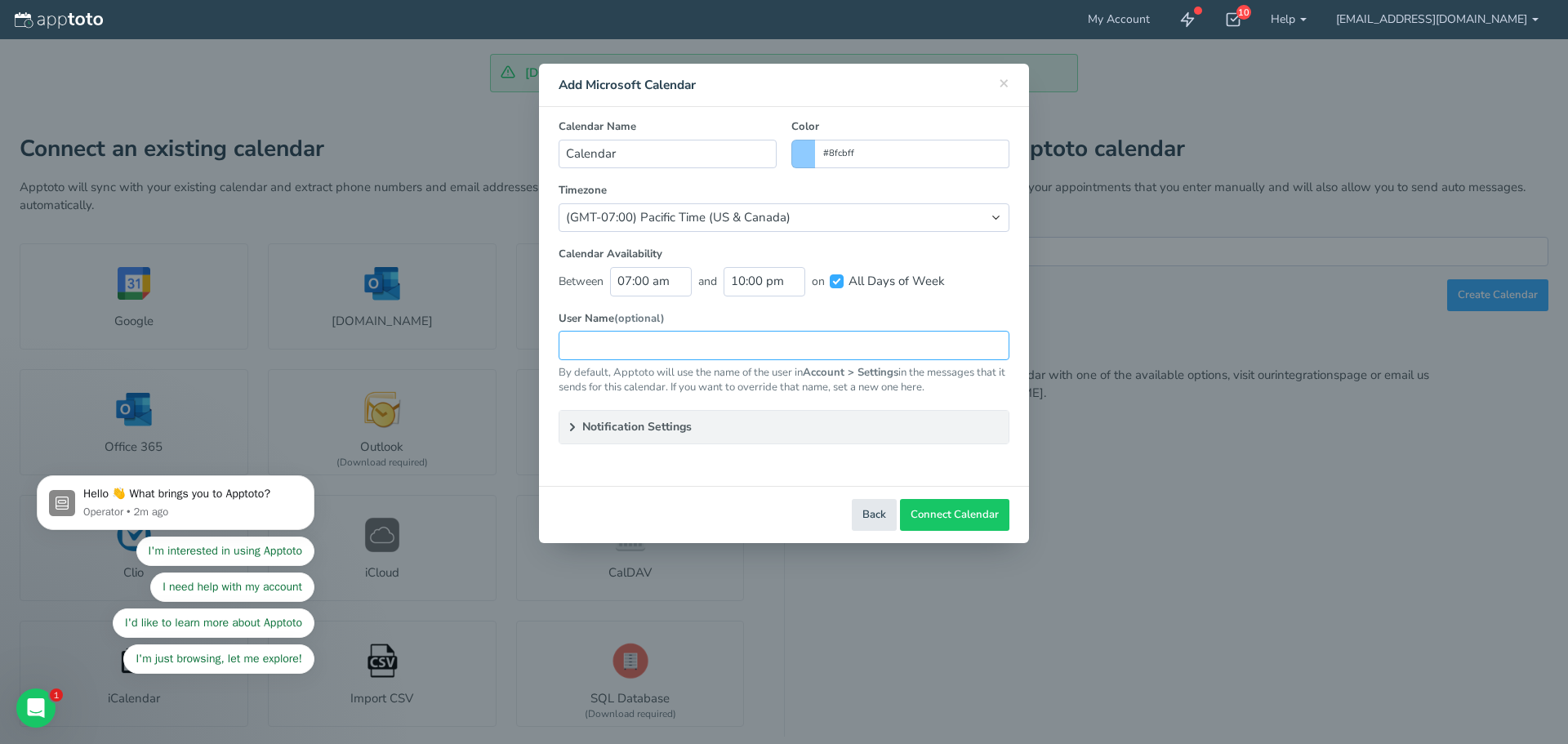 click at bounding box center (784, 345) 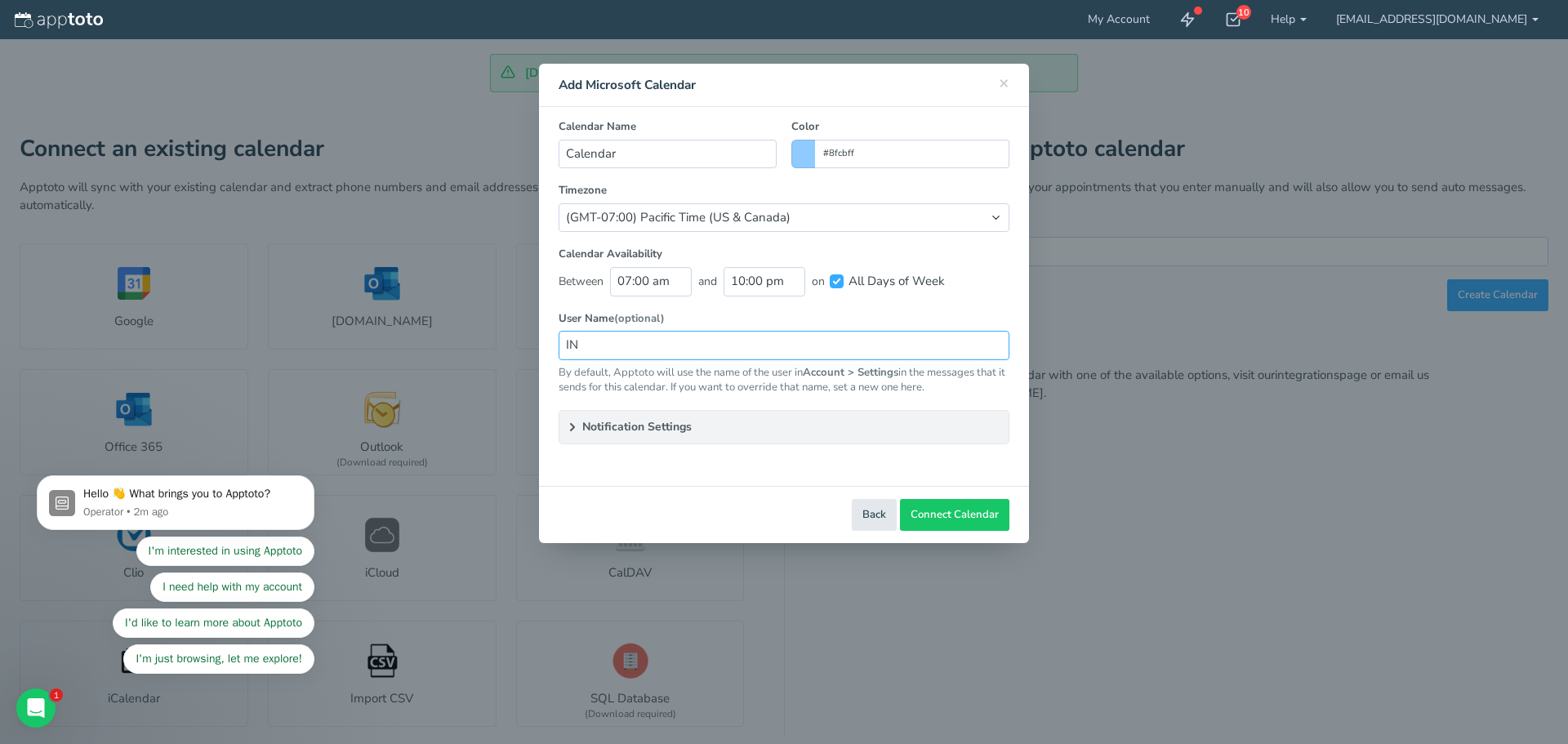 type on "I" 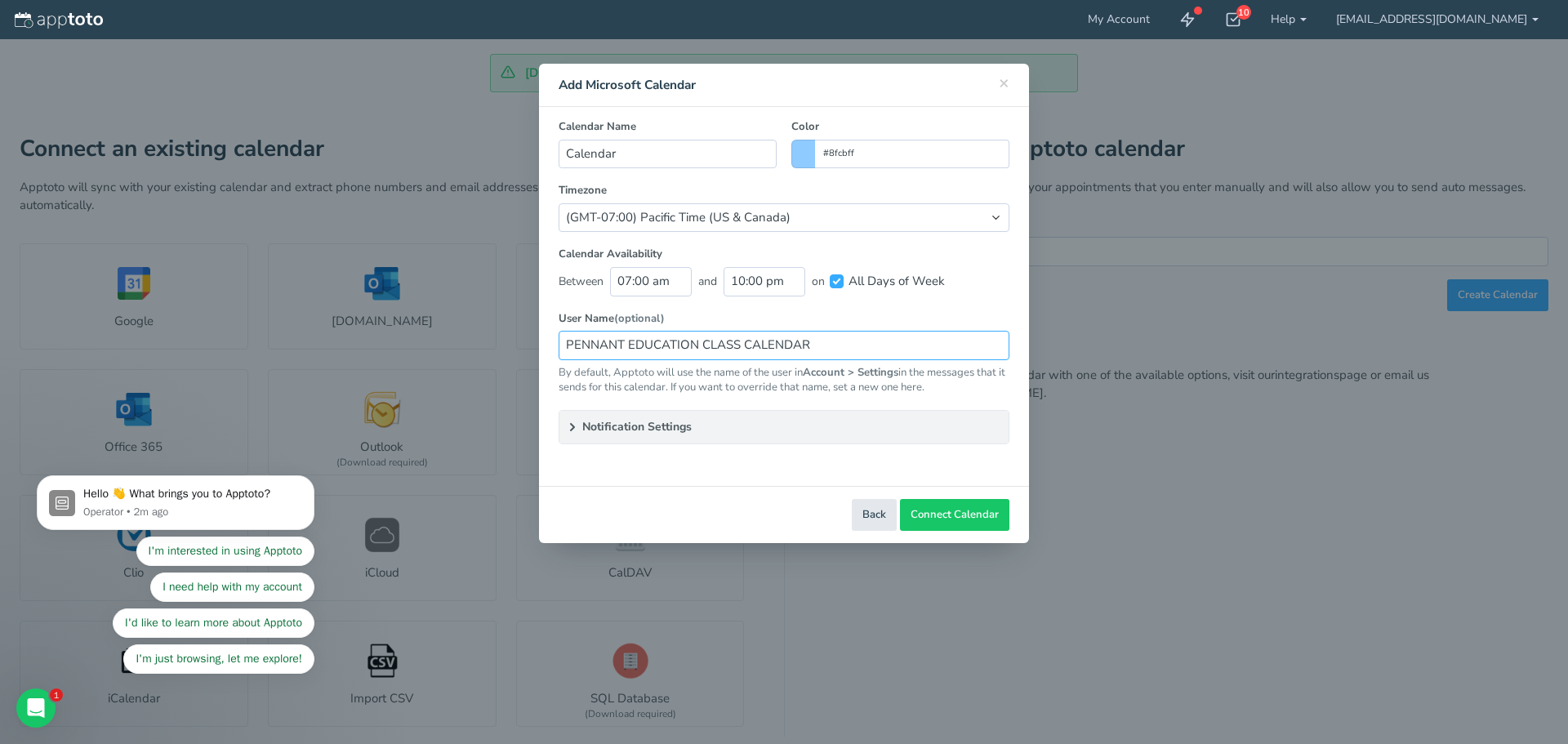 type on "PENNANT EDUCATION CLASS CALENDAR" 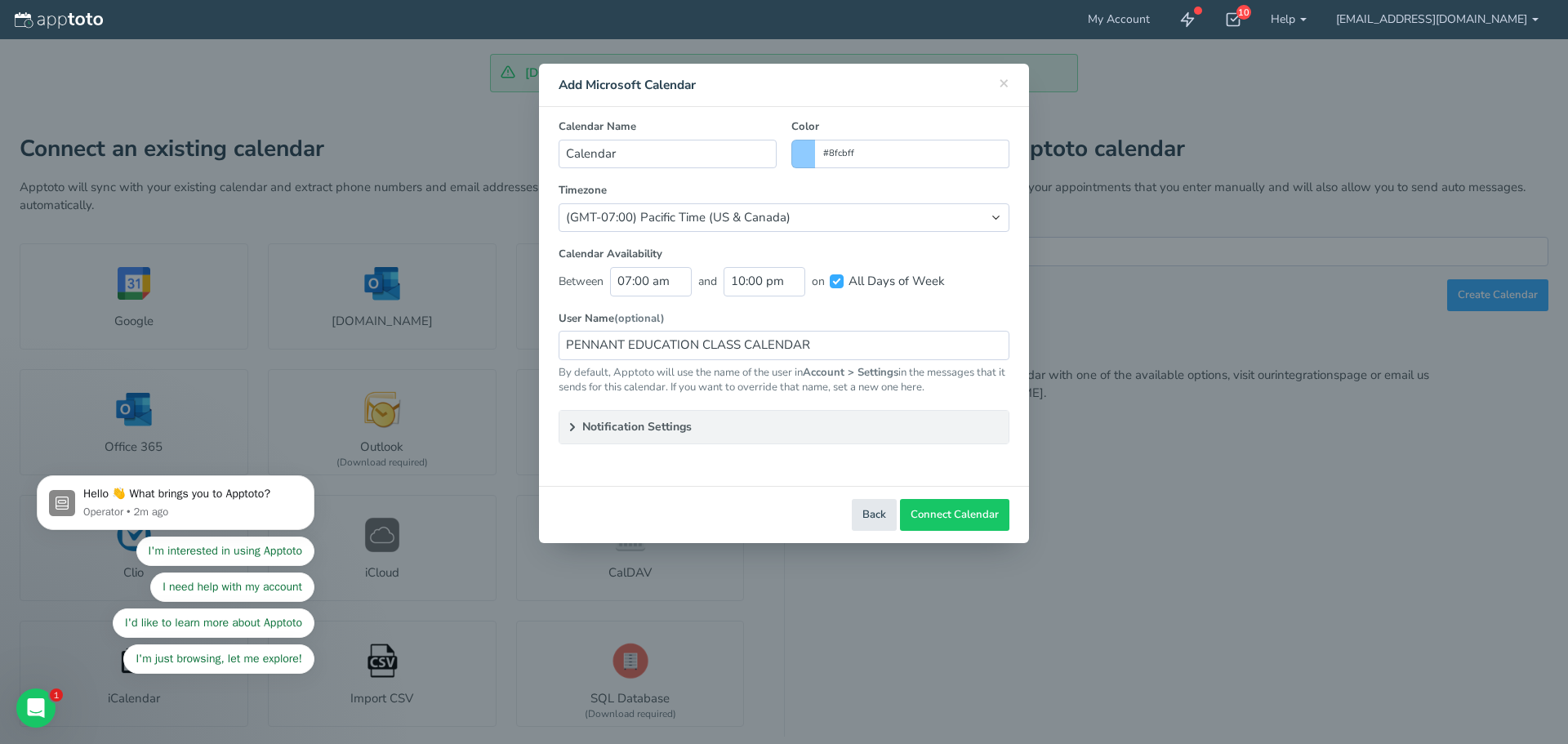 click on "Notification Settings" at bounding box center (784, 427) 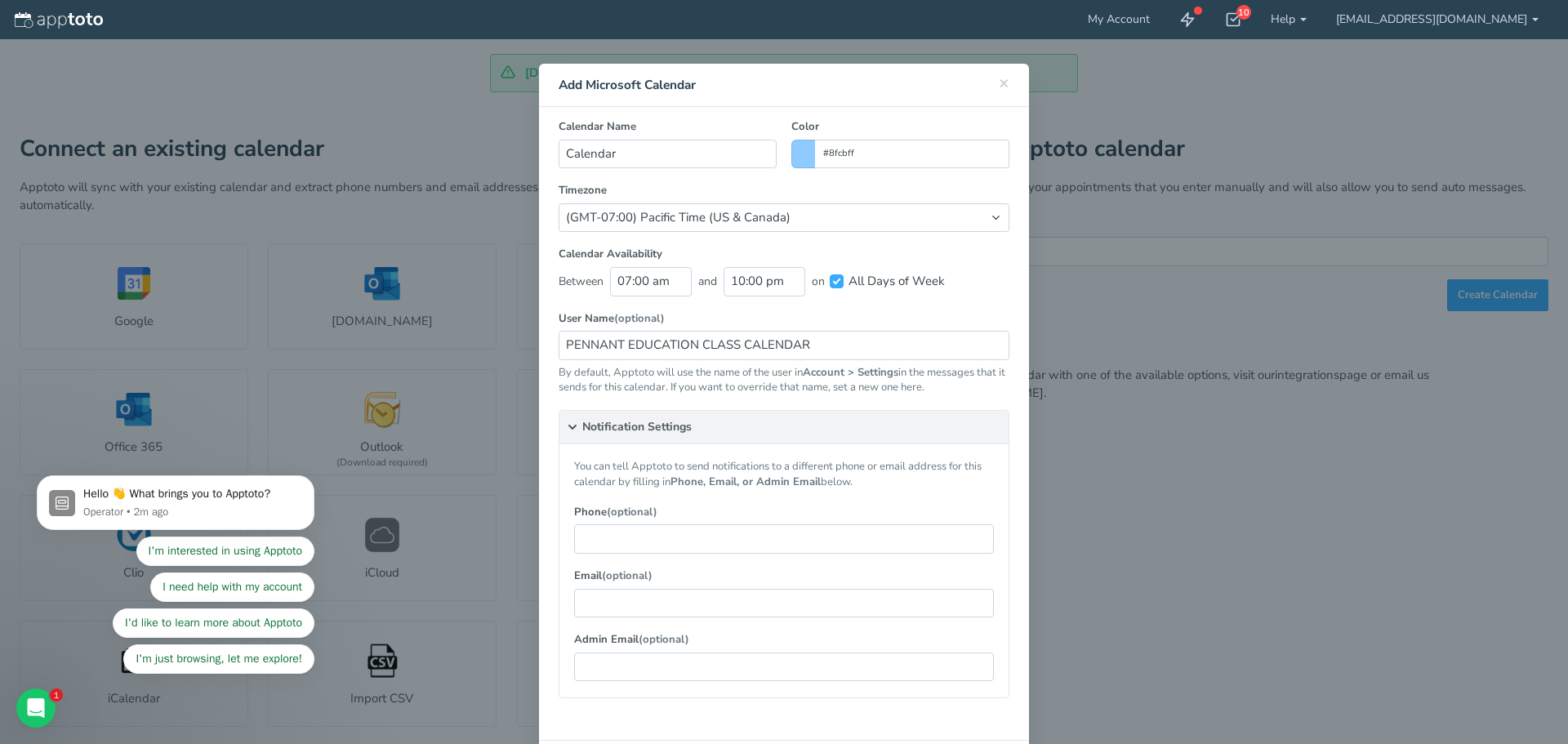 scroll, scrollTop: 78, scrollLeft: 0, axis: vertical 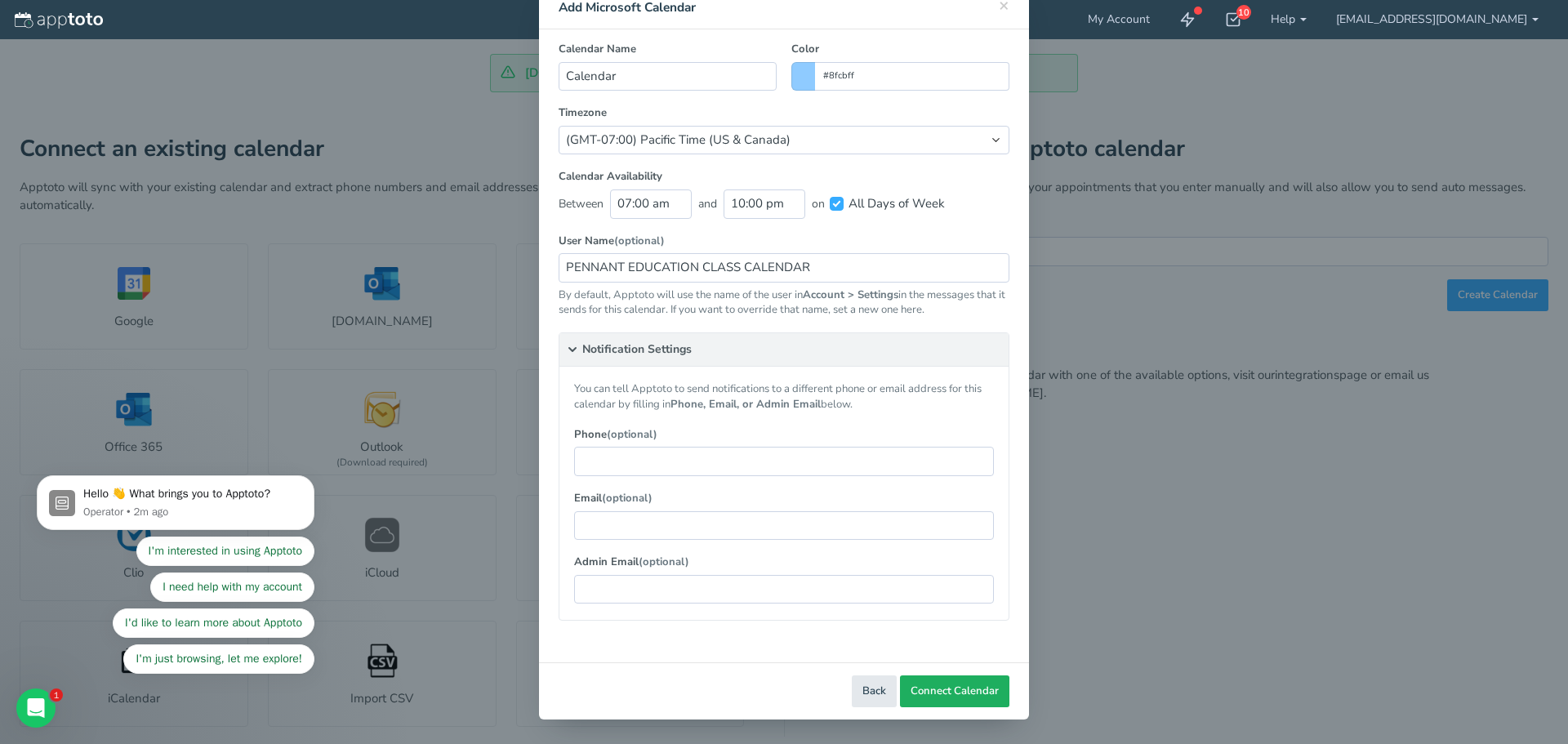 click on "Connect Calendar" at bounding box center [955, 691] 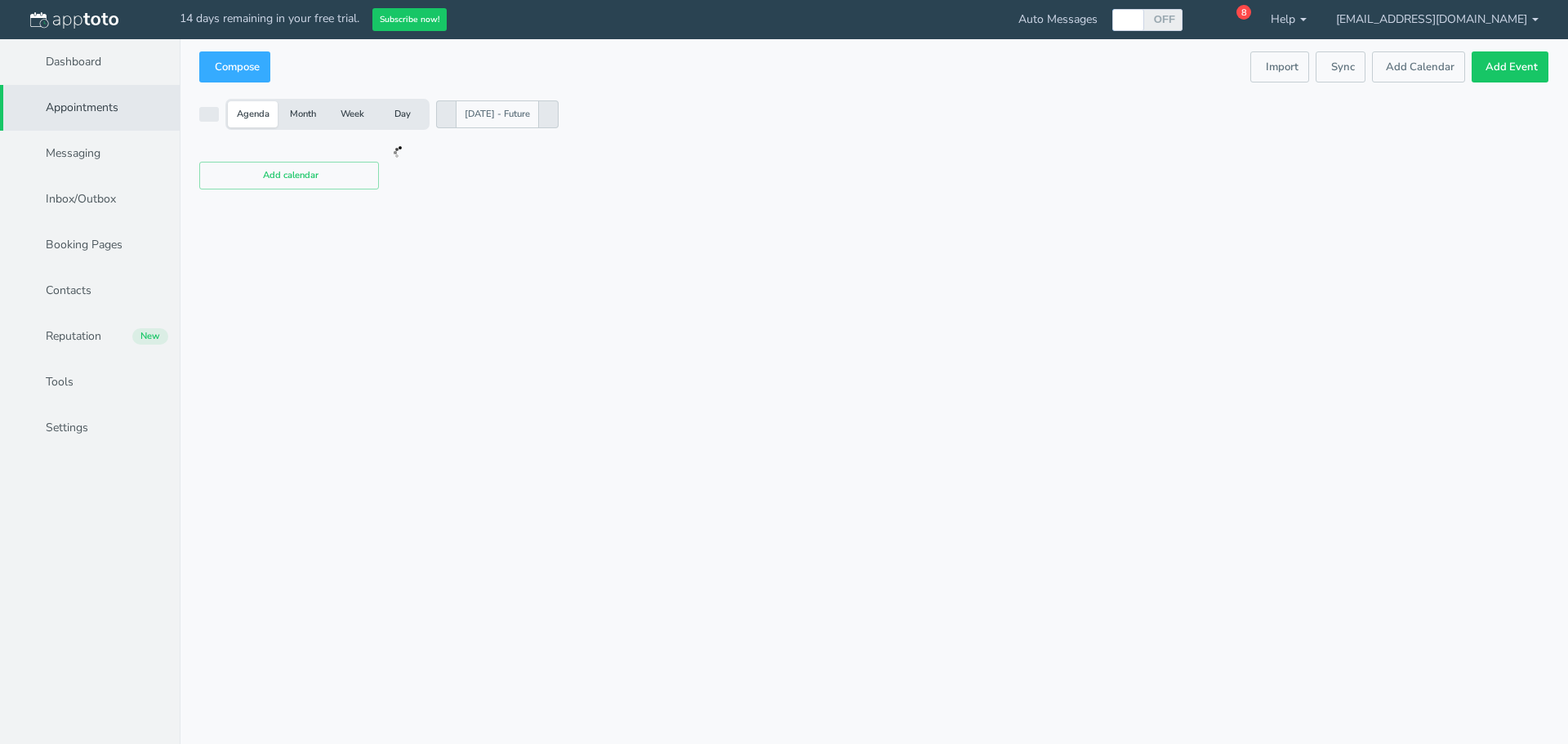 scroll, scrollTop: 0, scrollLeft: 0, axis: both 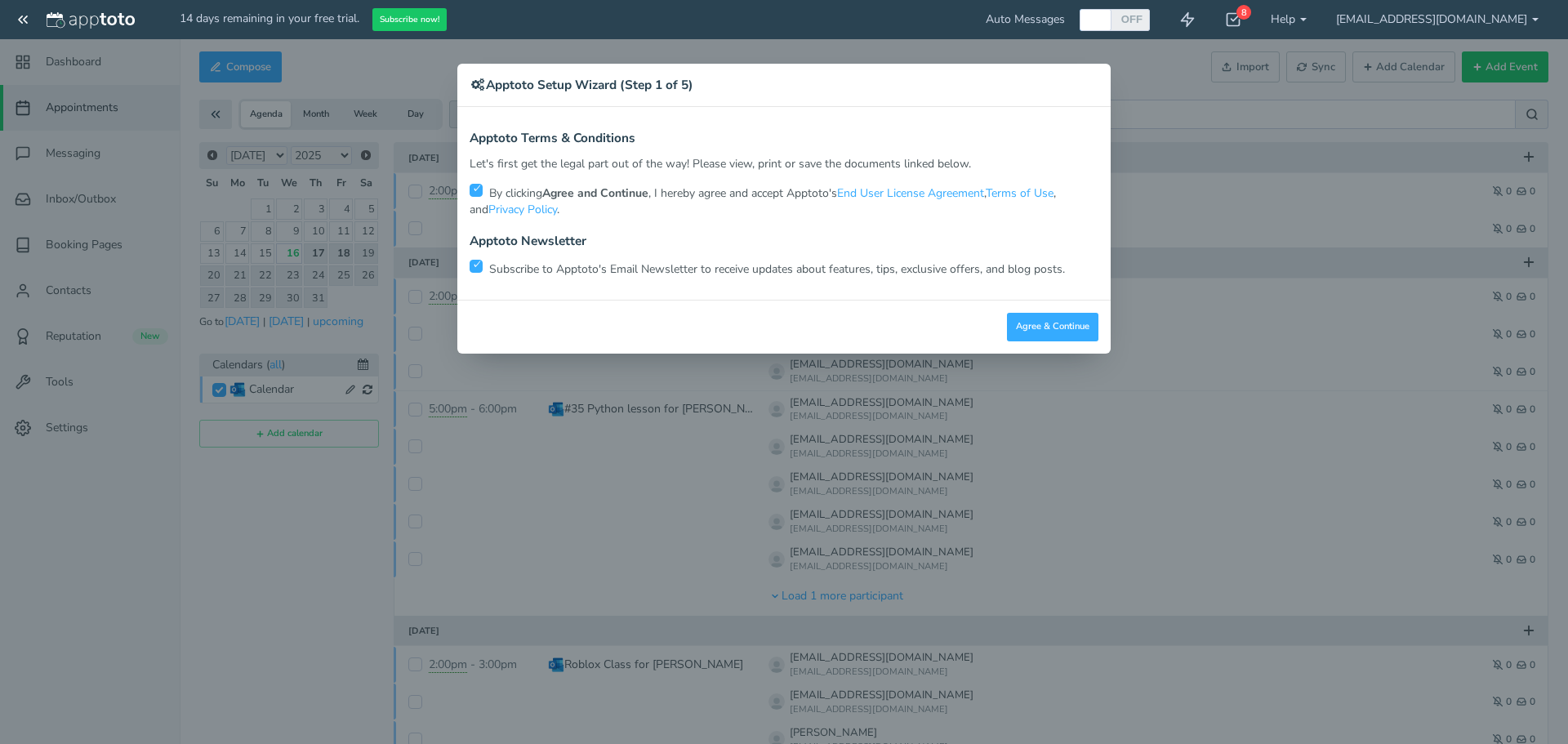 click at bounding box center [476, 190] 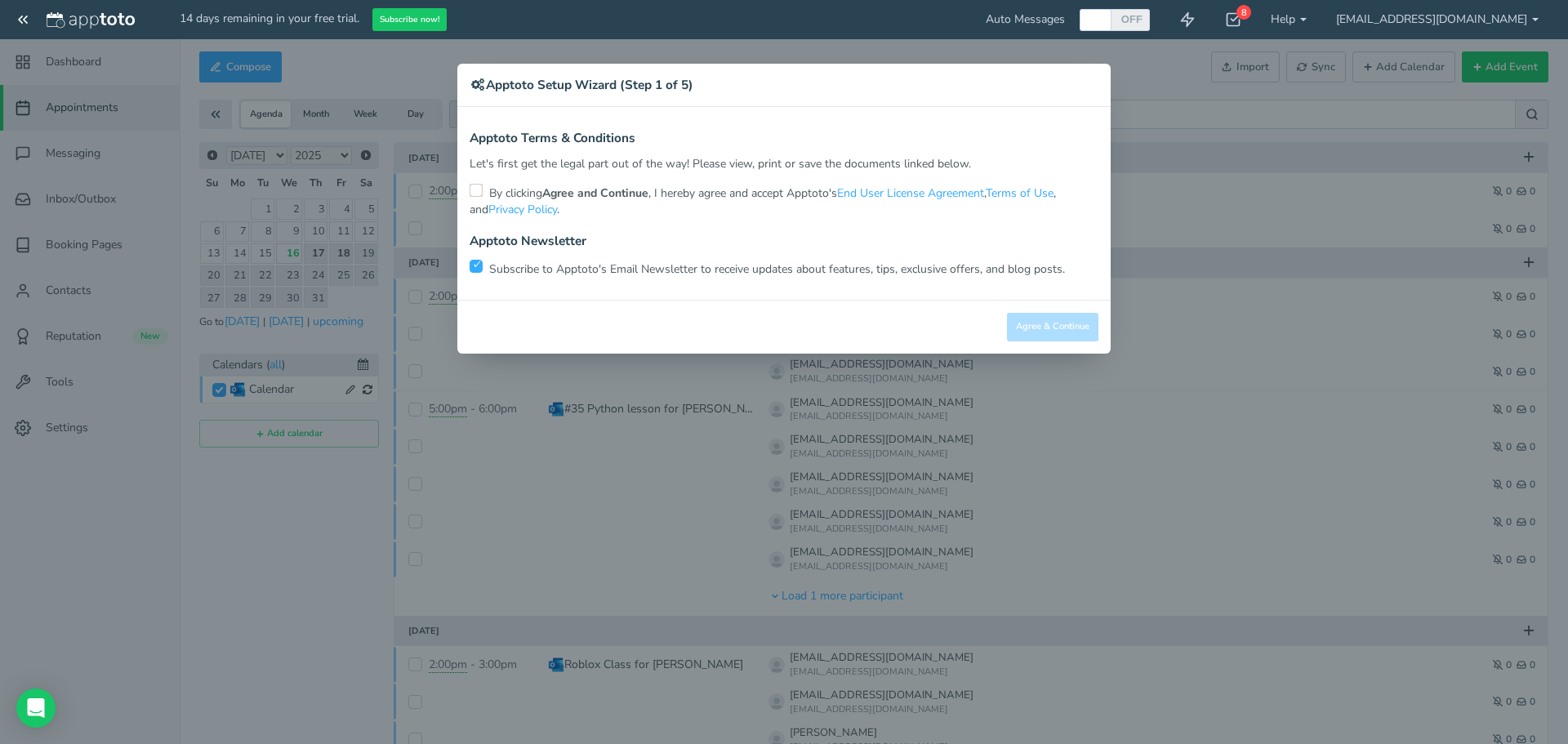 click at bounding box center [476, 190] 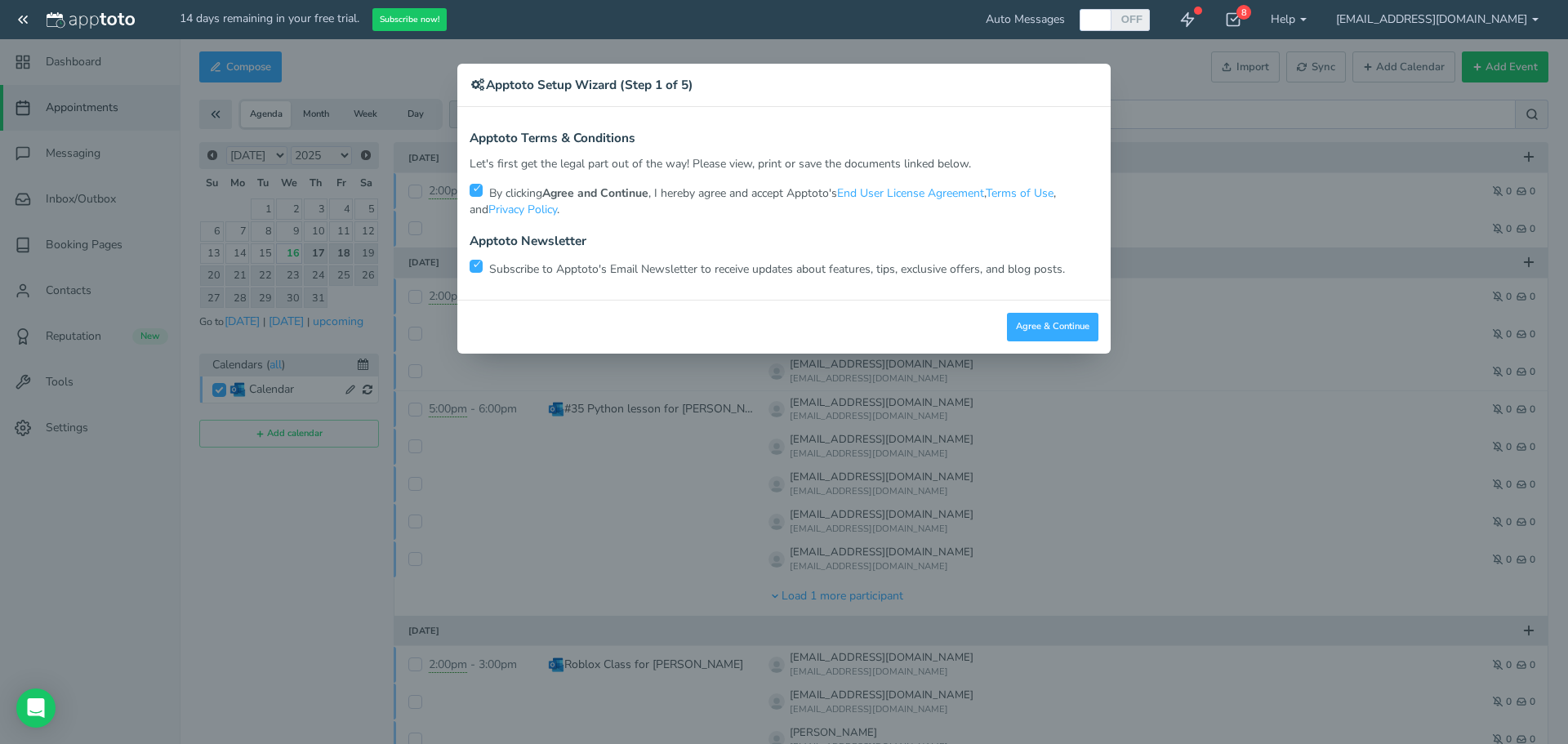 click on "Apptoto Terms & Conditions
Let's first get the legal part out of the way!
Please view, print or save the documents linked below.
By clicking  Agree and Continue , I hereby agree and accept Apptoto's  End User License Agreement ,  Terms of Use , and  Privacy Policy .
Apptoto Newsletter
Subscribe to Apptoto's Email Newsletter to receive updates about features, tips, exclusive offers, and blog posts.
Welcome EU User (GDPR)
By clicking  Agree and Continue" at bounding box center (784, 203) 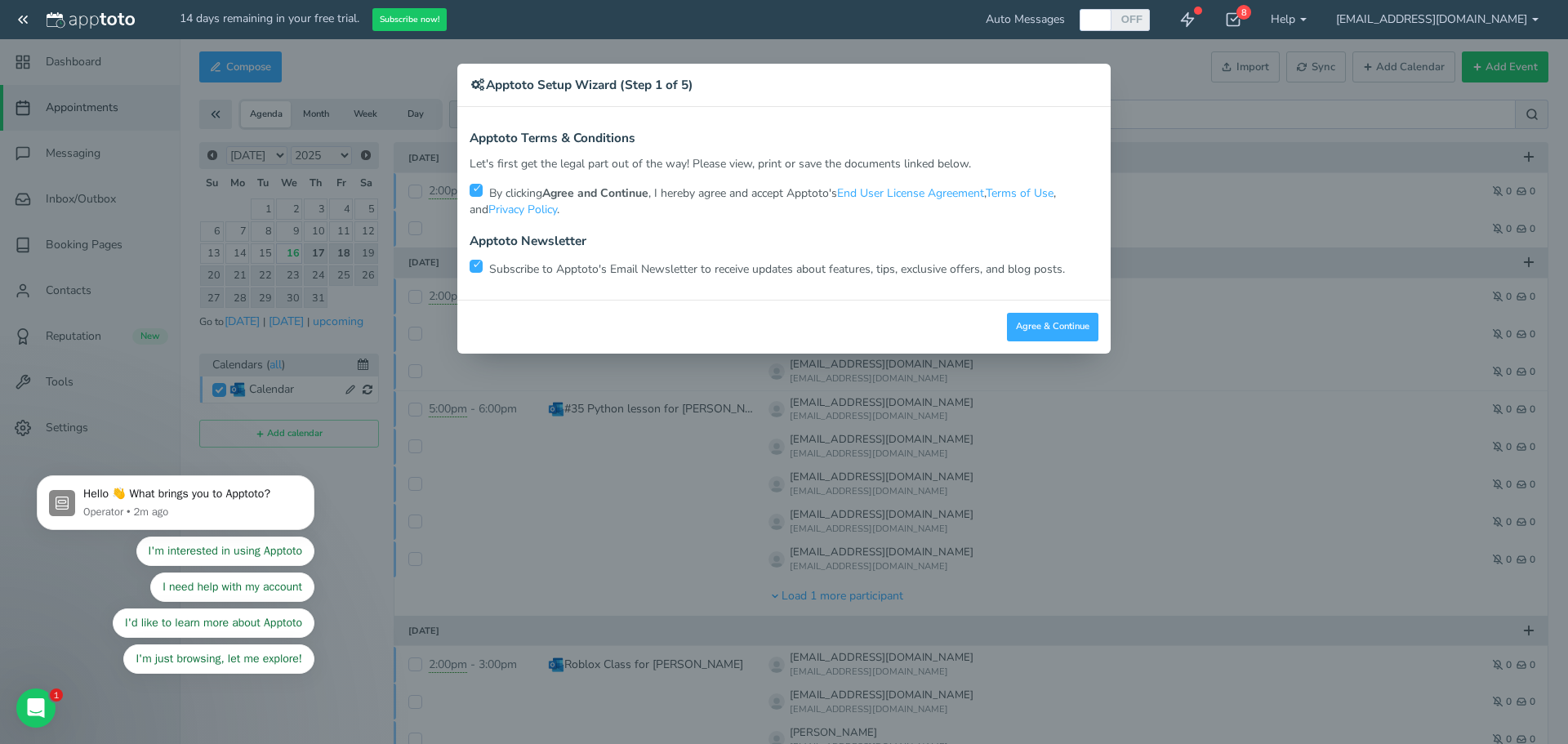 scroll, scrollTop: 0, scrollLeft: 0, axis: both 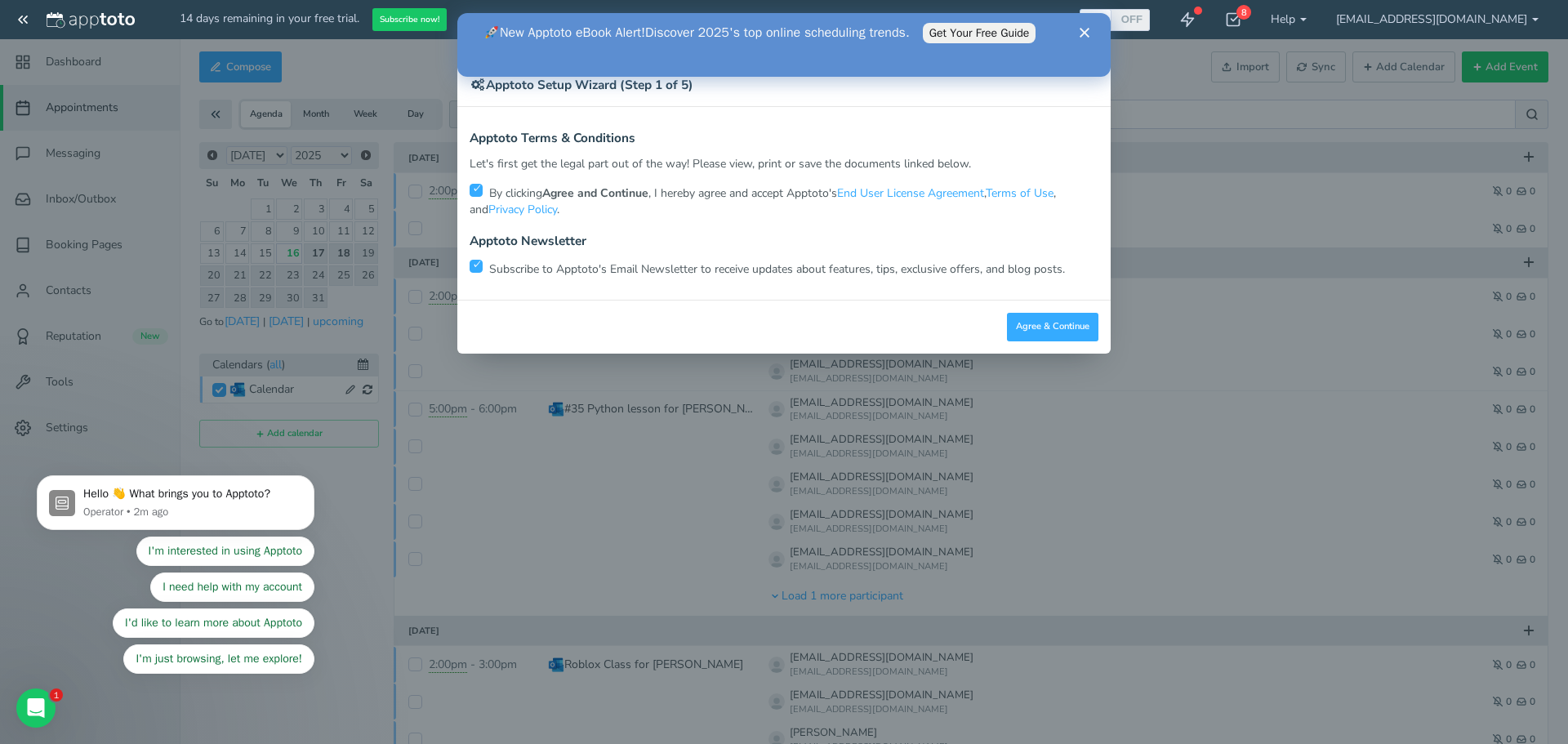 click at bounding box center [476, 266] 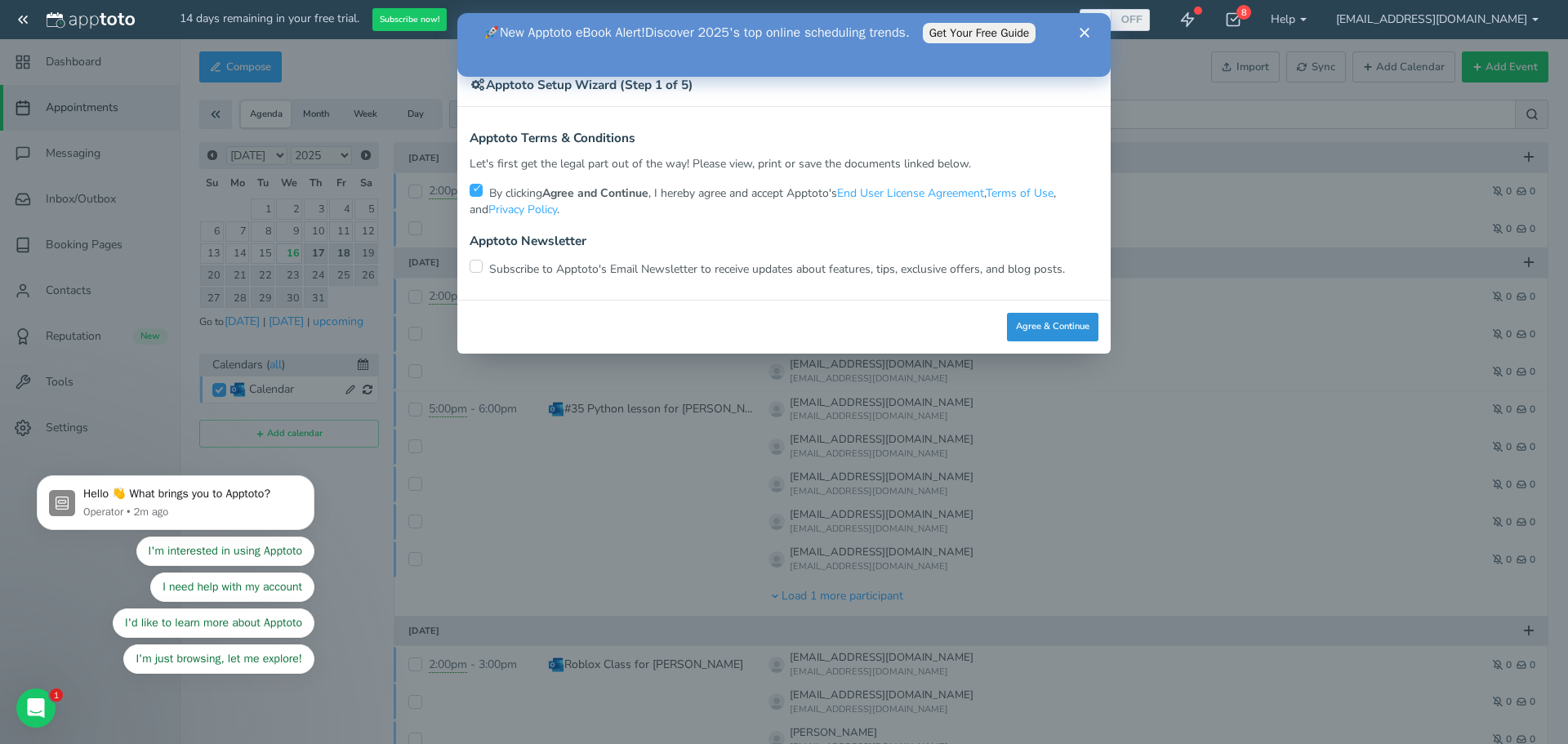 click on "Agree & Continue" at bounding box center (1053, 327) 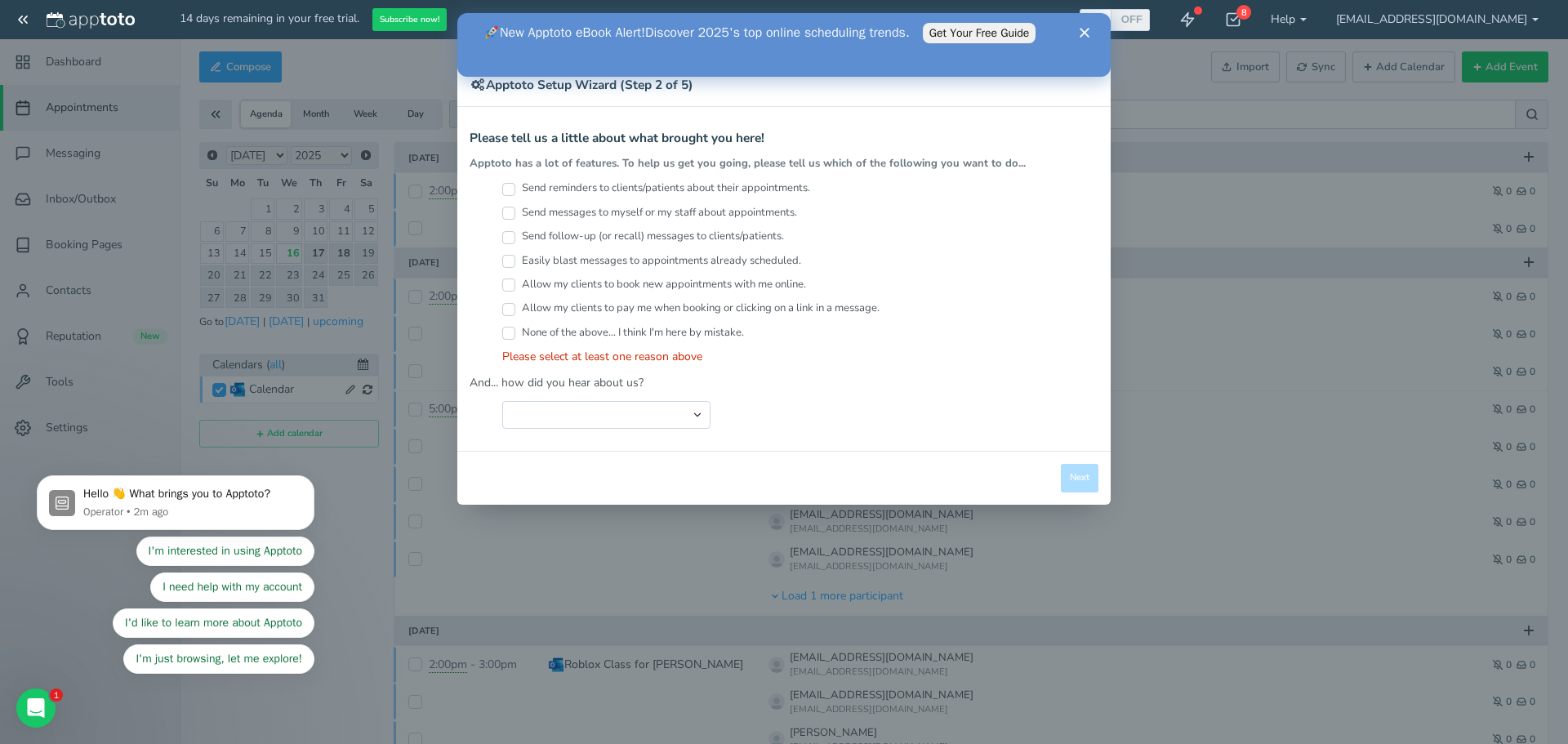 click on "Send reminders to clients/patients about their appointments." at bounding box center [509, 189] 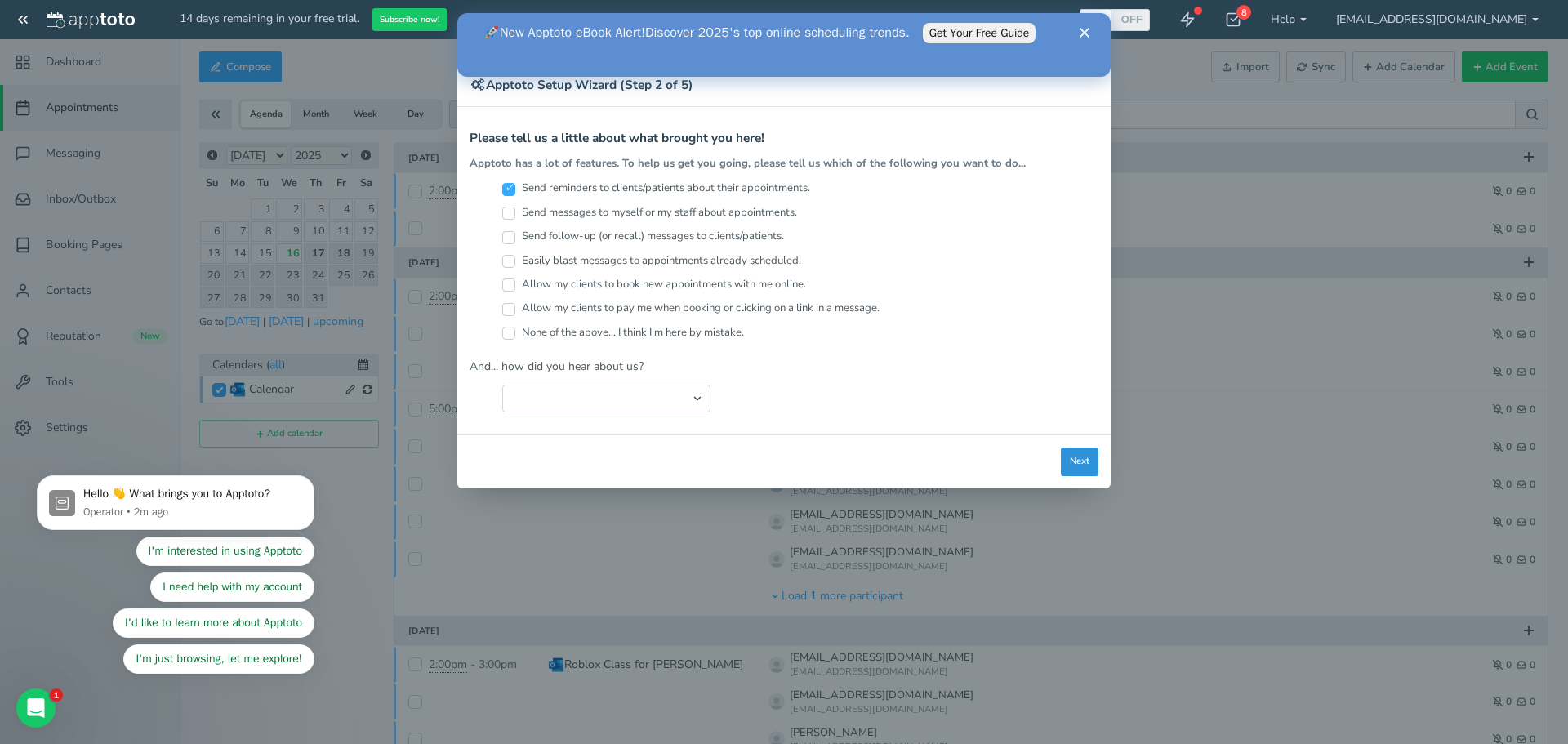 click on "Next" at bounding box center [1080, 461] 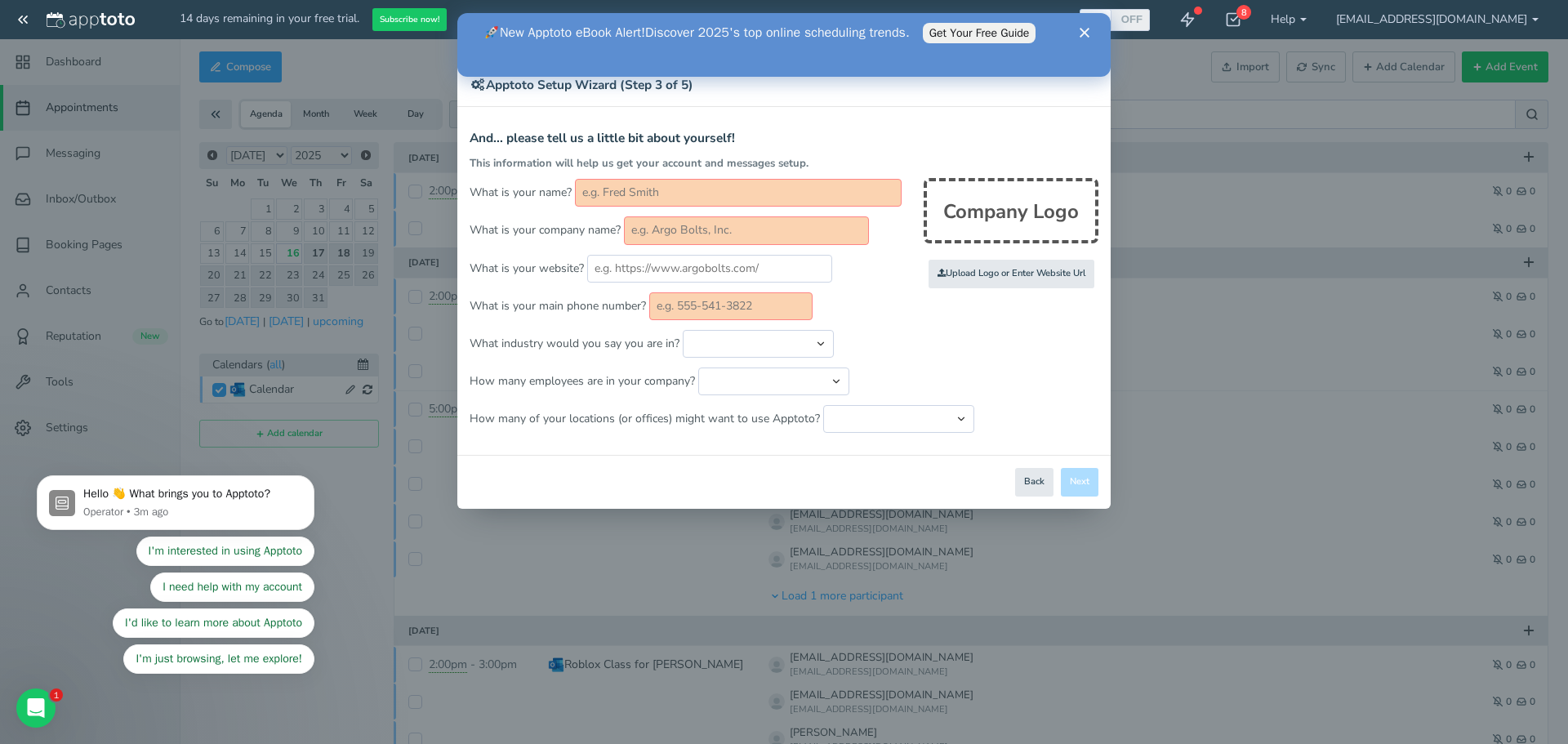 click 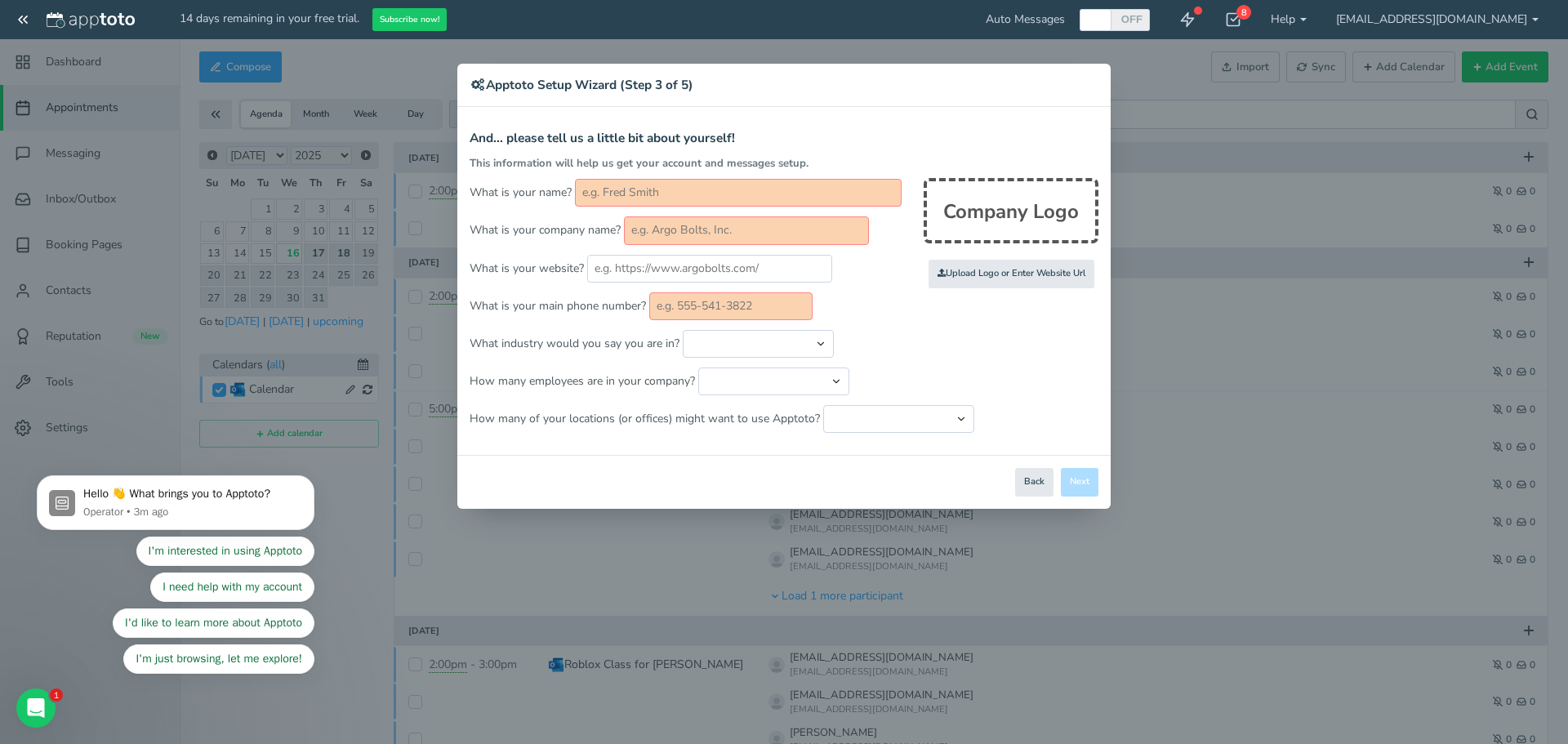 click on "Company Logo" at bounding box center [1011, 211] 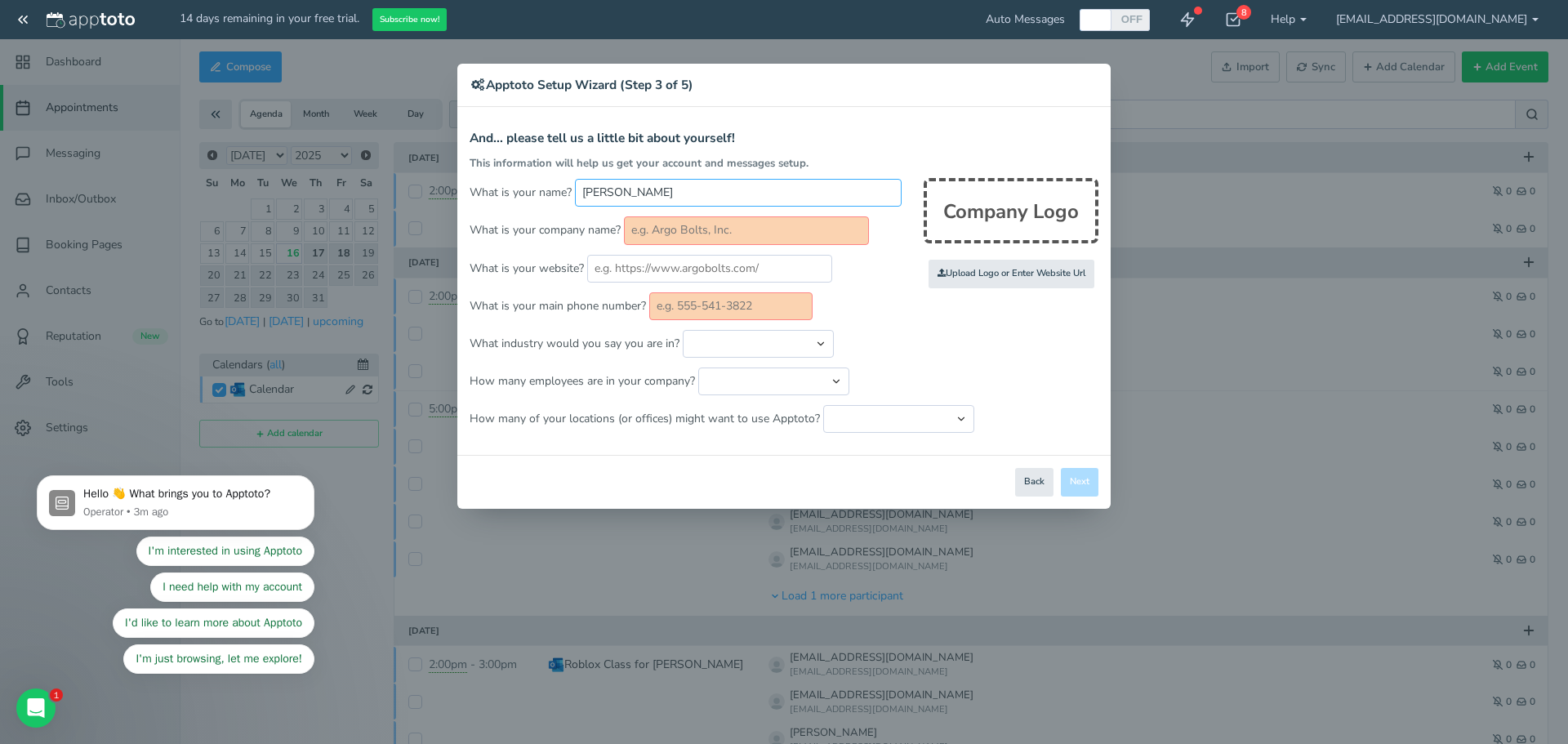 type on "[PERSON_NAME]" 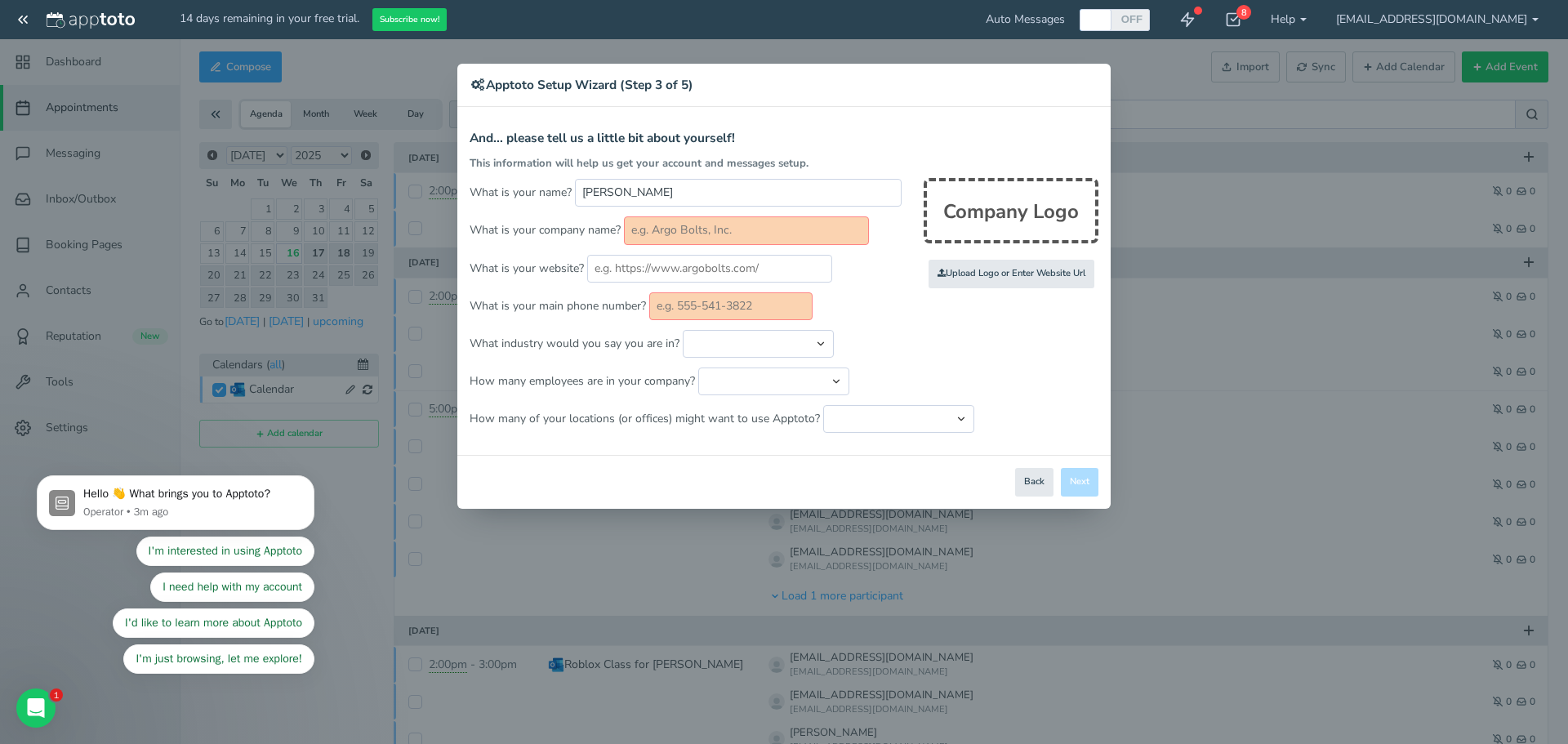 click at bounding box center [746, 230] 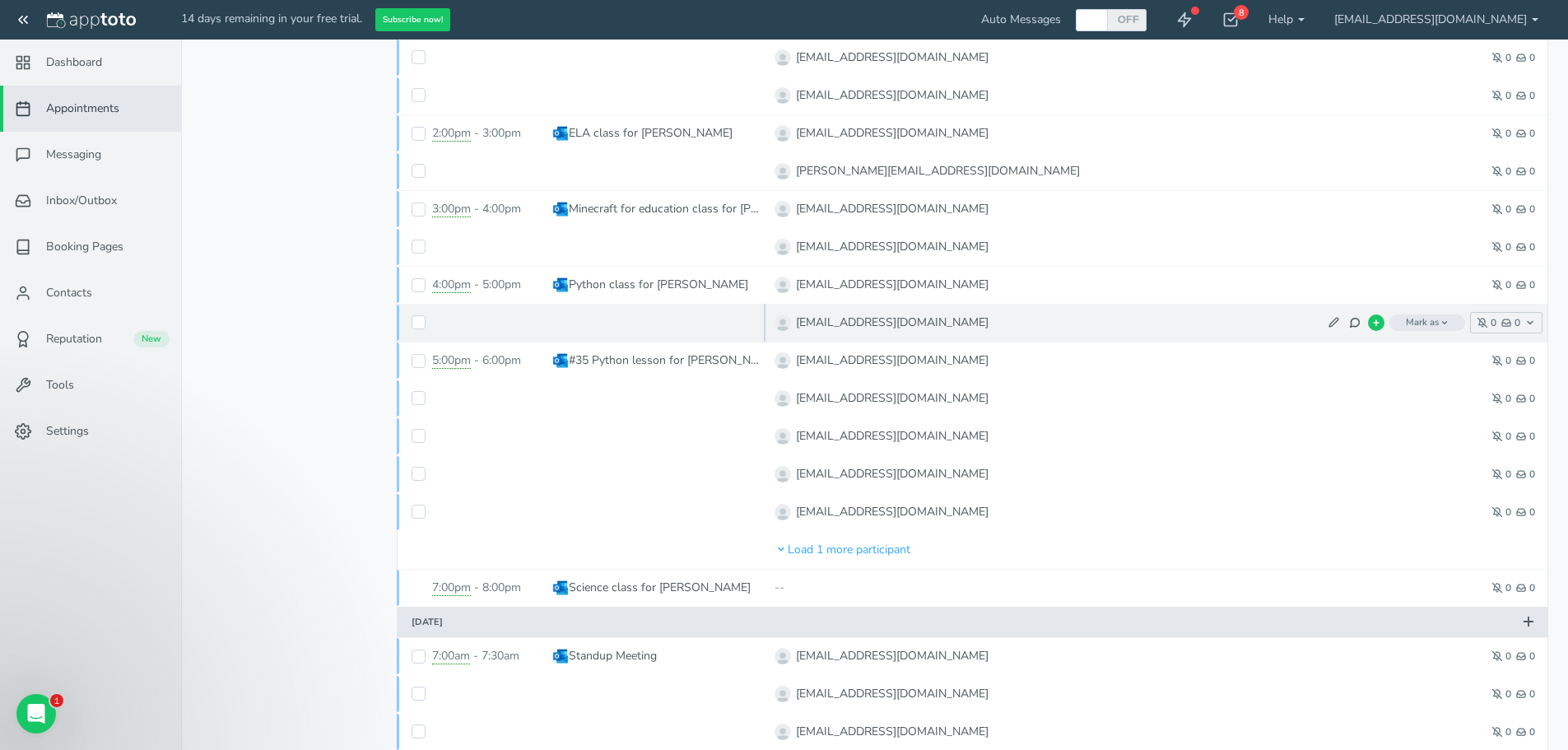 scroll, scrollTop: 433, scrollLeft: 0, axis: vertical 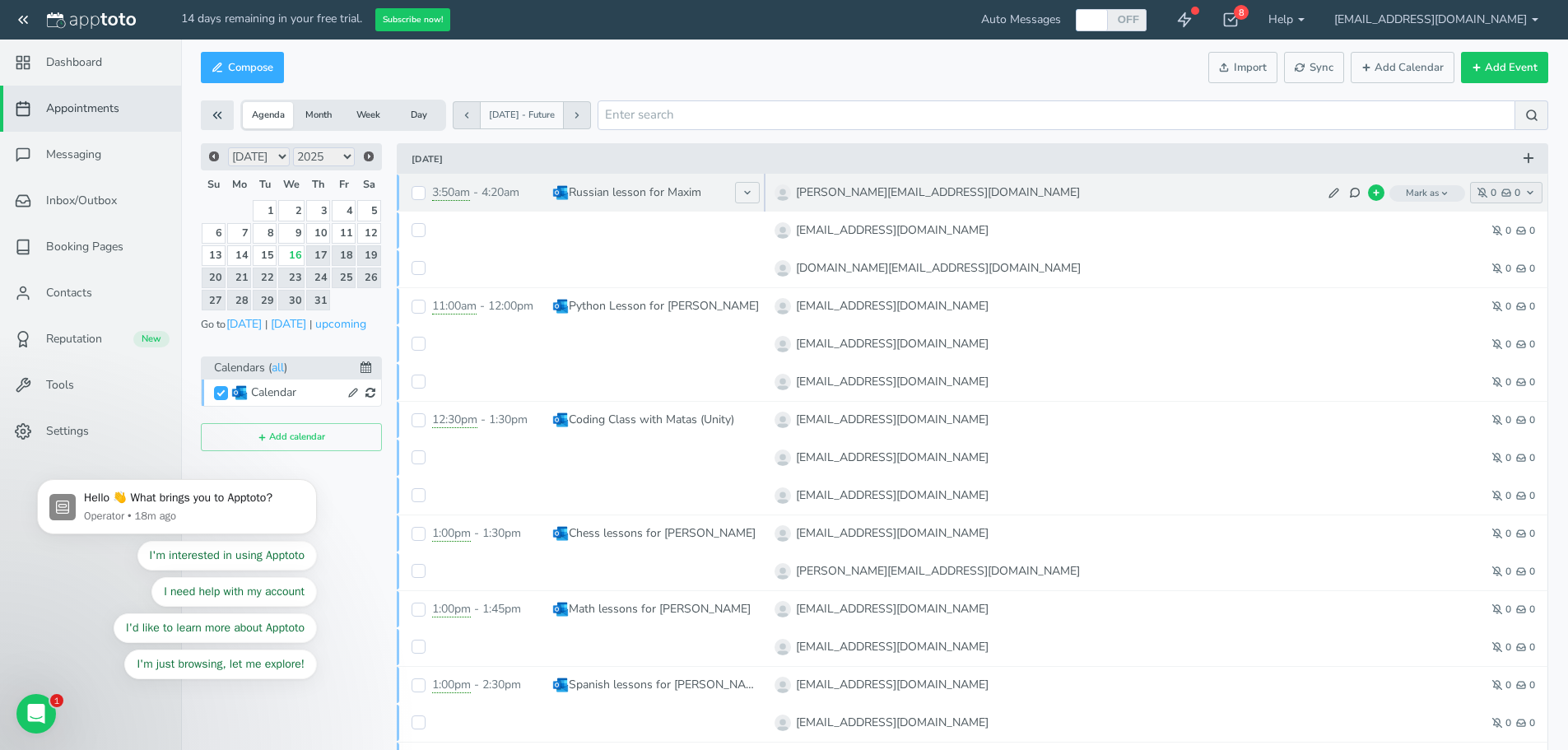 click on "0" at bounding box center (1510, 193) 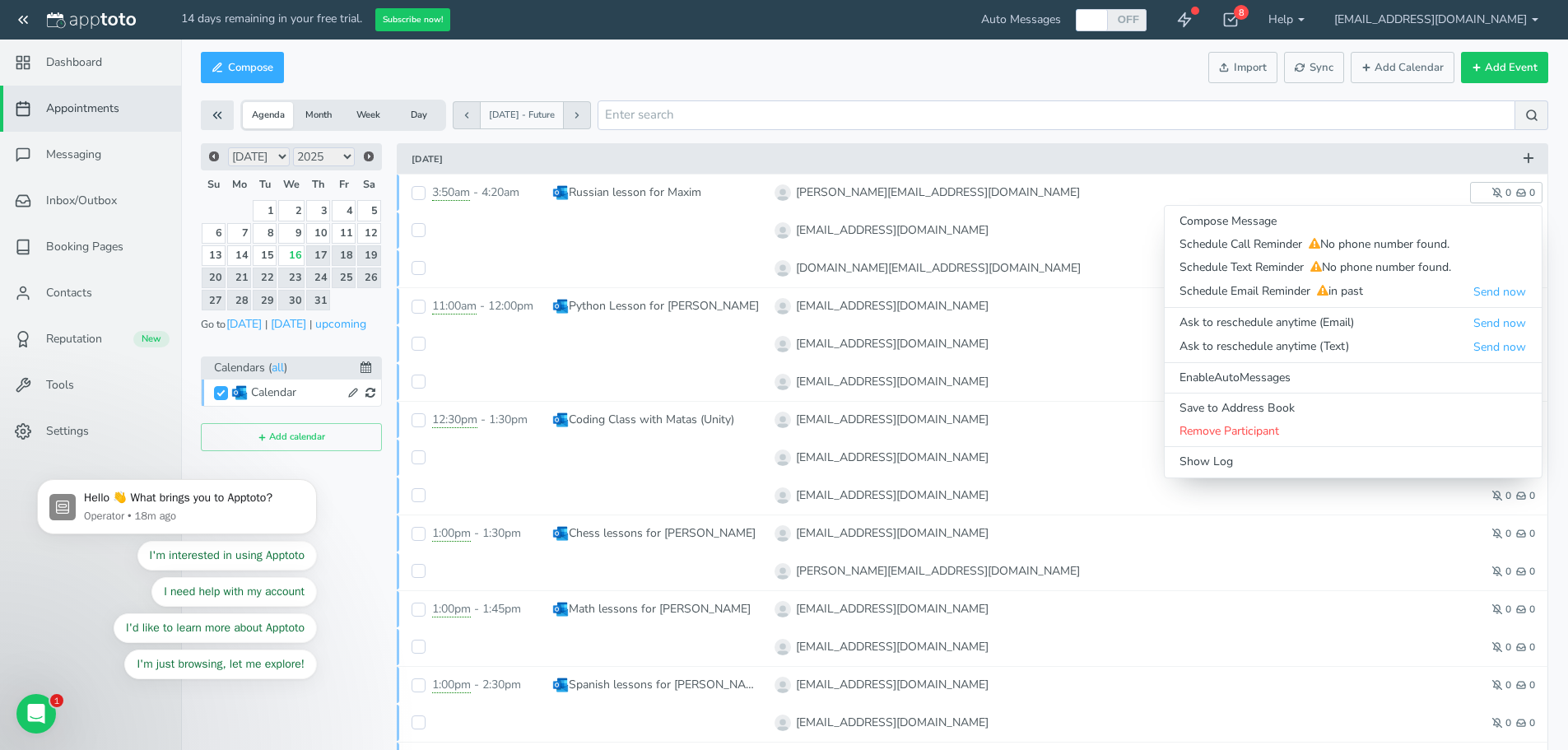 click on "Compose
Actions
Enable Auto Messages
Disable Auto Messages
Mark as Paid Externally
Mark as Unpaid Externally
Mark as Confirmed Mark as Late" at bounding box center (874, 68) 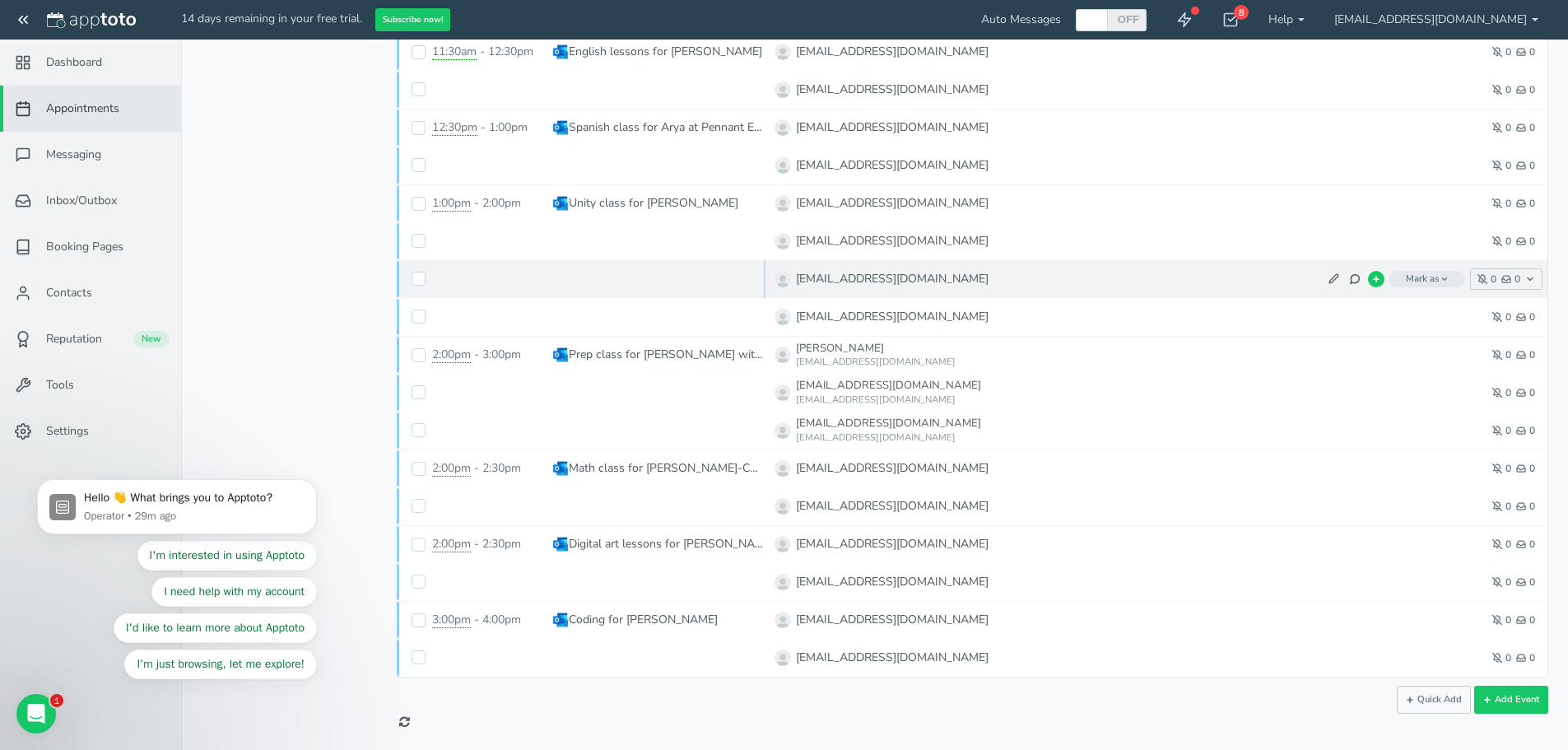 scroll, scrollTop: 1649, scrollLeft: 0, axis: vertical 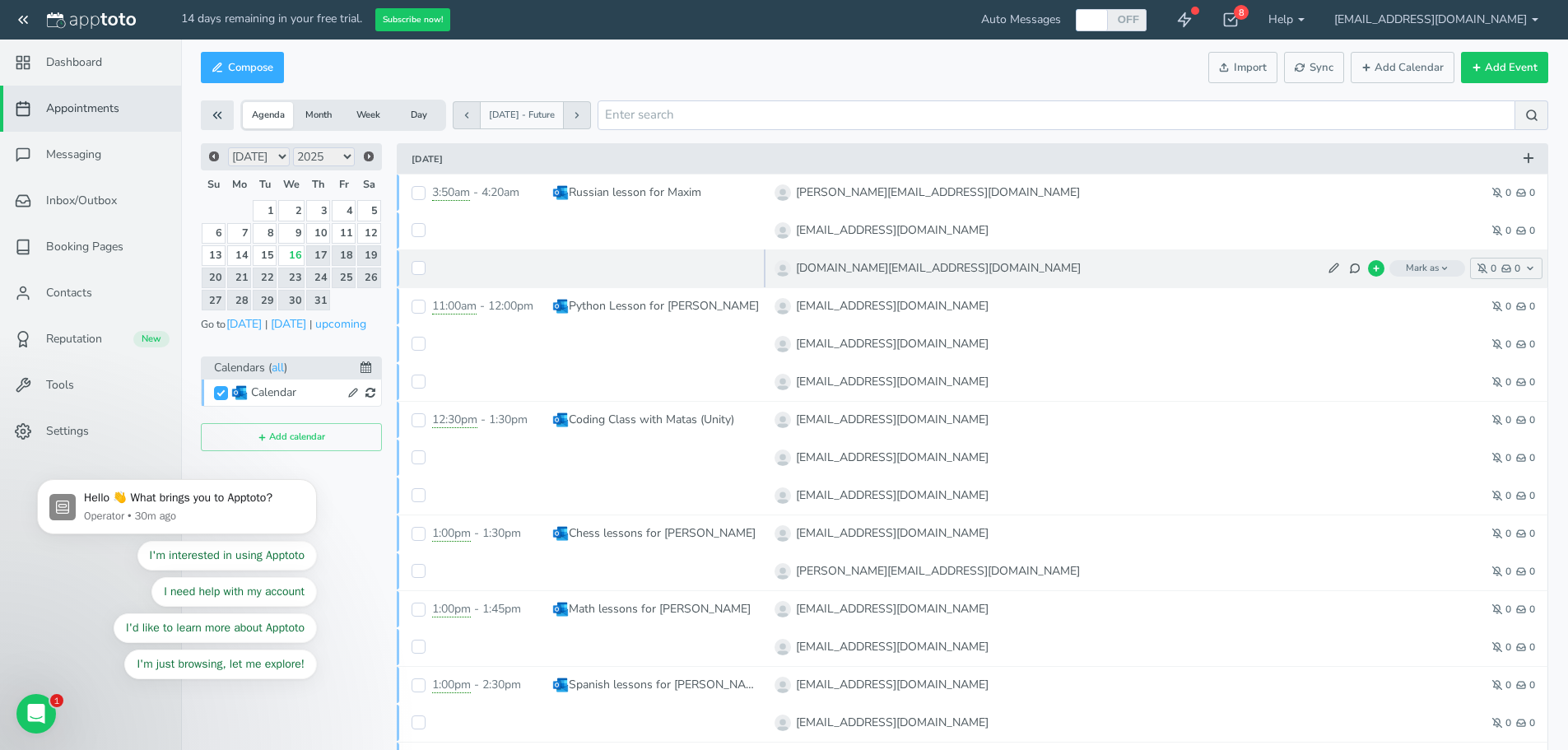 click 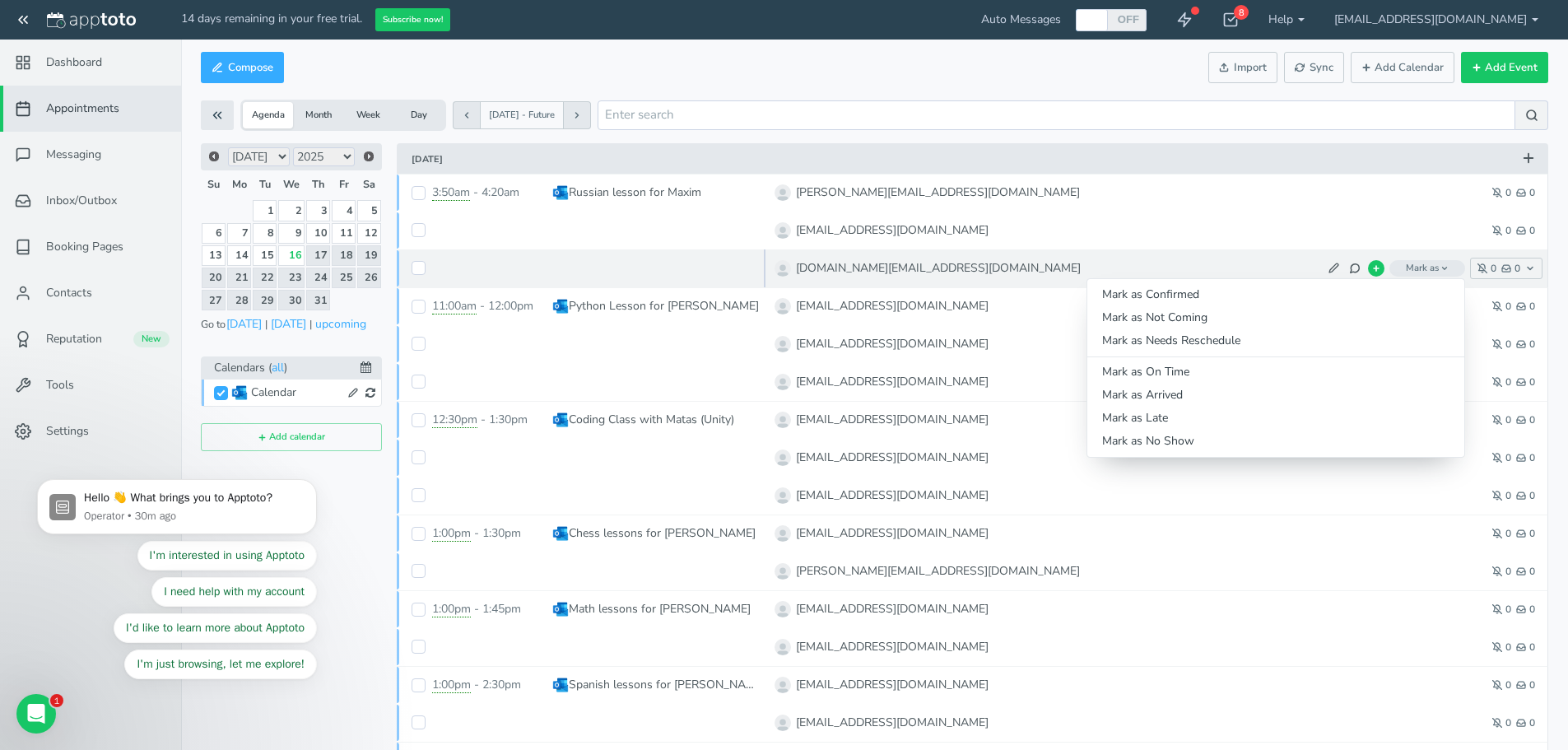 click 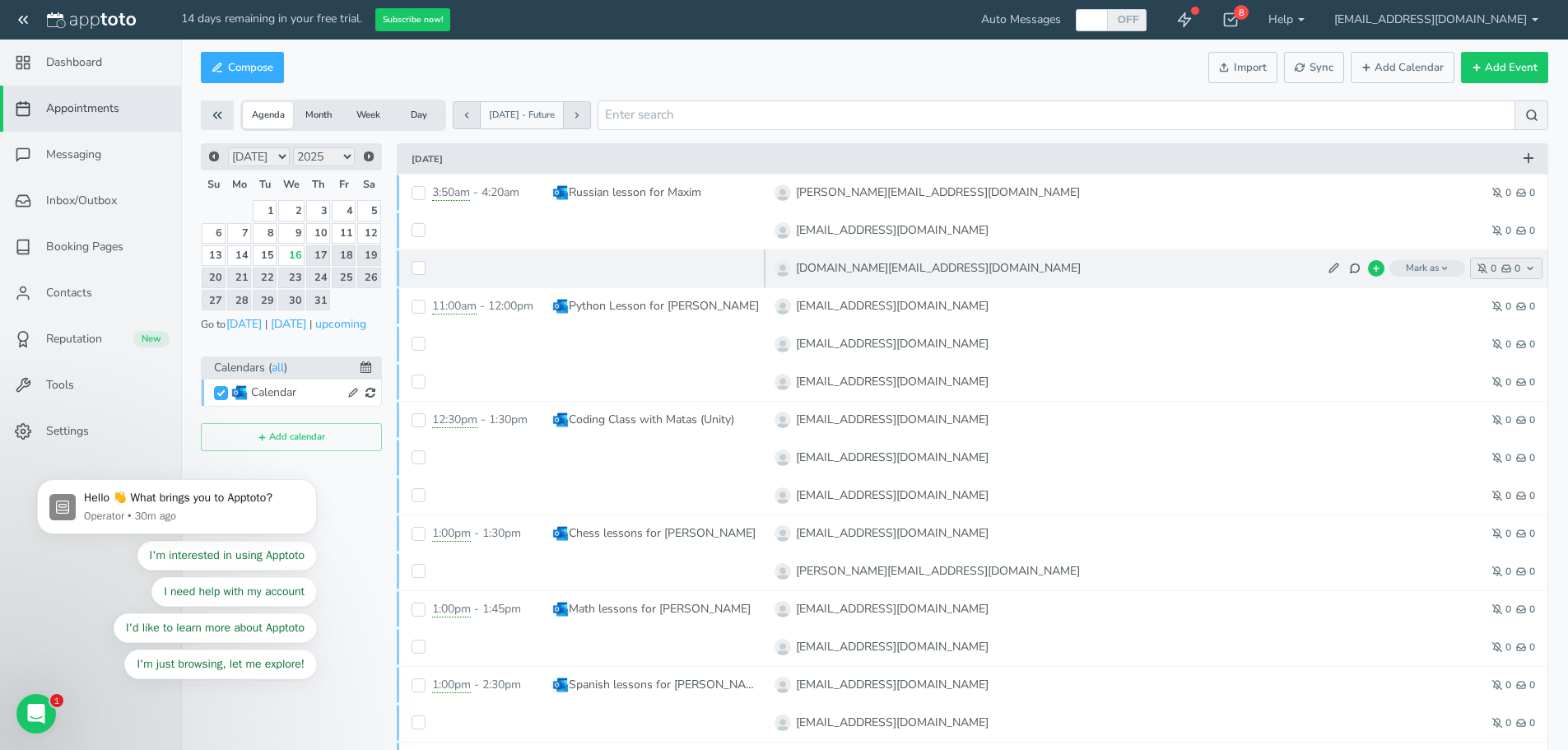 click 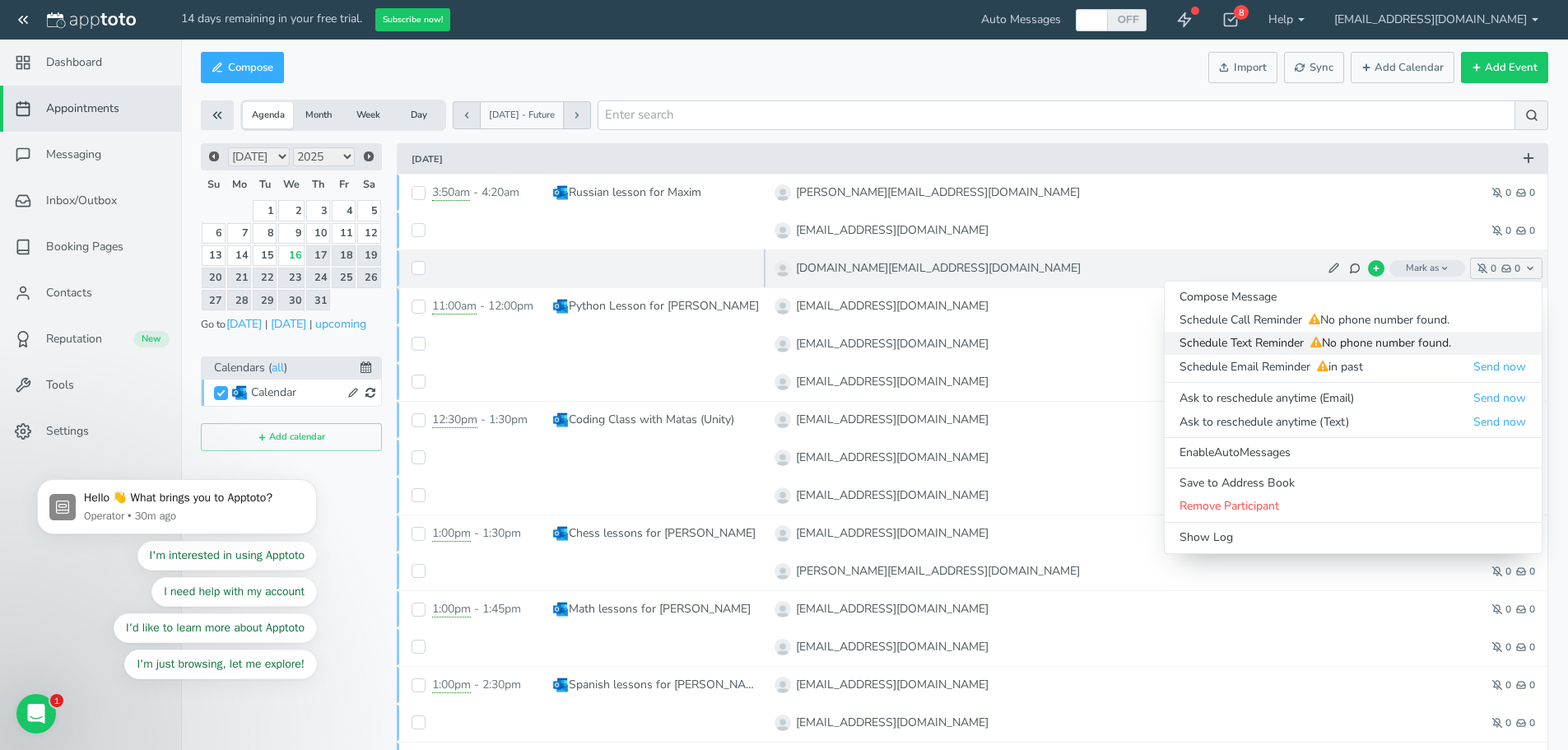 click on "No phone number found." at bounding box center [1379, 342] 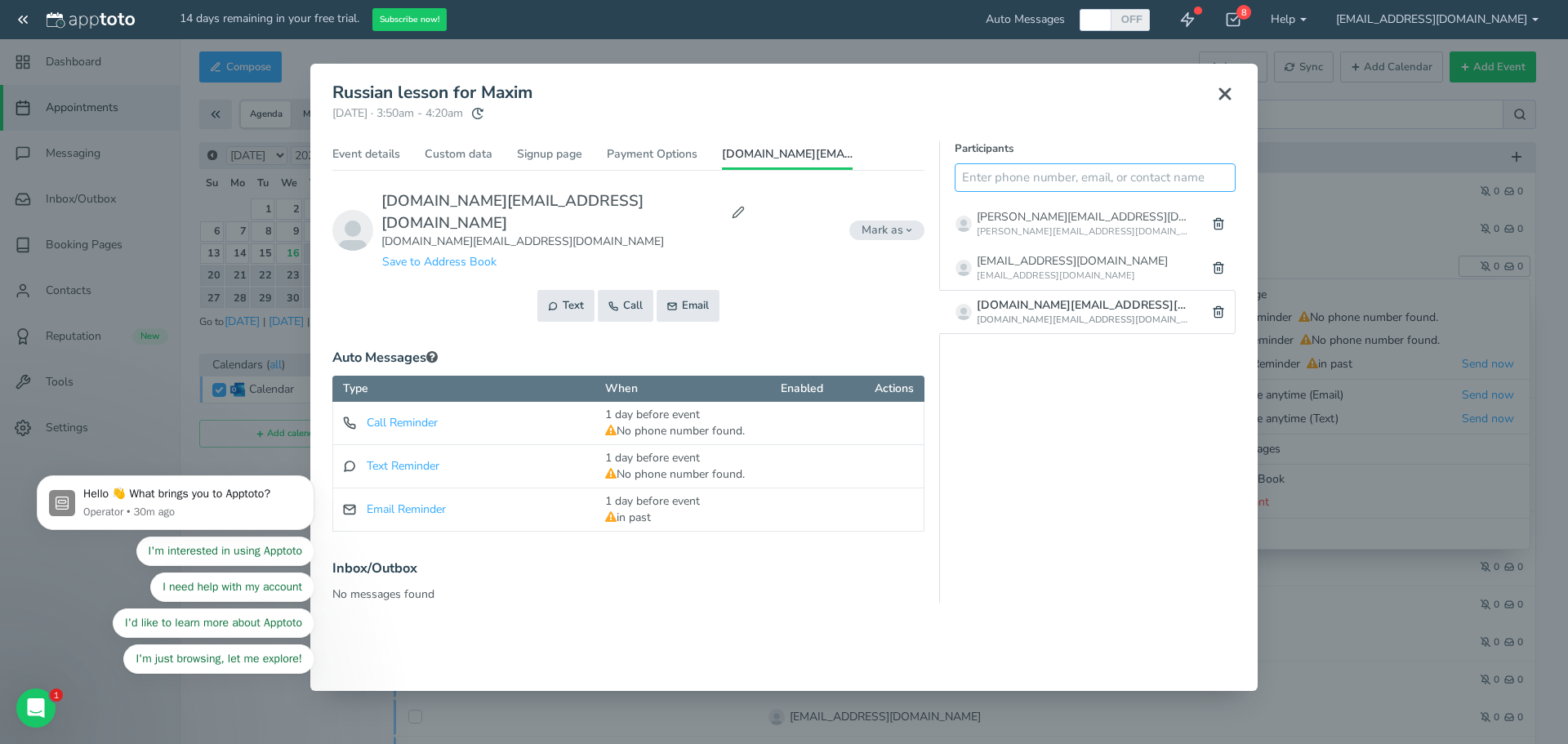 click at bounding box center [1095, 177] 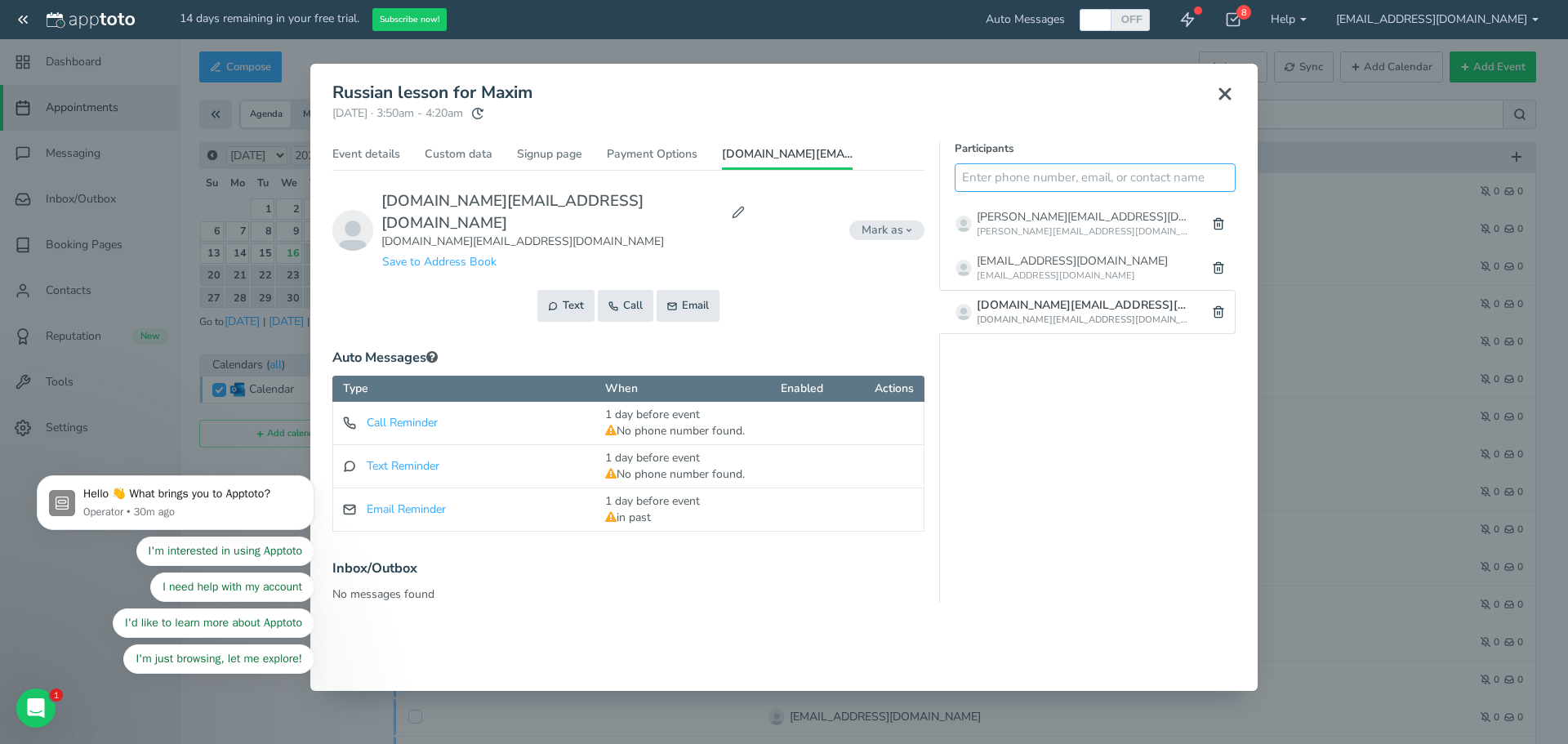 paste on "+1 (917) 774-2955" 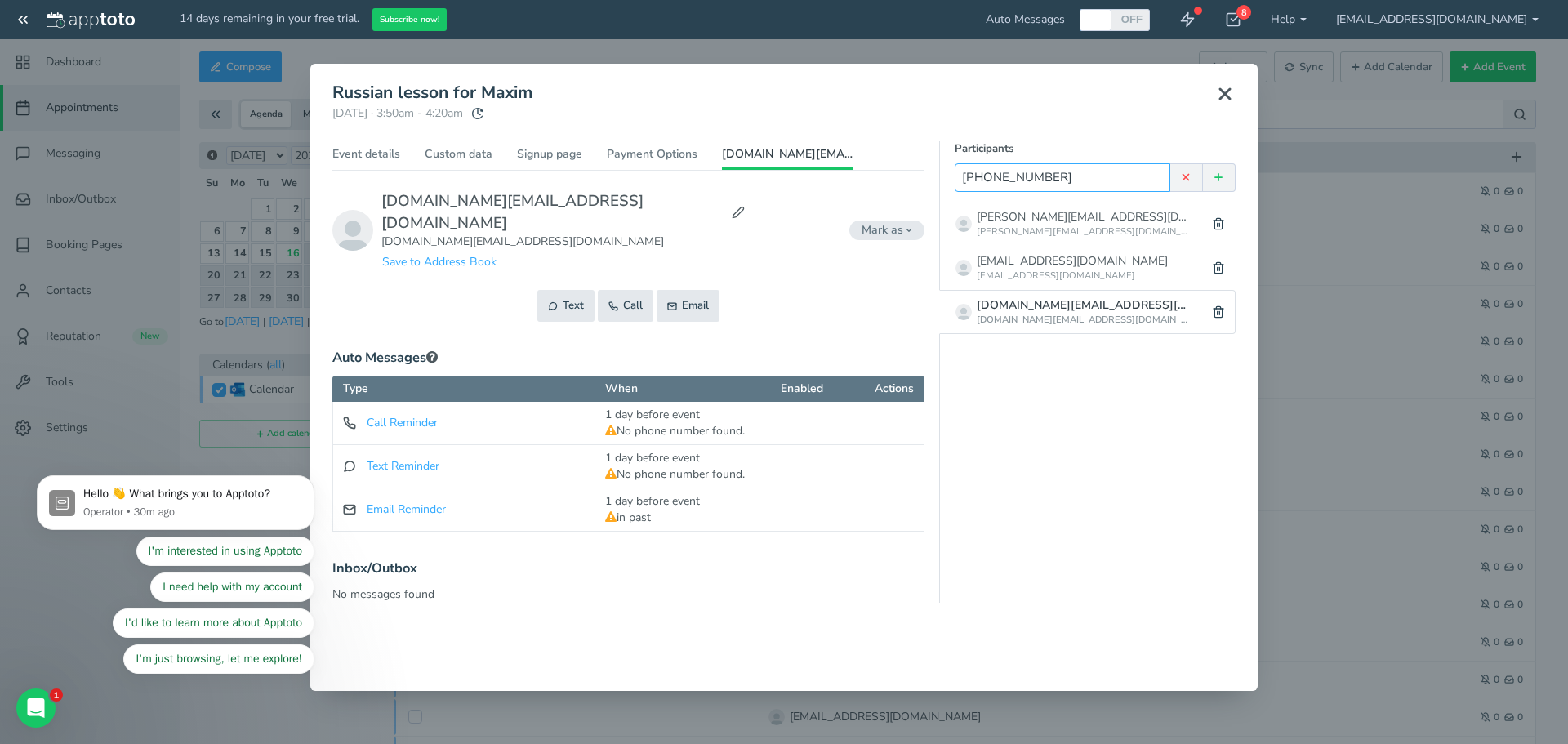 type on "+1 (917) 774-2955" 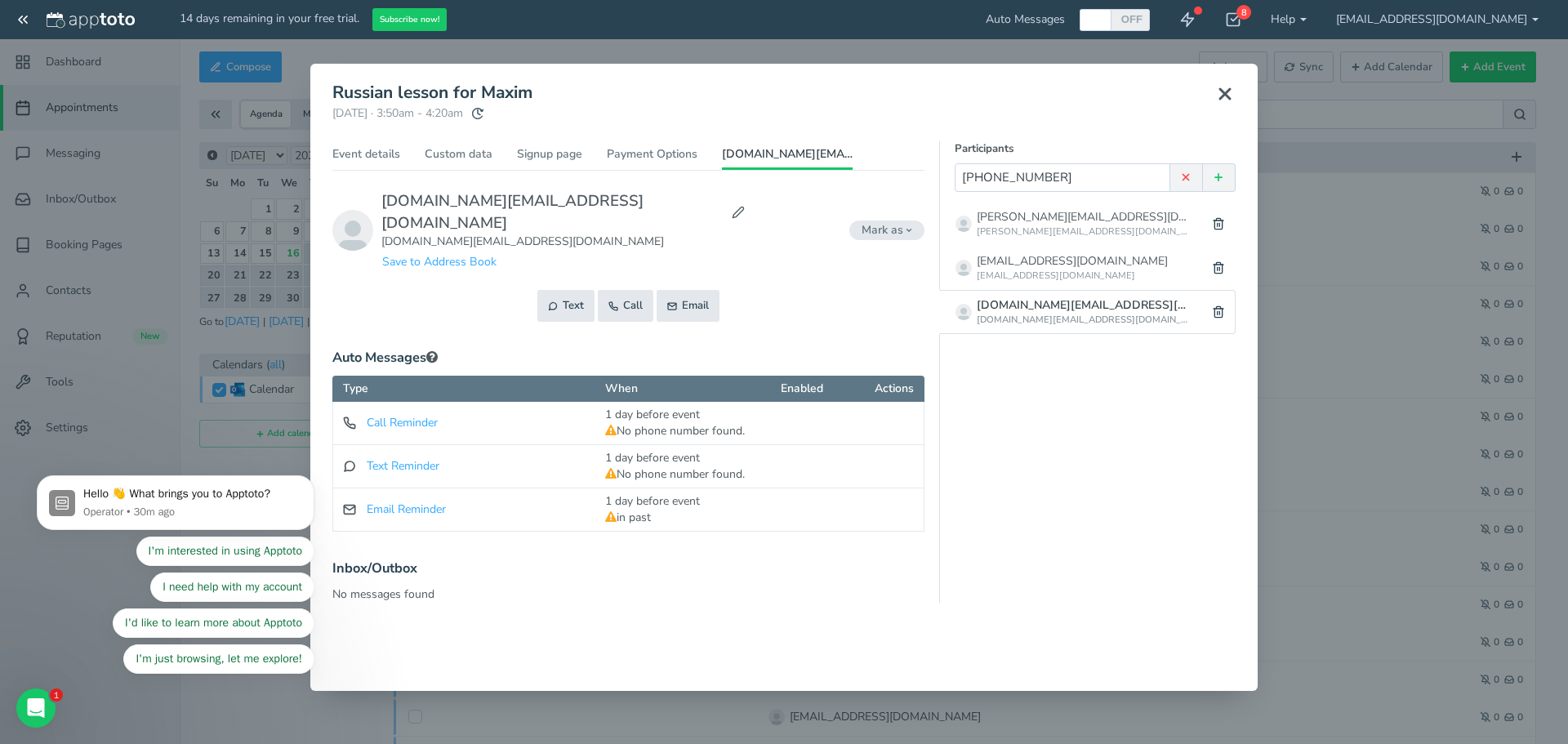 click 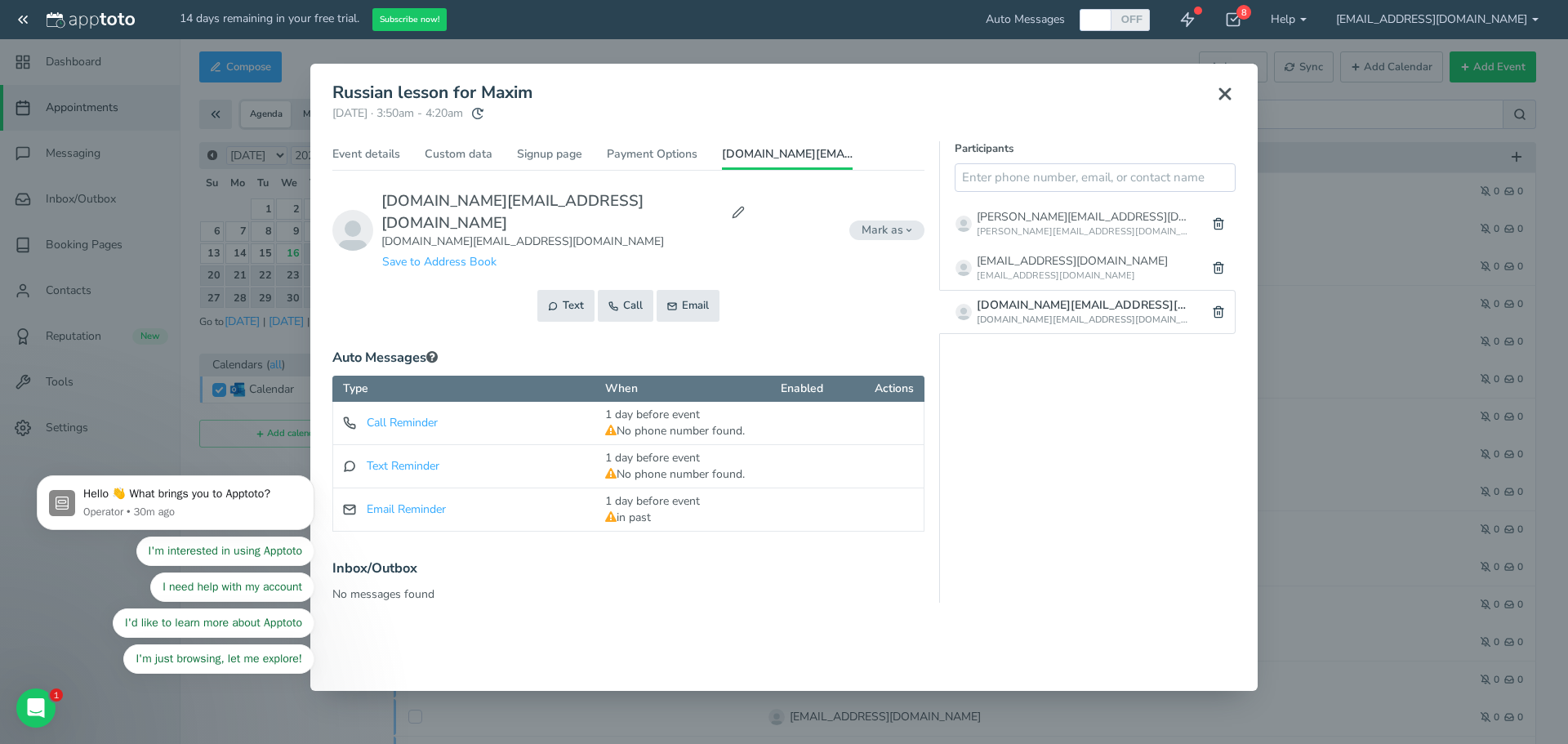 click on "Participants
maria.deinega@yandex.ru" at bounding box center (1087, 372) 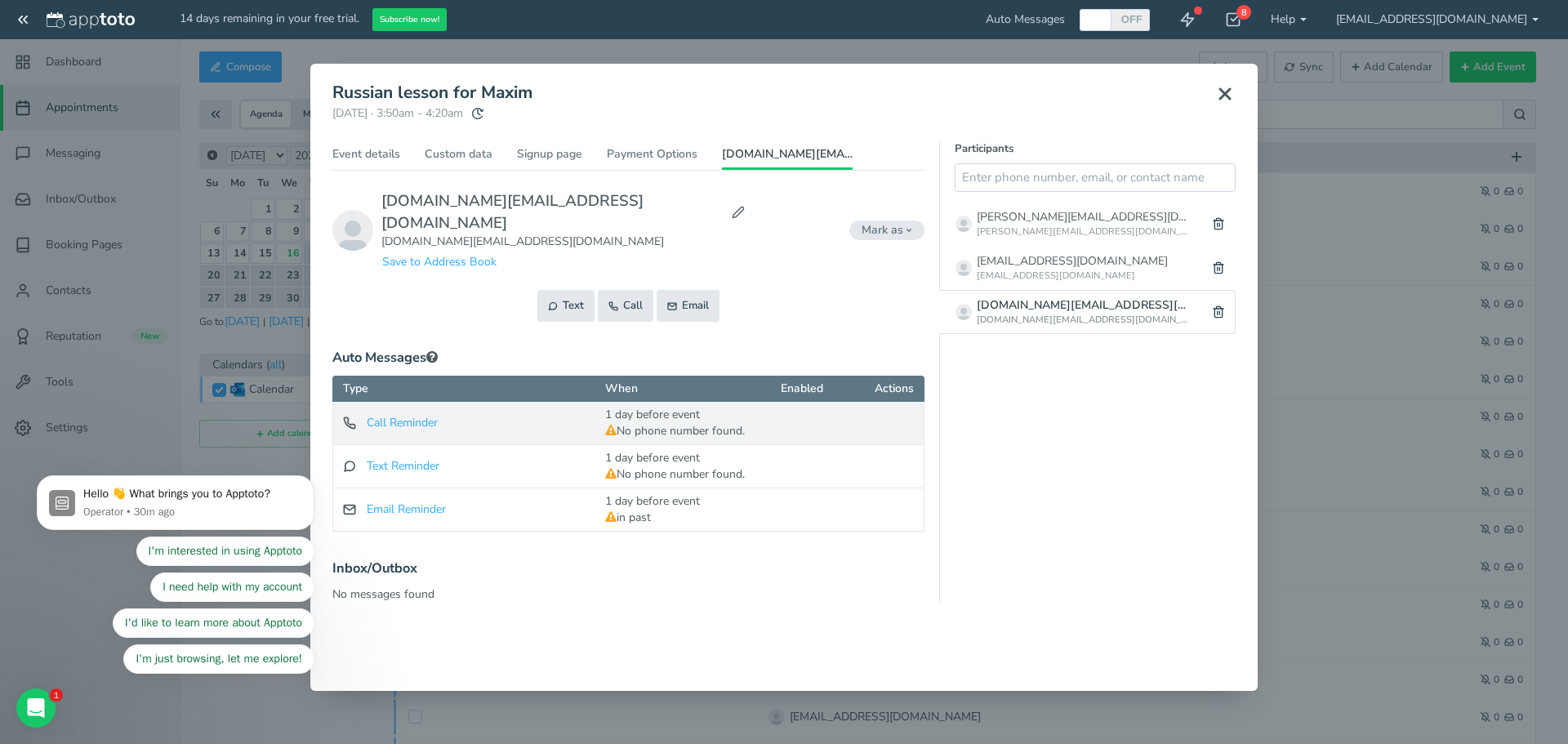 click on "1 day before event
(pending)
No phone number found." at bounding box center (675, 423) 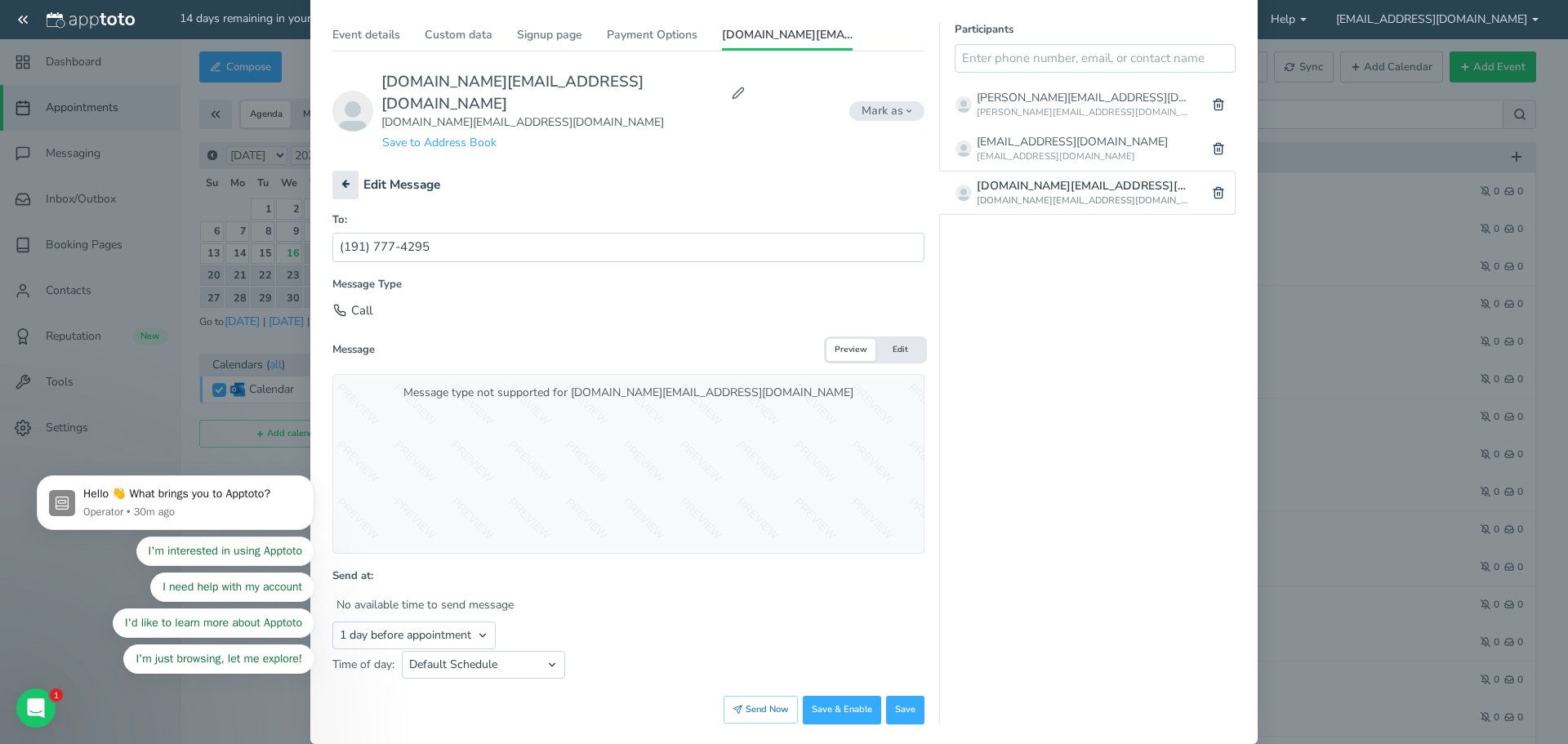 scroll, scrollTop: 124, scrollLeft: 0, axis: vertical 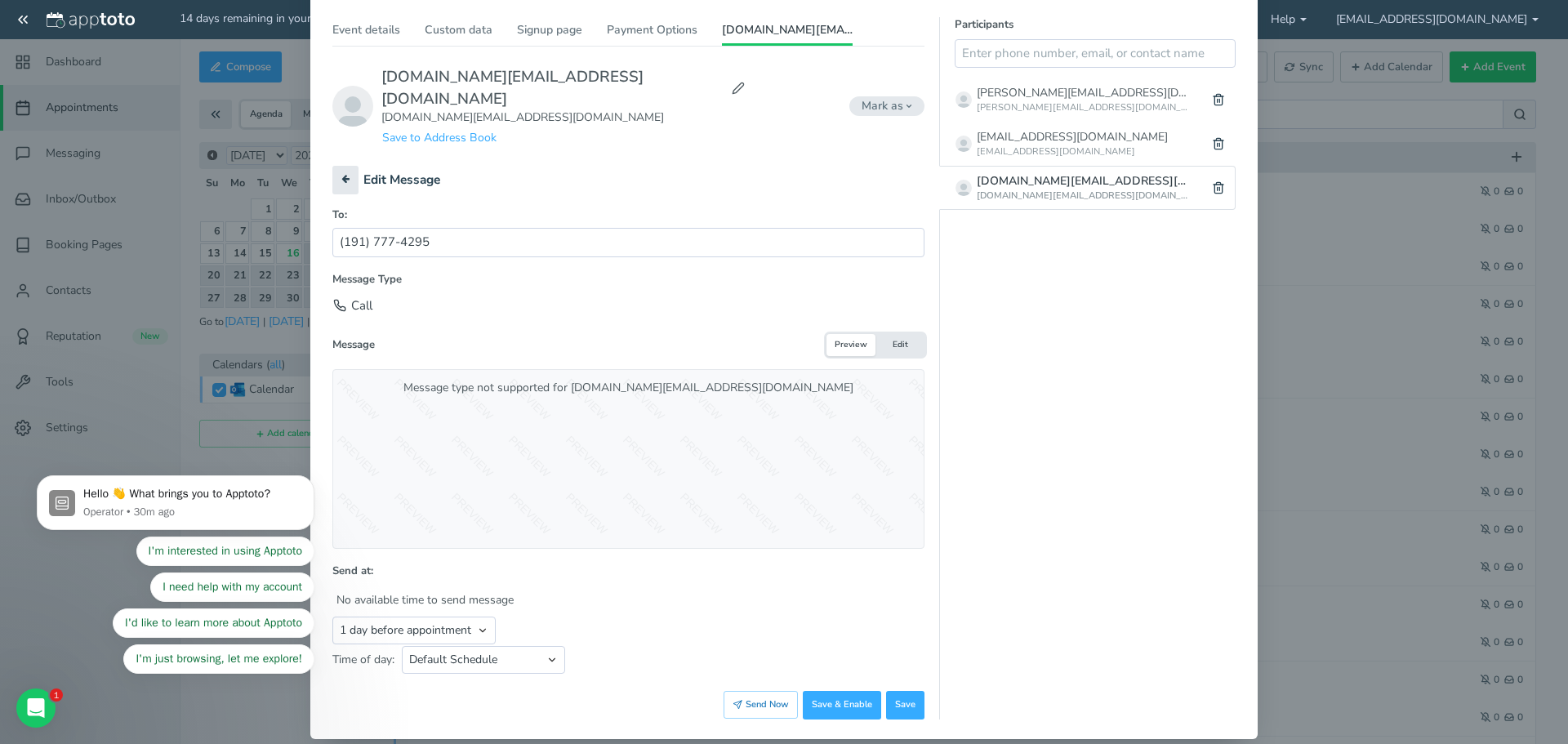 type on "(191) 777-4295" 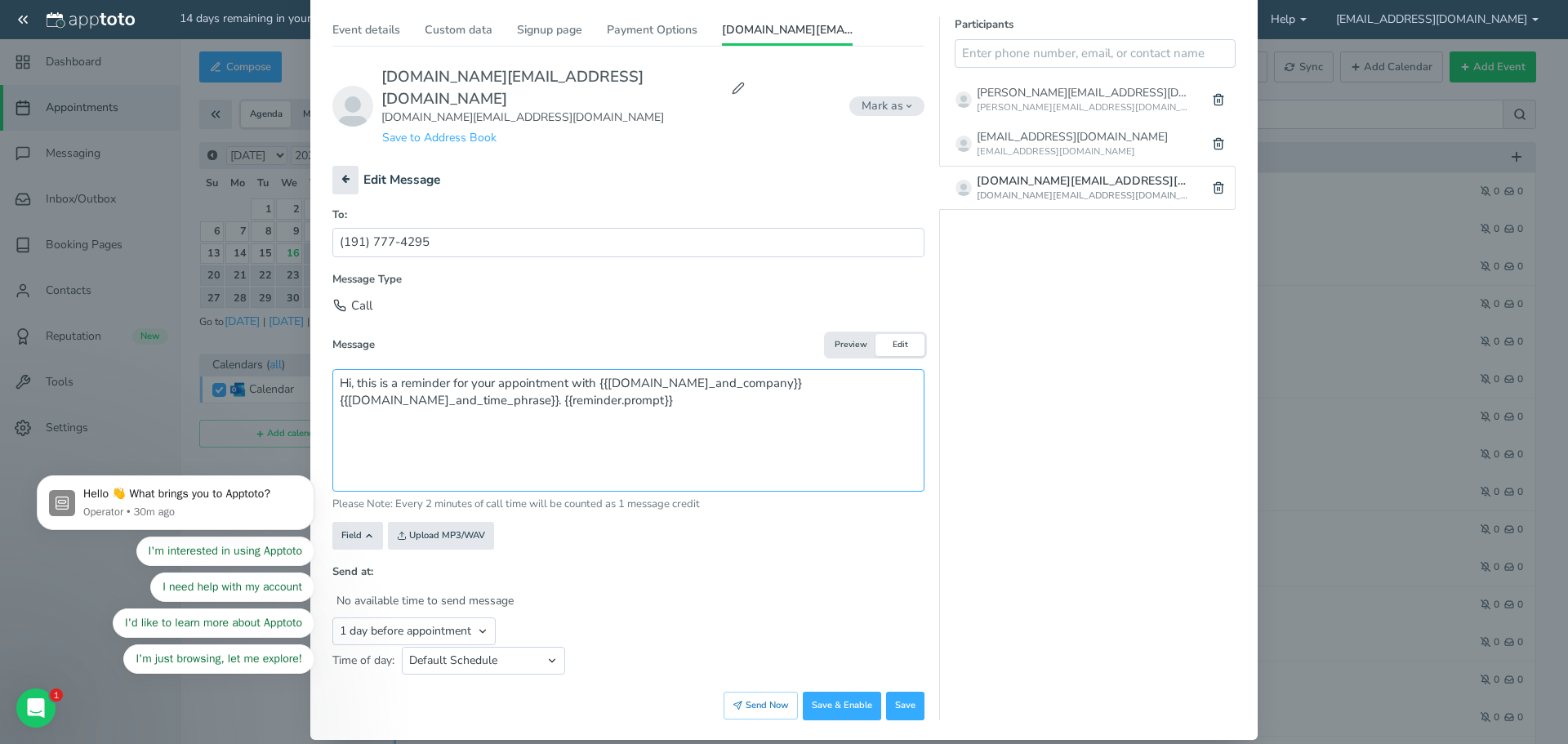 click on "Hi, this is a reminder for your appointment with {{user.name_and_company}} {{event.day_and_time_phrase}}. {{reminder.prompt}}" at bounding box center [628, 430] 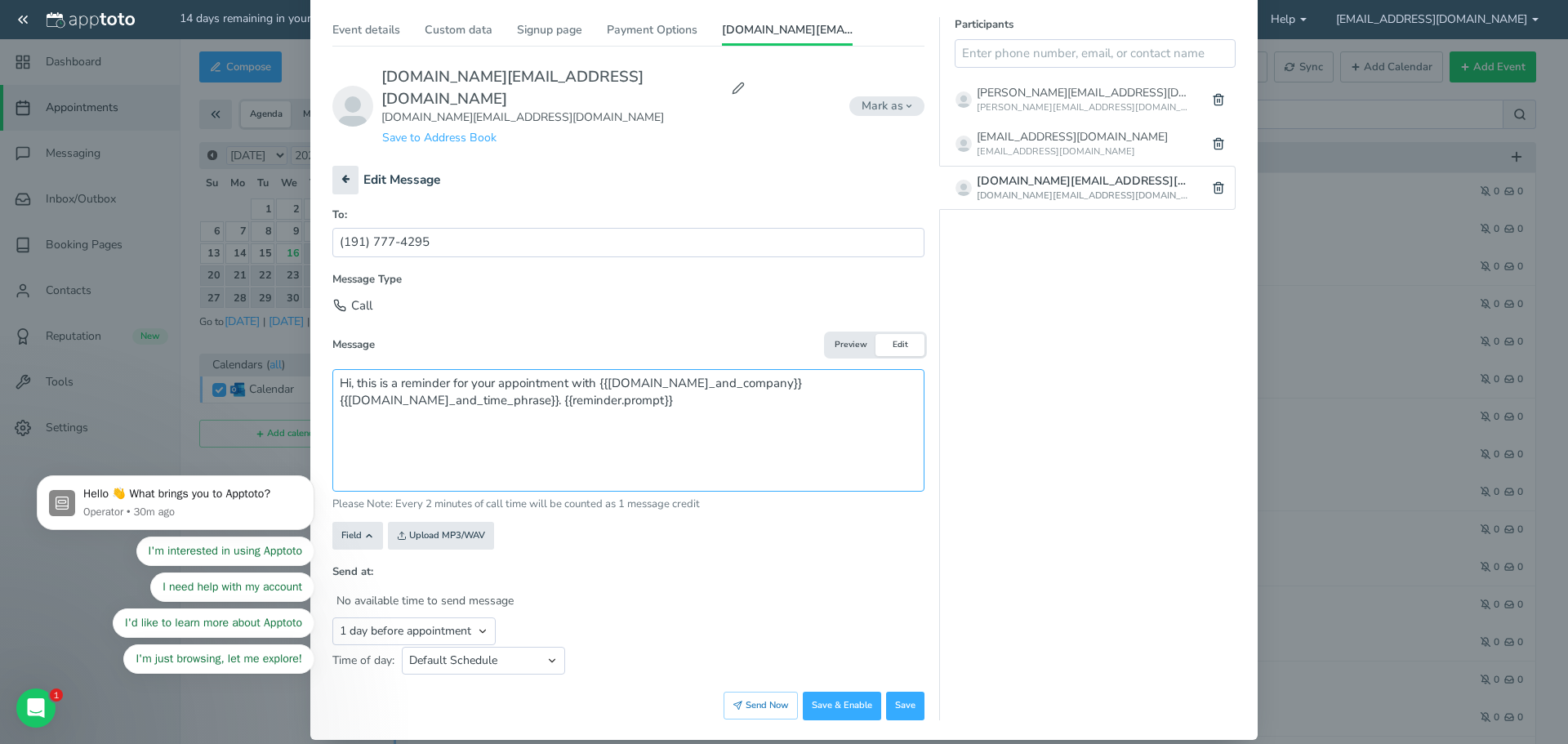 click on "Hi, this is a reminder for your appointment with {{user.name_and_company}} {{event.day_and_time_phrase}}. {{reminder.prompt}}" at bounding box center [628, 430] 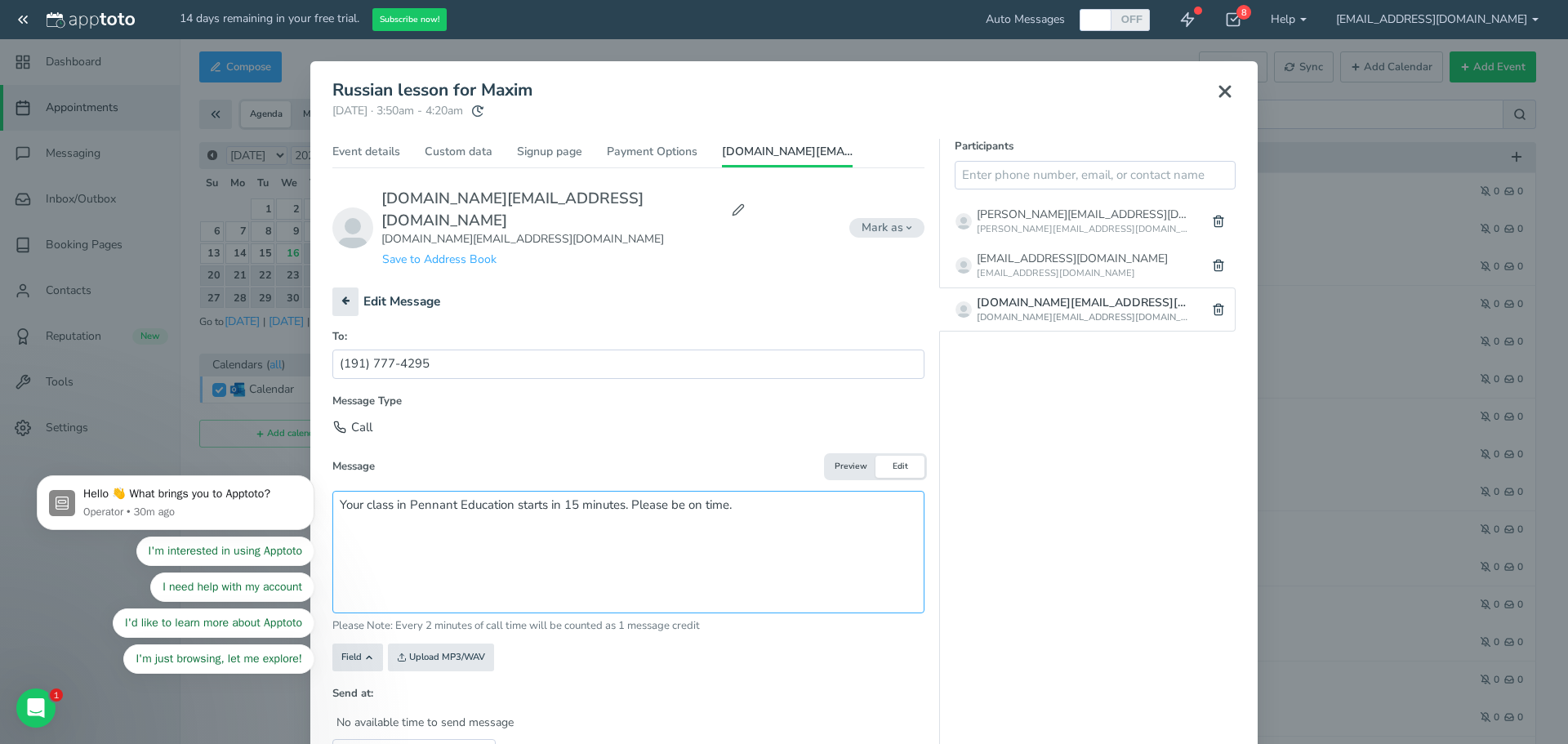 scroll, scrollTop: 0, scrollLeft: 0, axis: both 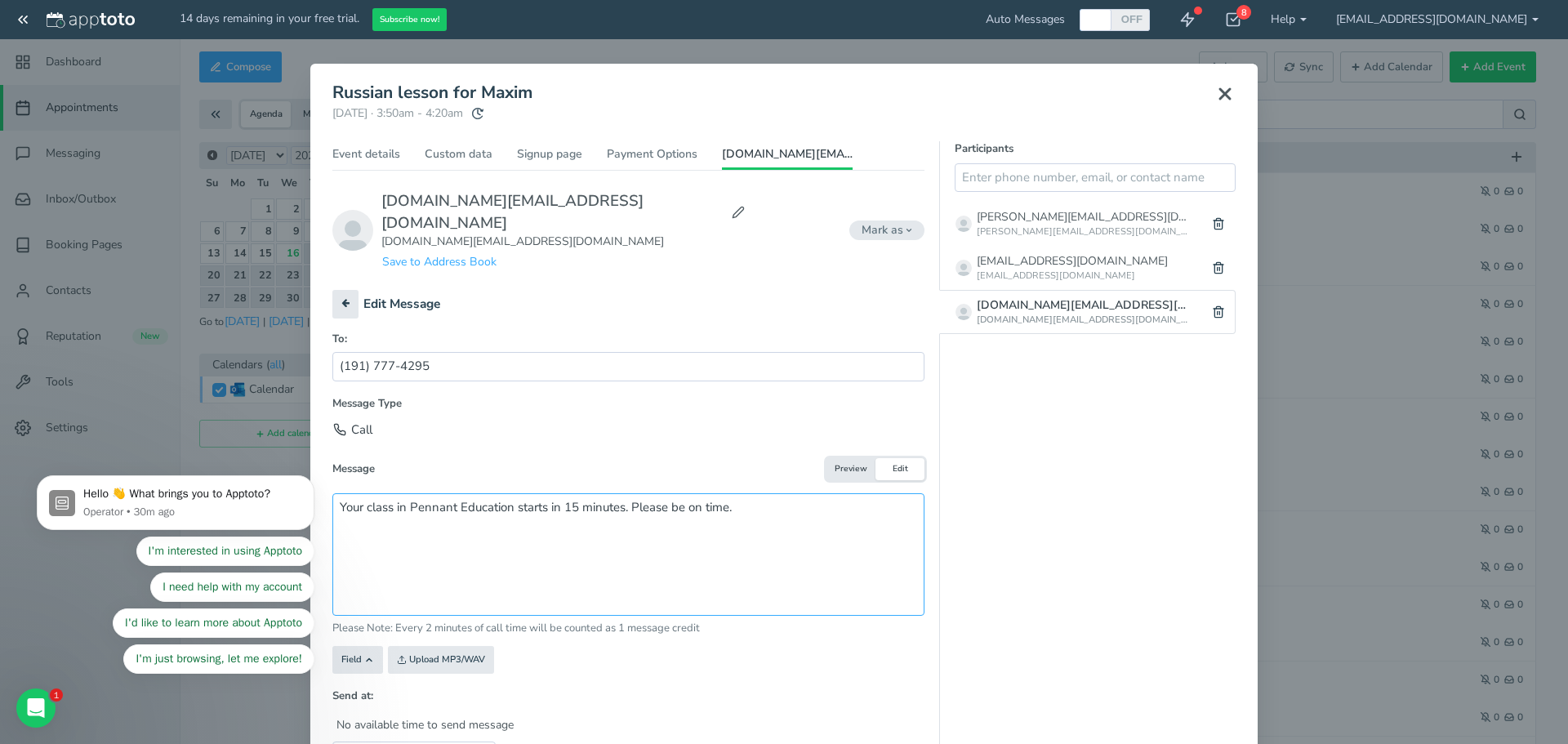 type on "Your class in Pennant Education starts in 15 minutes. Please be on time." 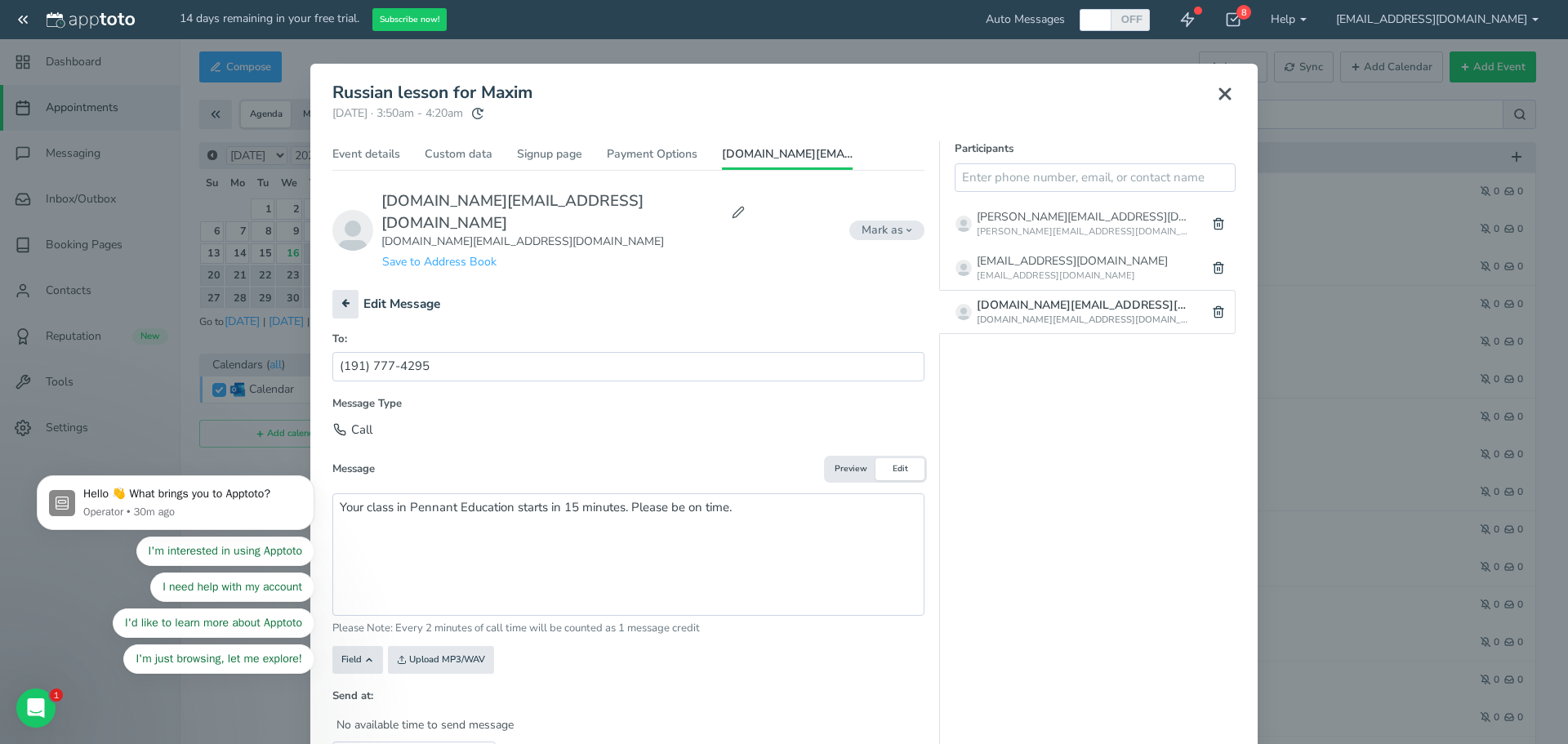 click on "Call" at bounding box center [628, 430] 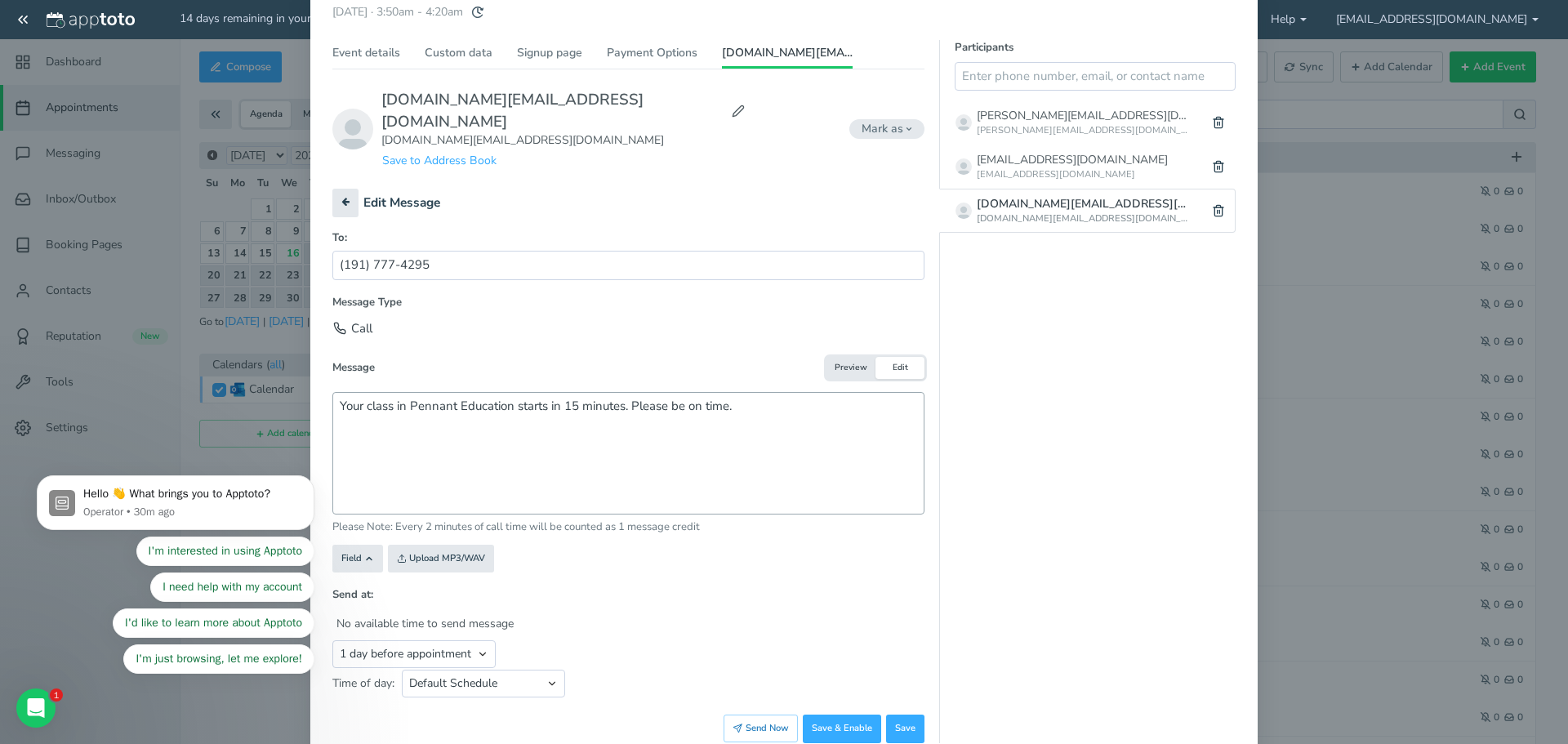 scroll, scrollTop: 125, scrollLeft: 0, axis: vertical 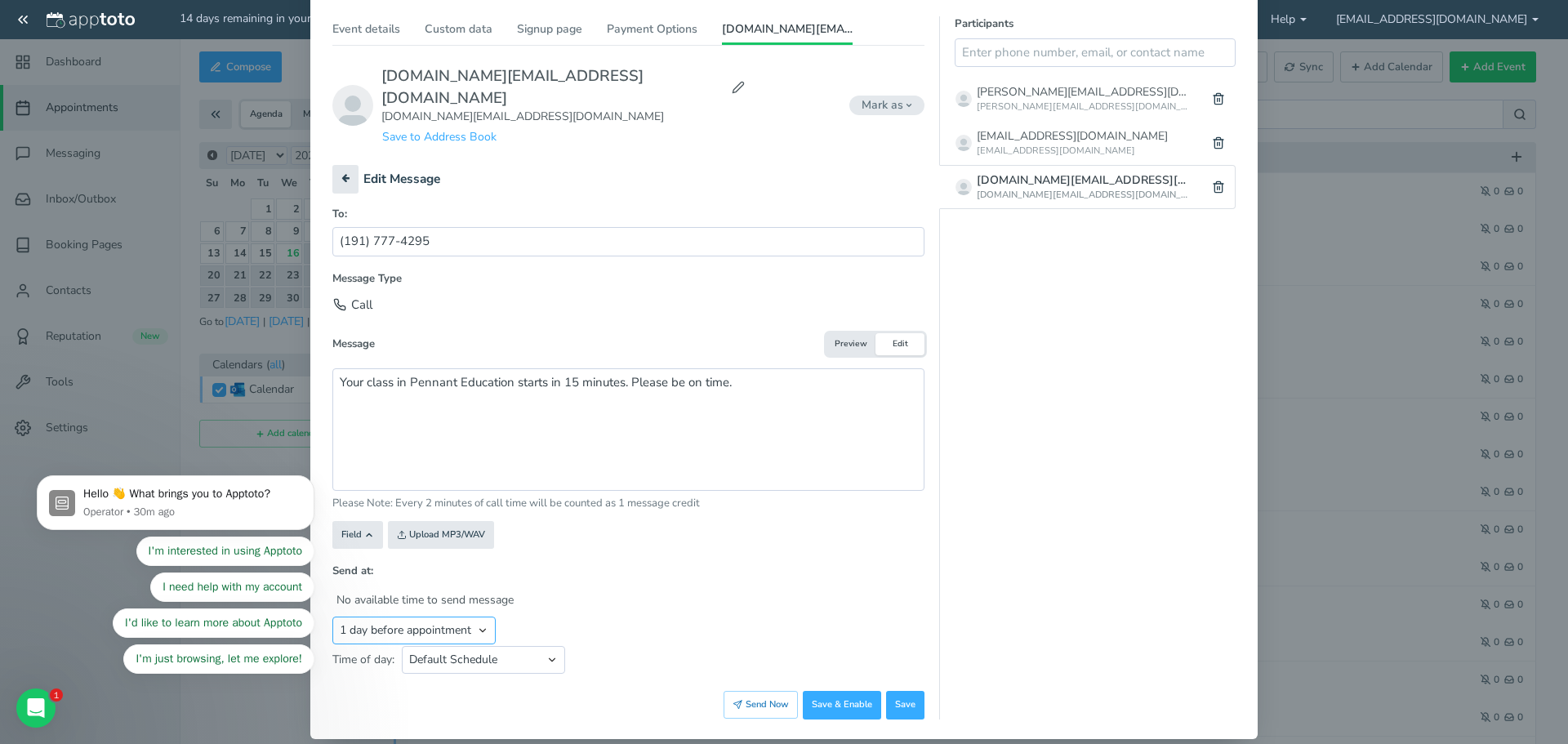 click on "Appointment start time Day of appointment 1 day before appointment 2 days before appointment 3 days before appointment 7 days before appointment 14 days before appointment 1 hour before appointment 1 hour 30 minutes before appointment 2 hours before appointment 3 hours before appointment 4 hours before appointment 30 minutes before appointment Between Relative day and time" at bounding box center [414, 630] 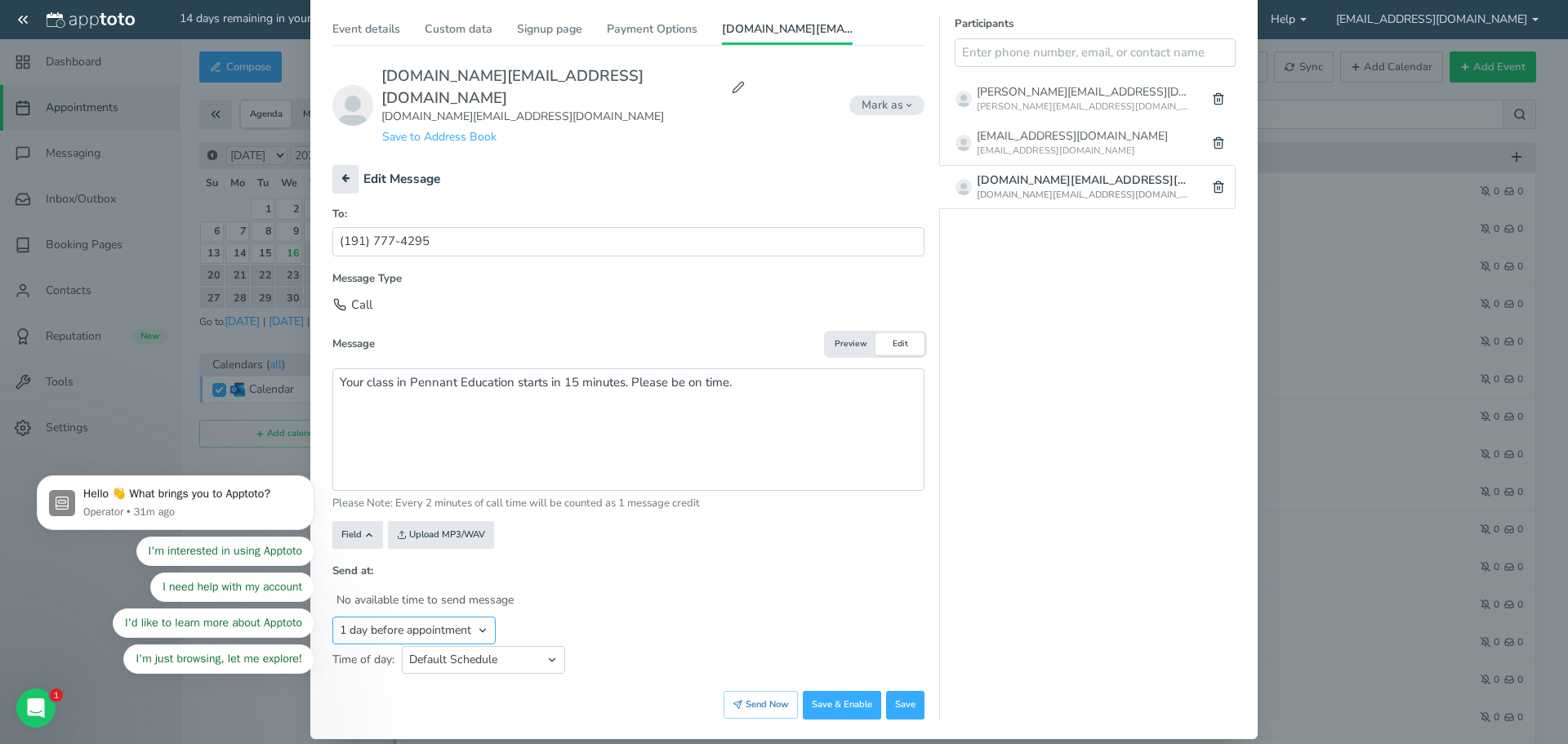 select on "string:-30" 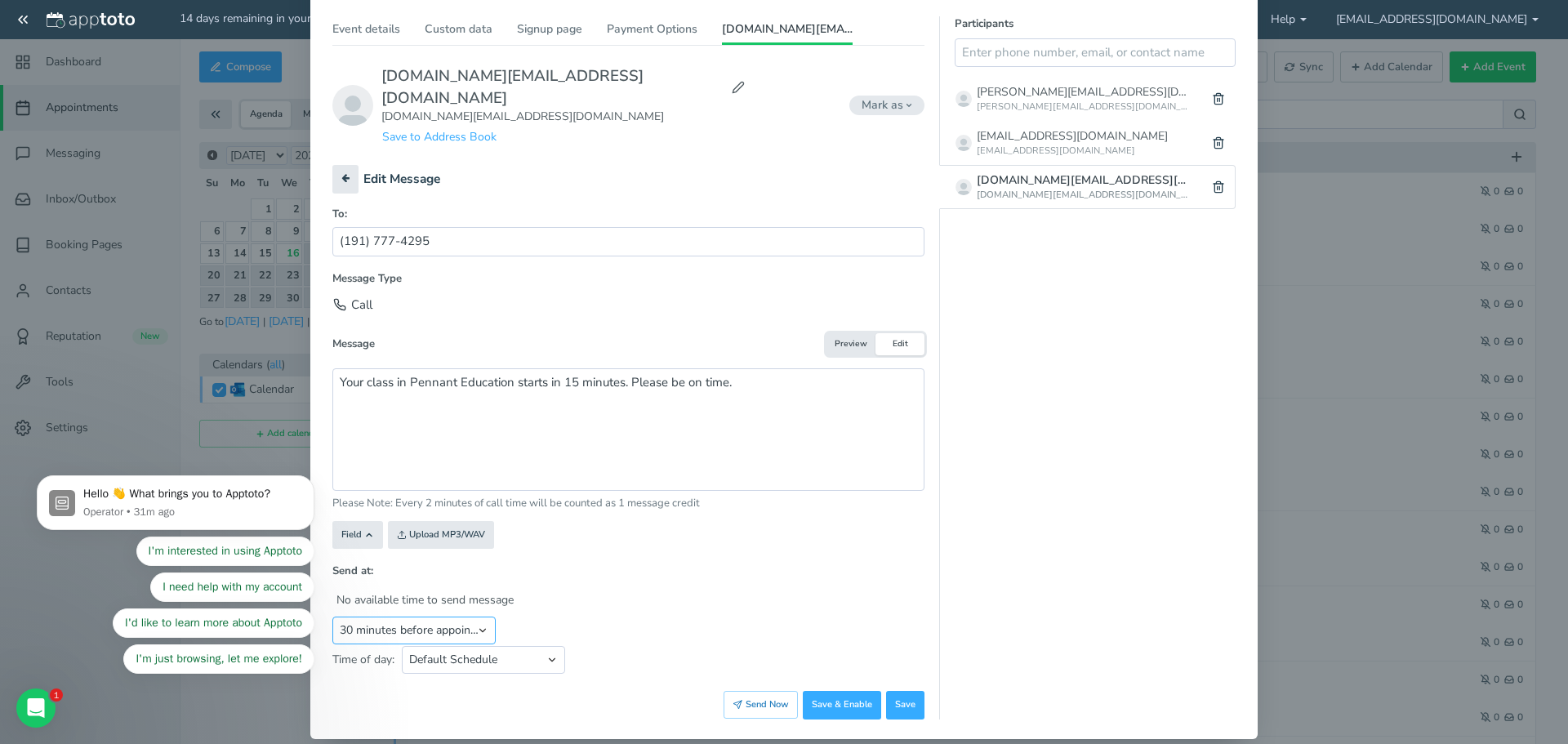 click on "Appointment start time Day of appointment 1 day before appointment 2 days before appointment 3 days before appointment 7 days before appointment 14 days before appointment 1 hour before appointment 1 hour 30 minutes before appointment 2 hours before appointment 3 hours before appointment 4 hours before appointment 30 minutes before appointment Between Relative day and time" at bounding box center (414, 630) 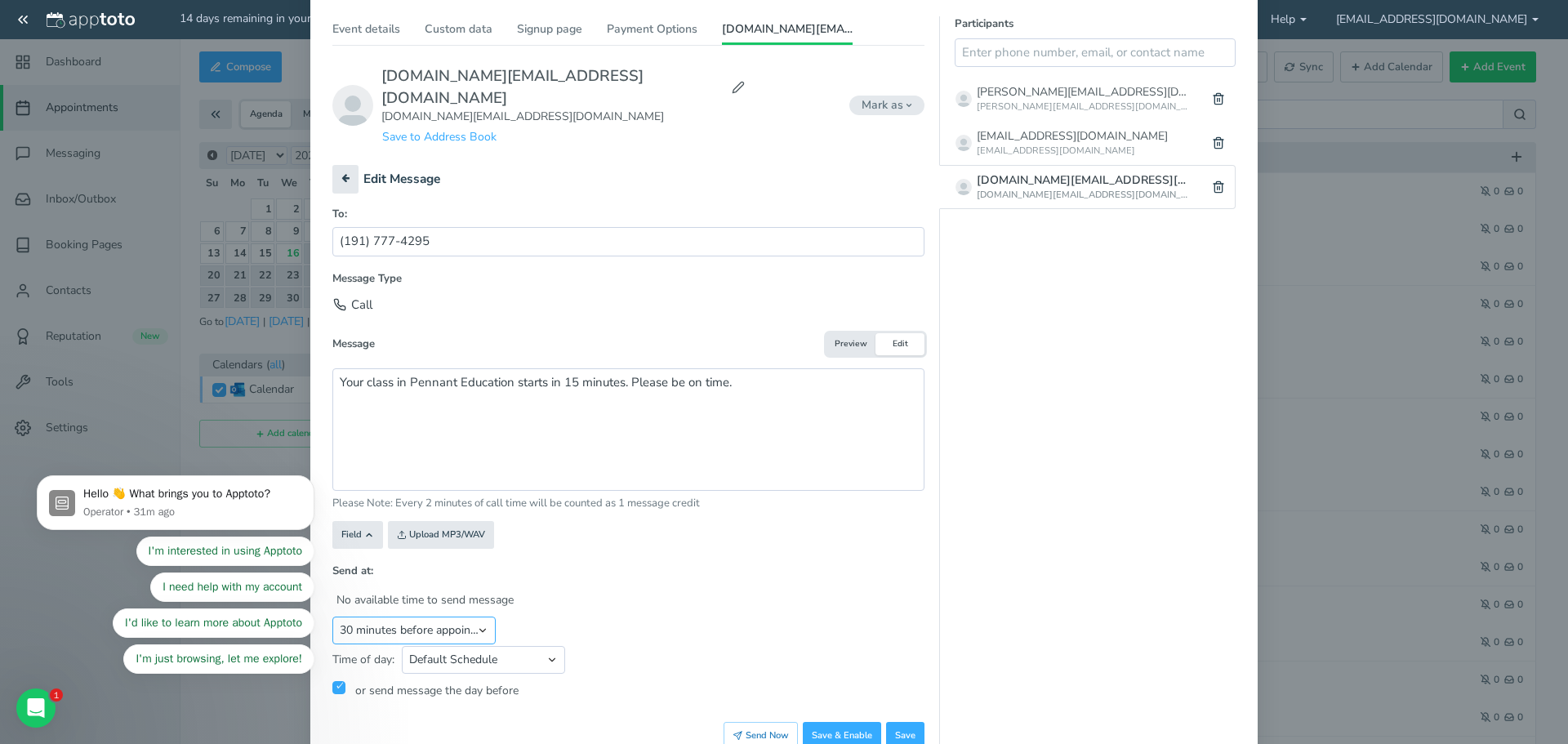 click on "Appointment start time Day of appointment 1 day before appointment 2 days before appointment 3 days before appointment 7 days before appointment 14 days before appointment 1 hour before appointment 1 hour 30 minutes before appointment 2 hours before appointment 3 hours before appointment 4 hours before appointment 30 minutes before appointment Between Relative day and time" at bounding box center [414, 630] 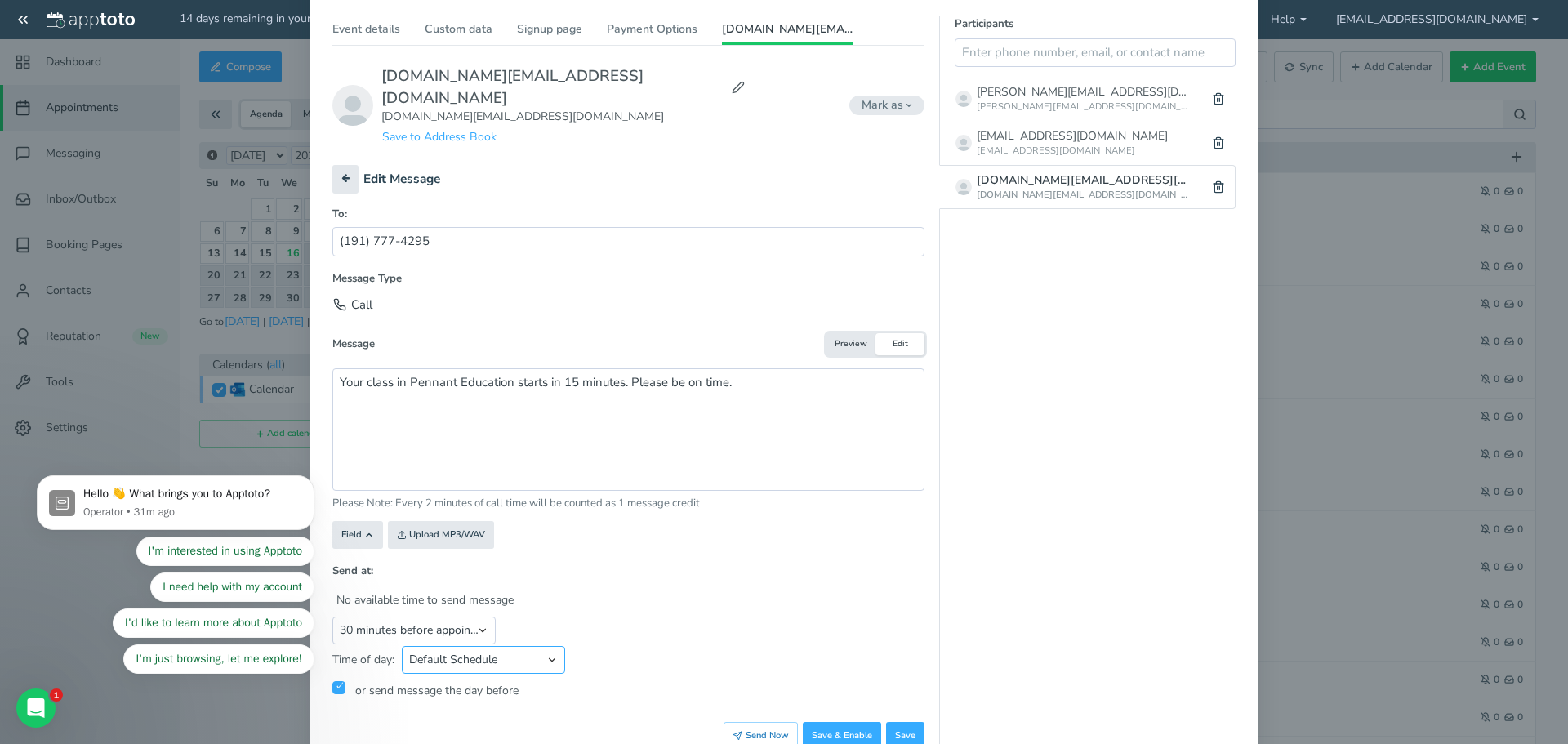 click on "Default Schedule Custom Schedule Any" at bounding box center [483, 660] 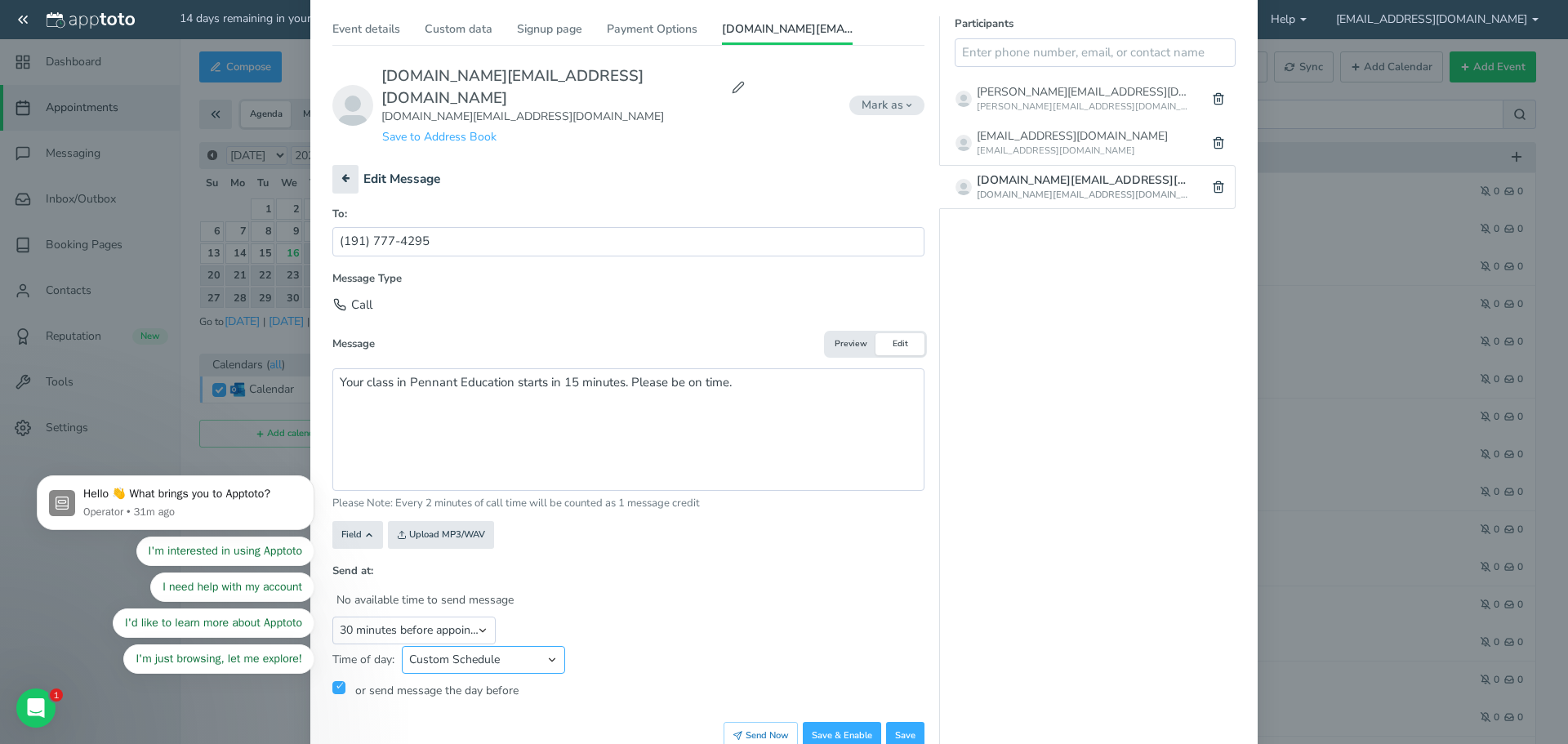 click on "Default Schedule Custom Schedule Any" at bounding box center [483, 660] 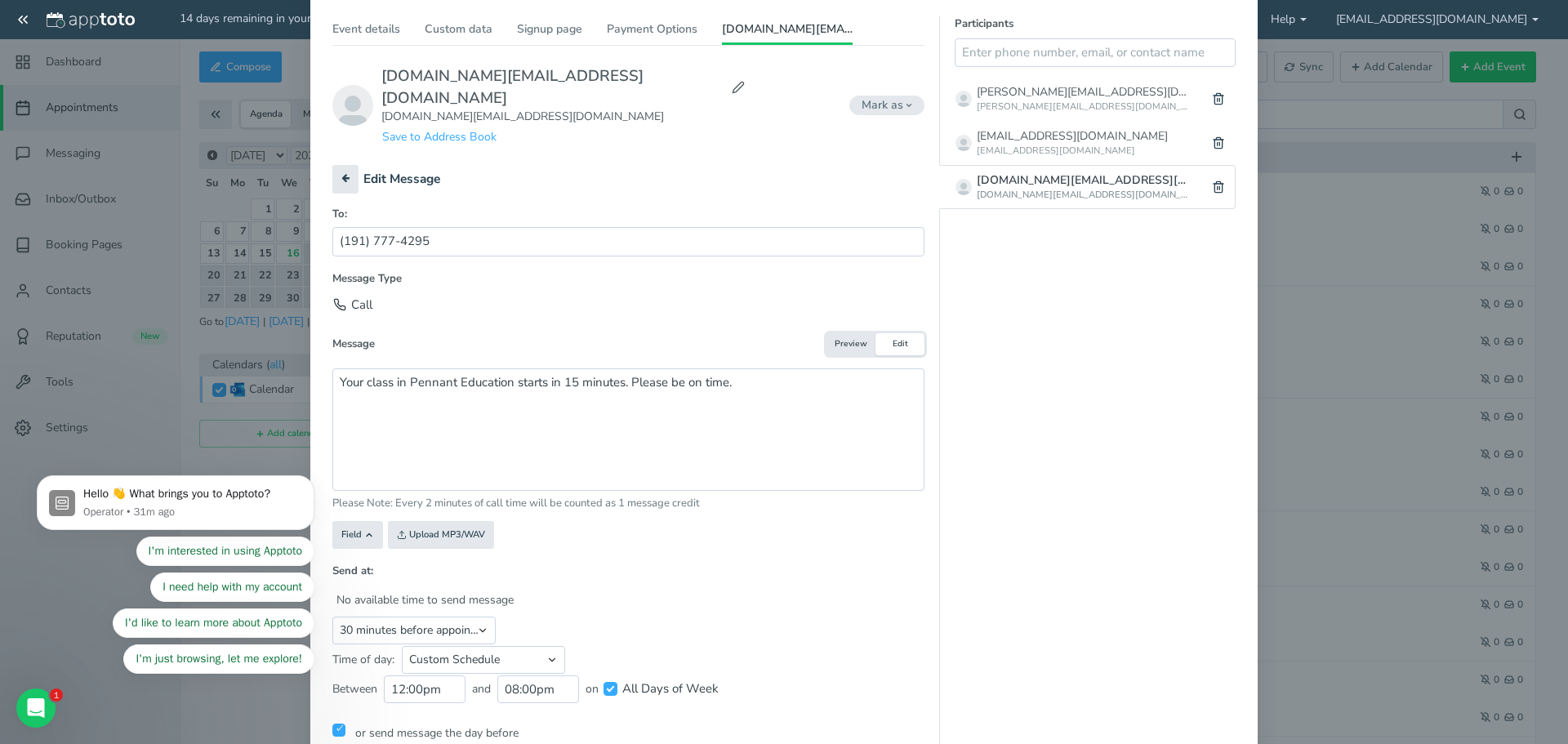 click on "Appointment start time Day of appointment 1 day before appointment 2 days before appointment 3 days before appointment 7 days before appointment 14 days before appointment 1 hour before appointment 1 hour 30 minutes before appointment 2 hours before appointment 3 hours before appointment 4 hours before appointment 30 minutes before appointment Between Relative day and time
days before event @
01:00 pm
@
01:00 pm
Text Reminder Email Reminder" at bounding box center [628, 630] 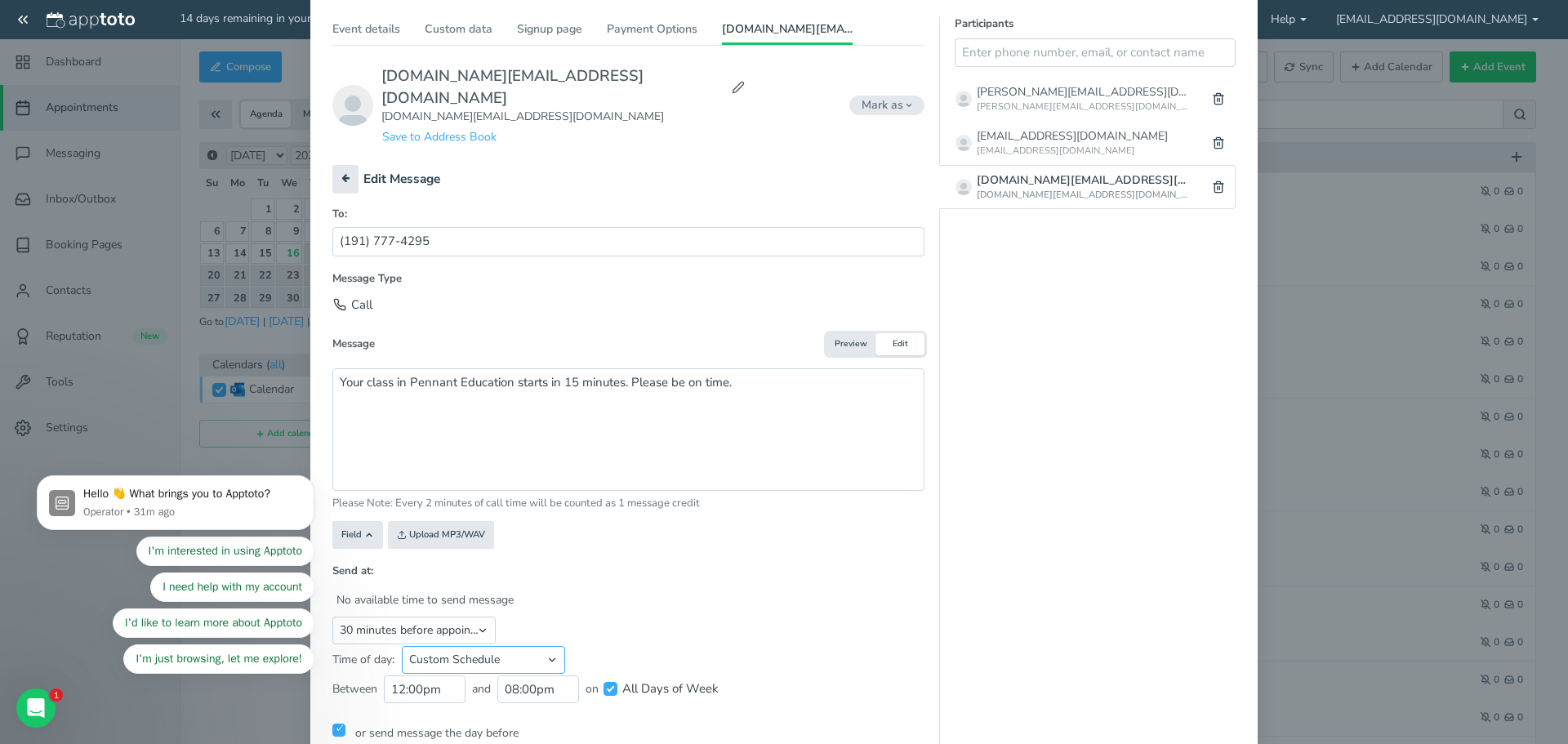 click on "Default Schedule Custom Schedule Any" at bounding box center (483, 660) 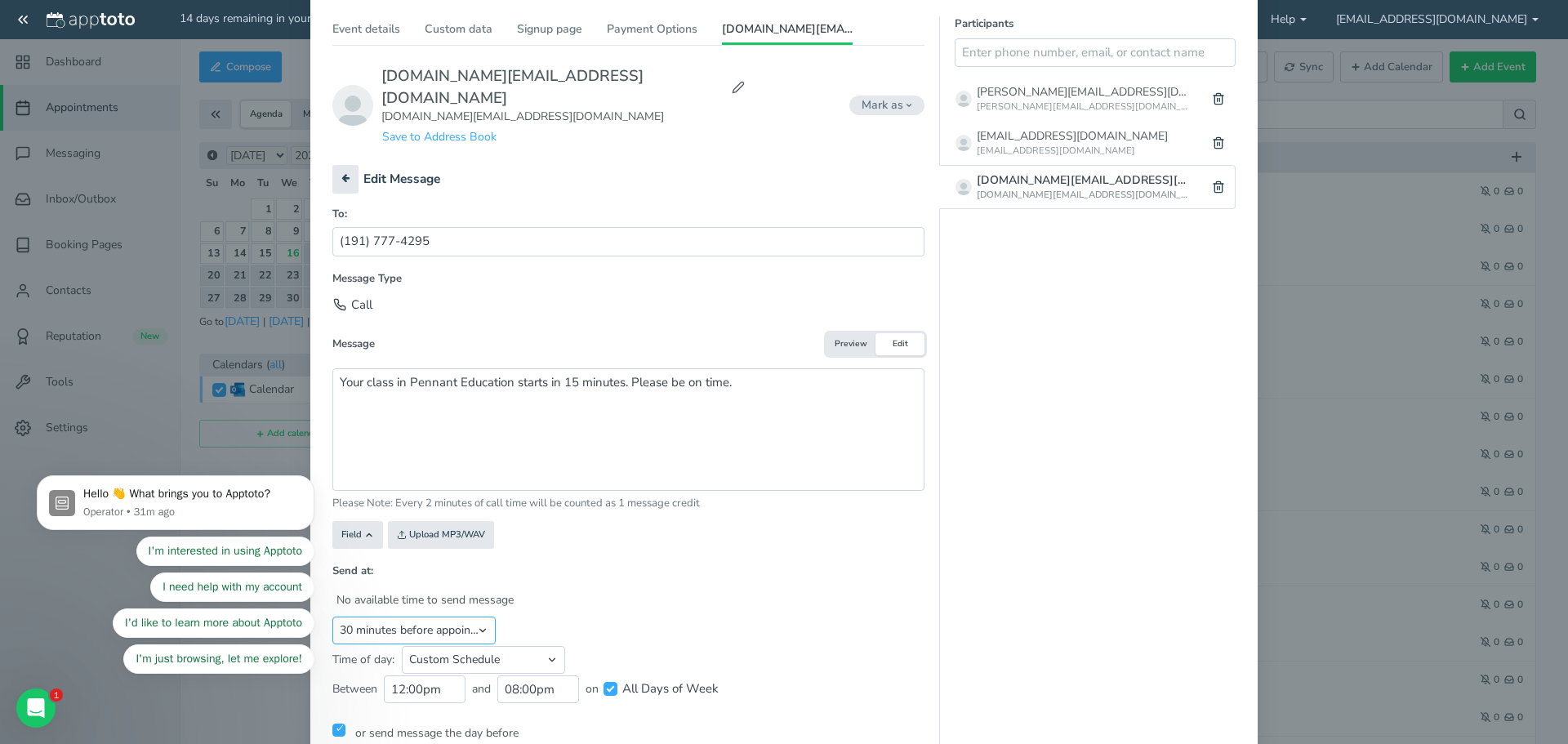 click on "Appointment start time Day of appointment 1 day before appointment 2 days before appointment 3 days before appointment 7 days before appointment 14 days before appointment 1 hour before appointment 1 hour 30 minutes before appointment 2 hours before appointment 3 hours before appointment 4 hours before appointment 30 minutes before appointment Between Relative day and time" at bounding box center (414, 630) 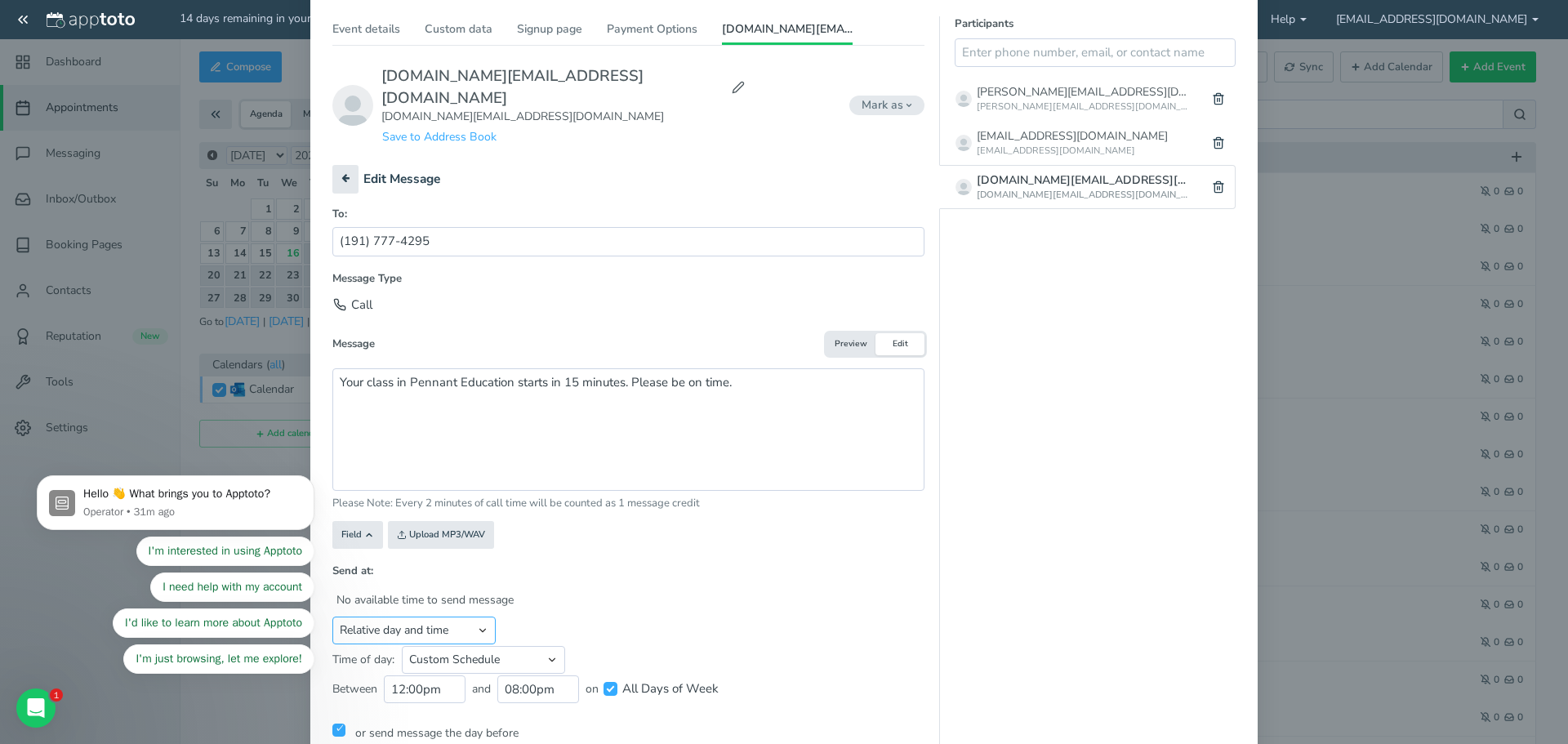 click on "Appointment start time Day of appointment 1 day before appointment 2 days before appointment 3 days before appointment 7 days before appointment 14 days before appointment 1 hour before appointment 1 hour 30 minutes before appointment 2 hours before appointment 3 hours before appointment 4 hours before appointment 30 minutes before appointment Between Relative day and time" at bounding box center [414, 630] 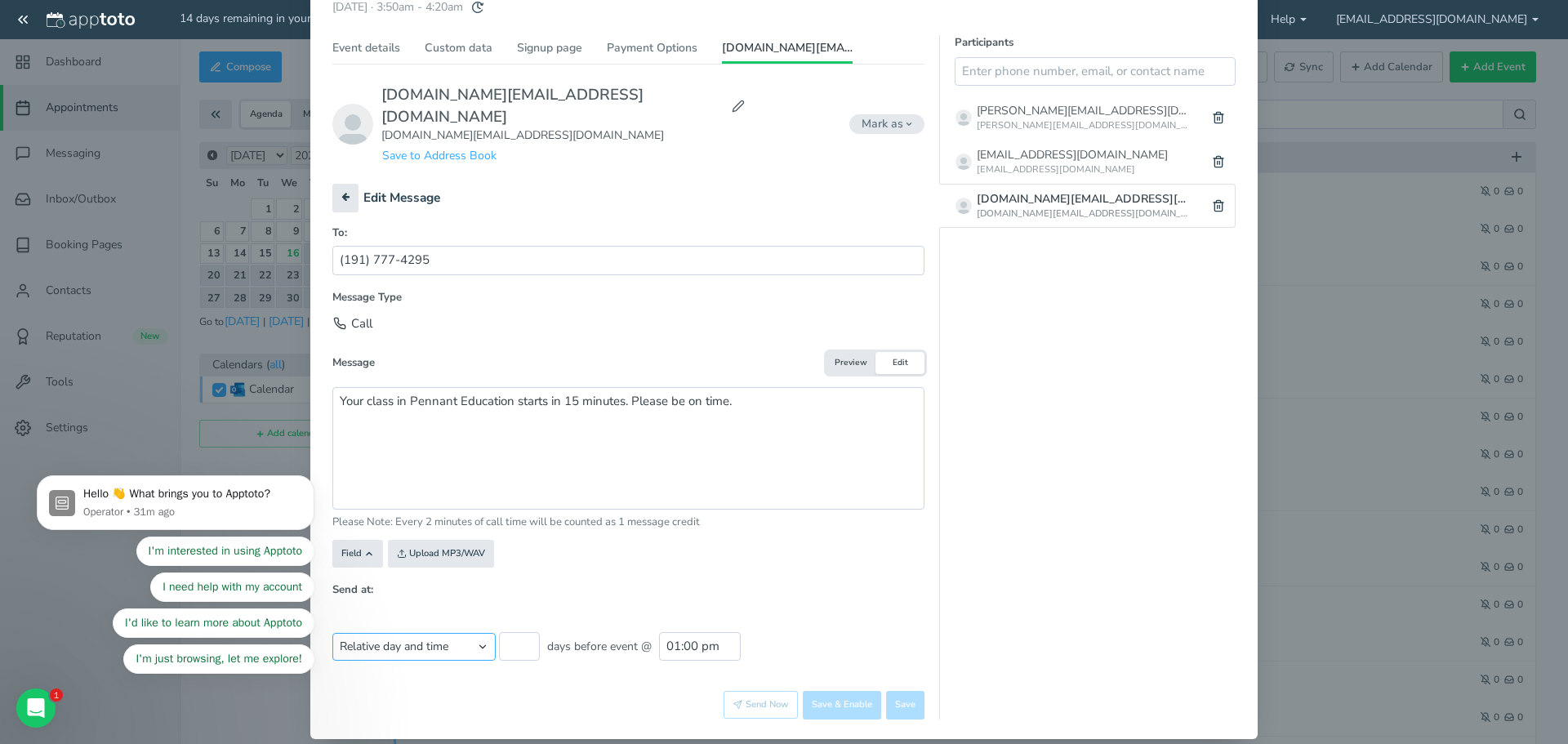scroll, scrollTop: 109, scrollLeft: 0, axis: vertical 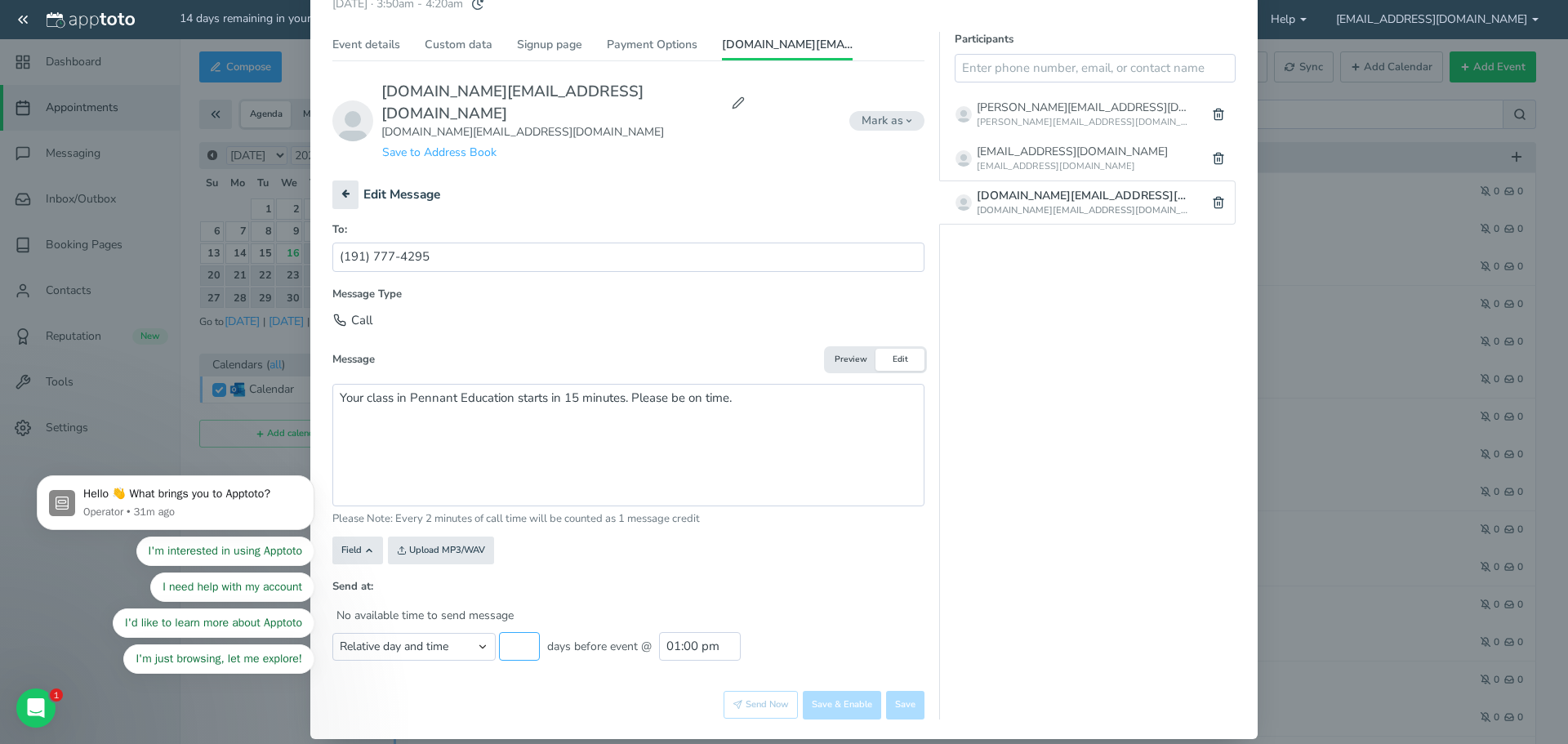 click at bounding box center (519, 646) 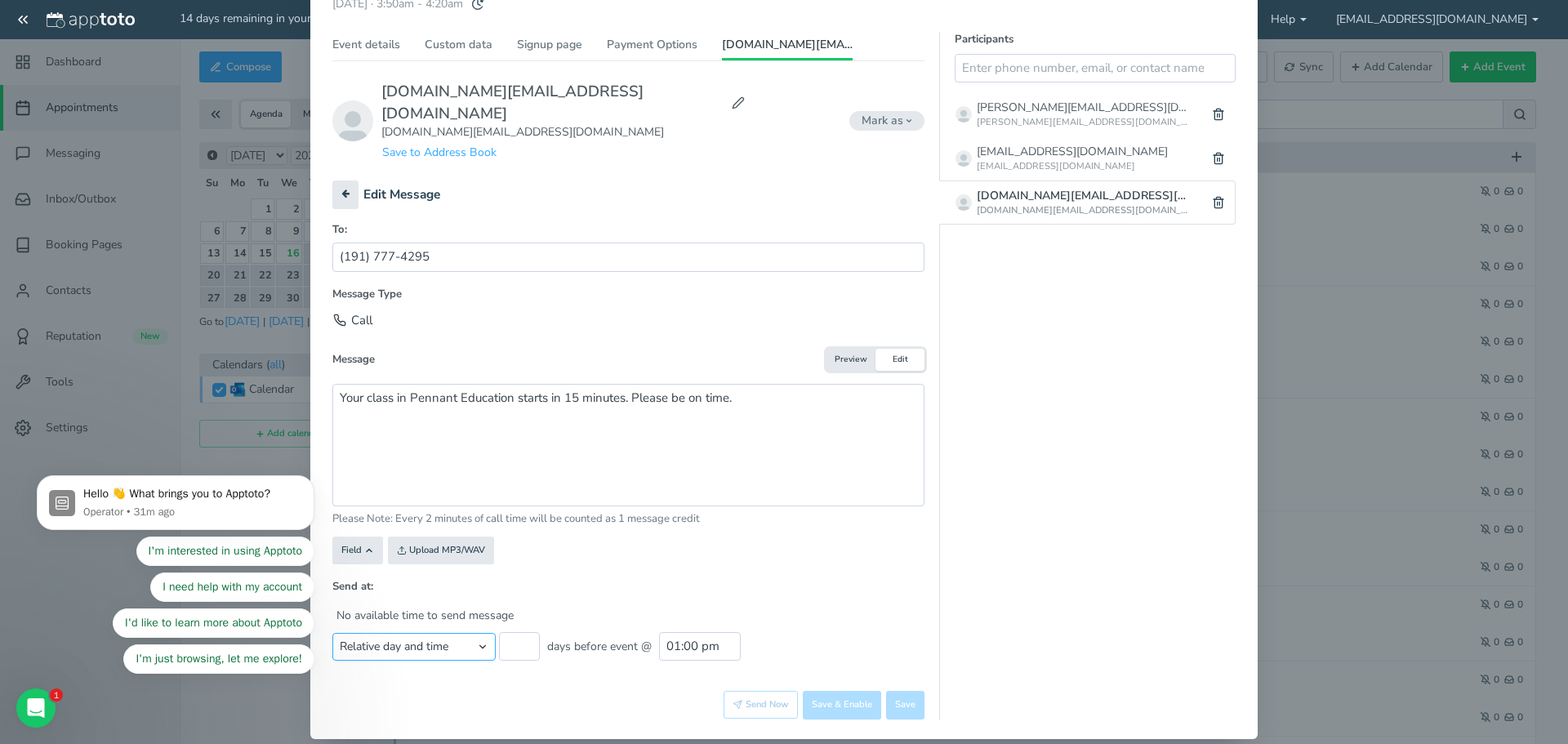 click on "Appointment start time Day of appointment 1 day before appointment 2 days before appointment 3 days before appointment 7 days before appointment 14 days before appointment 1 hour before appointment 1 hour 30 minutes before appointment 2 hours before appointment 3 hours before appointment 4 hours before appointment 30 minutes before appointment Between Relative day and time" at bounding box center [414, 647] 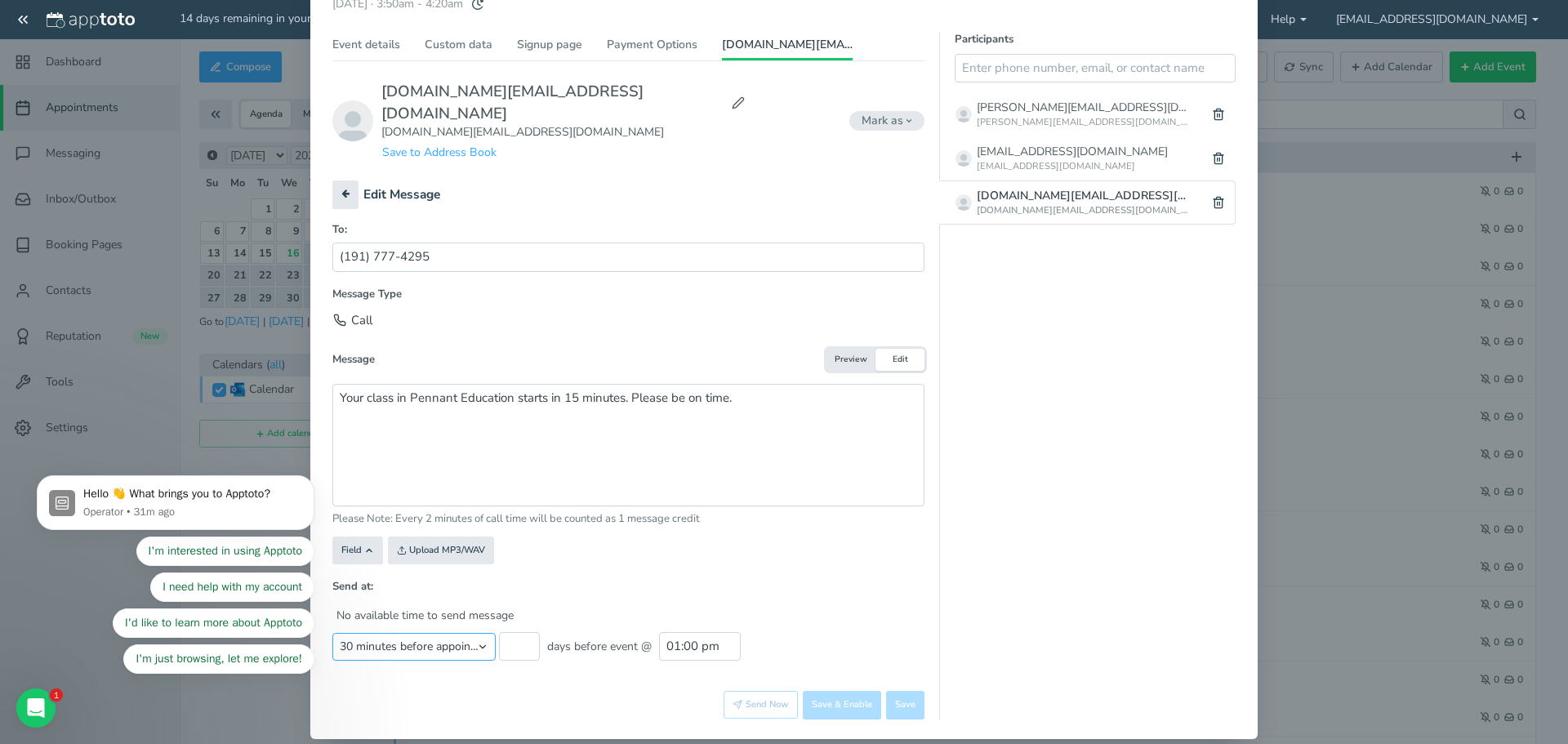 click on "Appointment start time Day of appointment 1 day before appointment 2 days before appointment 3 days before appointment 7 days before appointment 14 days before appointment 1 hour before appointment 1 hour 30 minutes before appointment 2 hours before appointment 3 hours before appointment 4 hours before appointment 30 minutes before appointment Between Relative day and time" at bounding box center [414, 647] 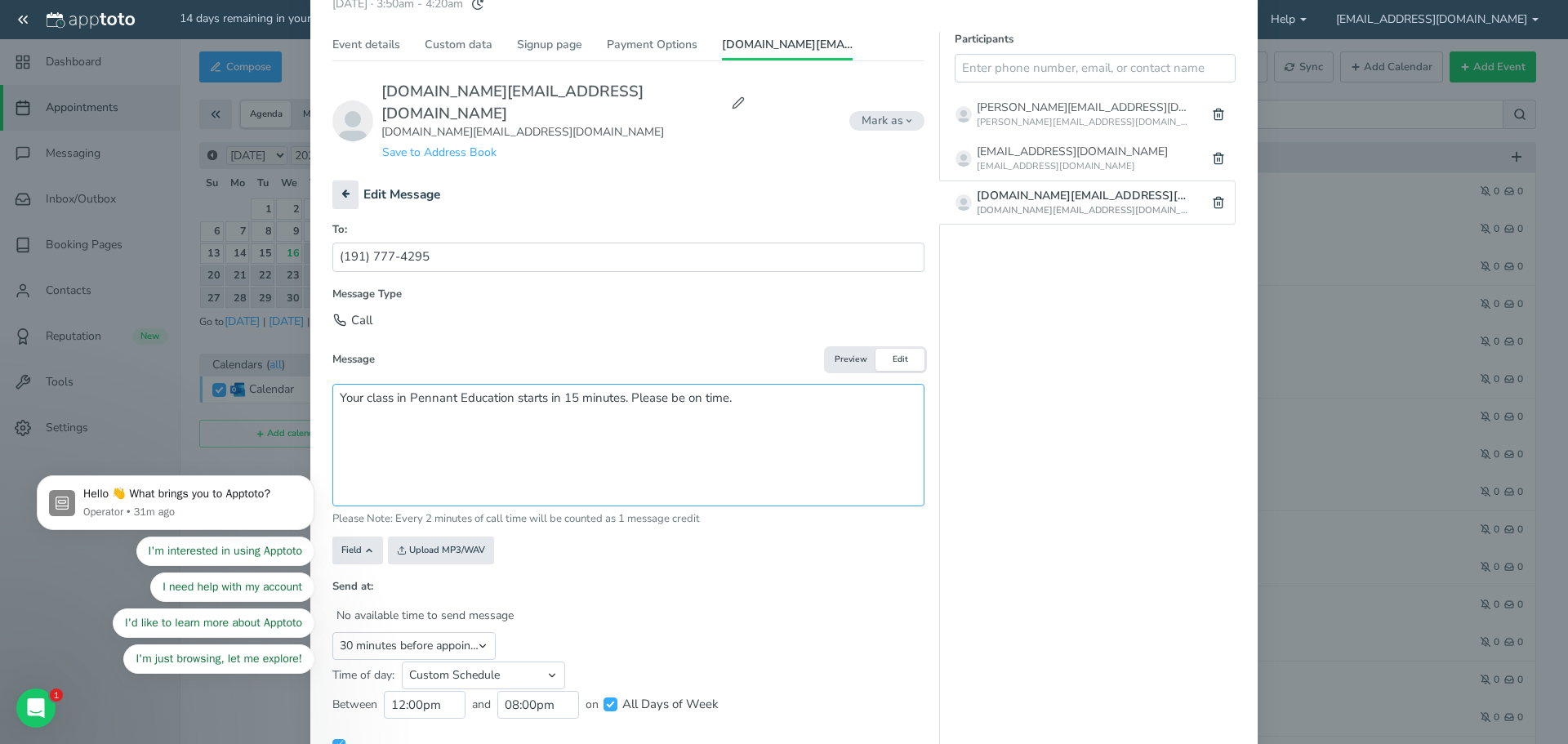 click on "Your class in Pennant Education starts in 15 minutes. Please be on time." at bounding box center [628, 445] 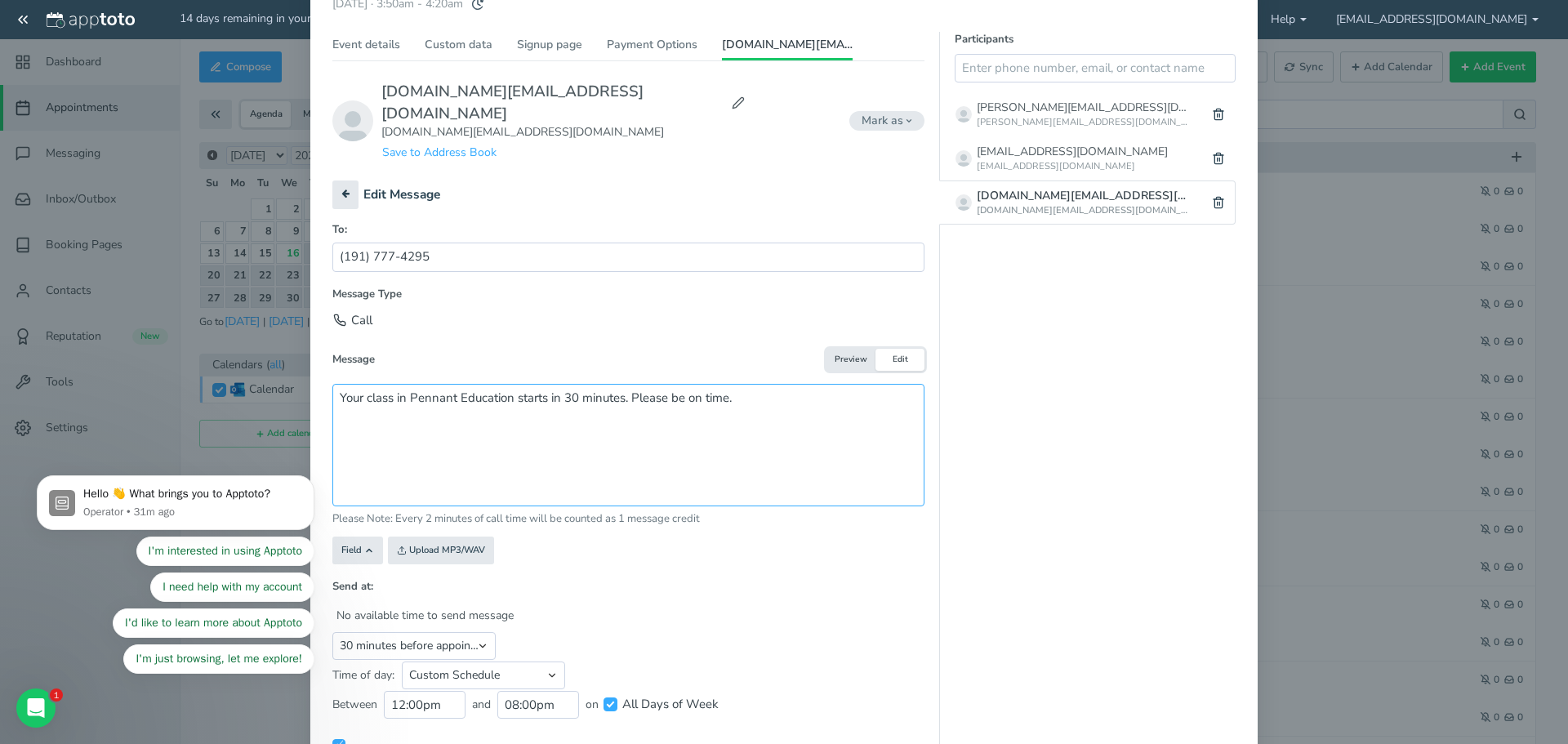 type on "Your class in Pennant Education starts in 30 minutes. Please be on time." 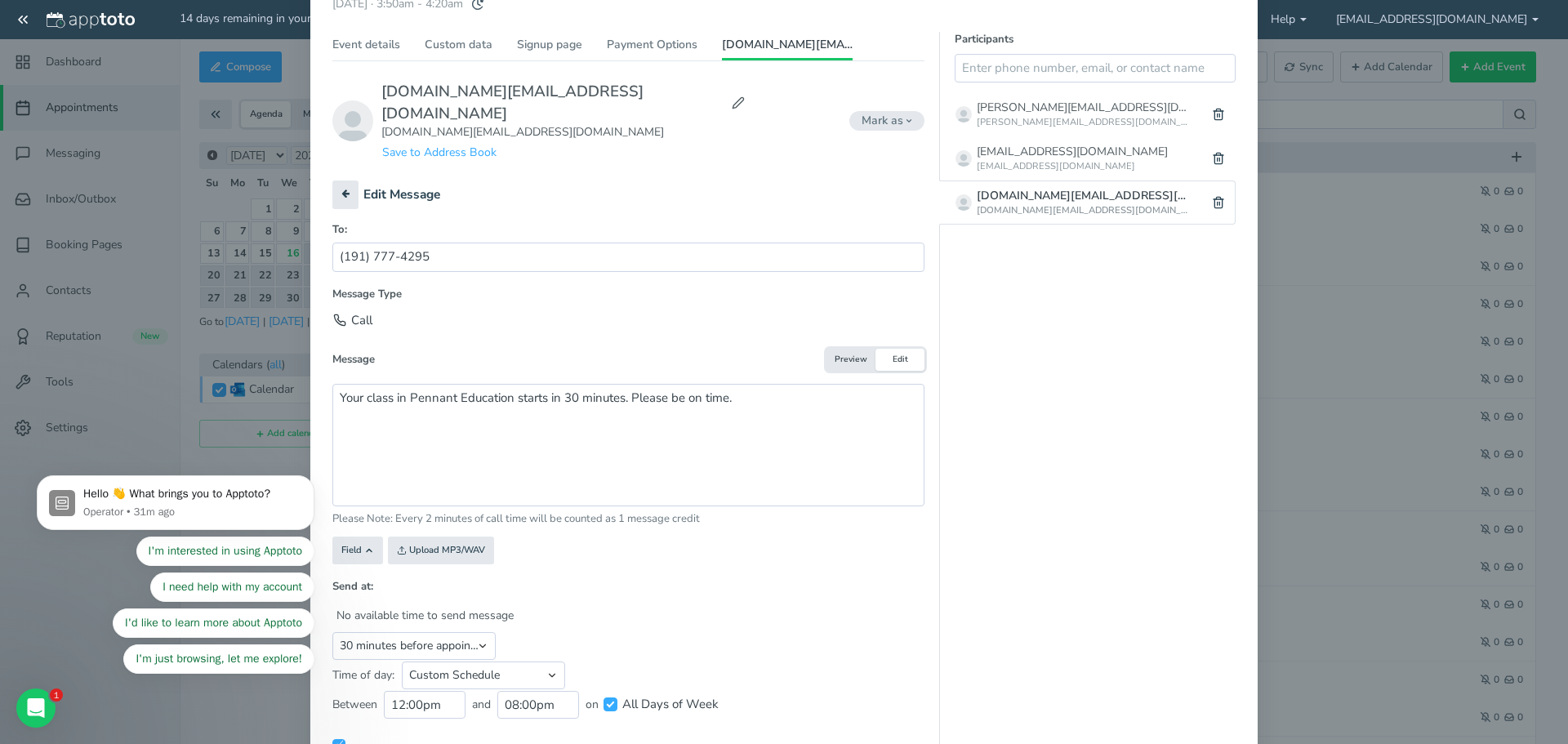 click on "Send at:
at
No available time to send message
Appointment start time Day of appointment 1 day before appointment 2 days before appointment 3 days before appointment 7 days before appointment 14 days before appointment 1 hour before appointment 1 hour 30 minutes before appointment 2 hours before appointment 3 hours before appointment 4 hours before appointment 30 minutes before appointment Between Relative day and time" at bounding box center [628, 671] 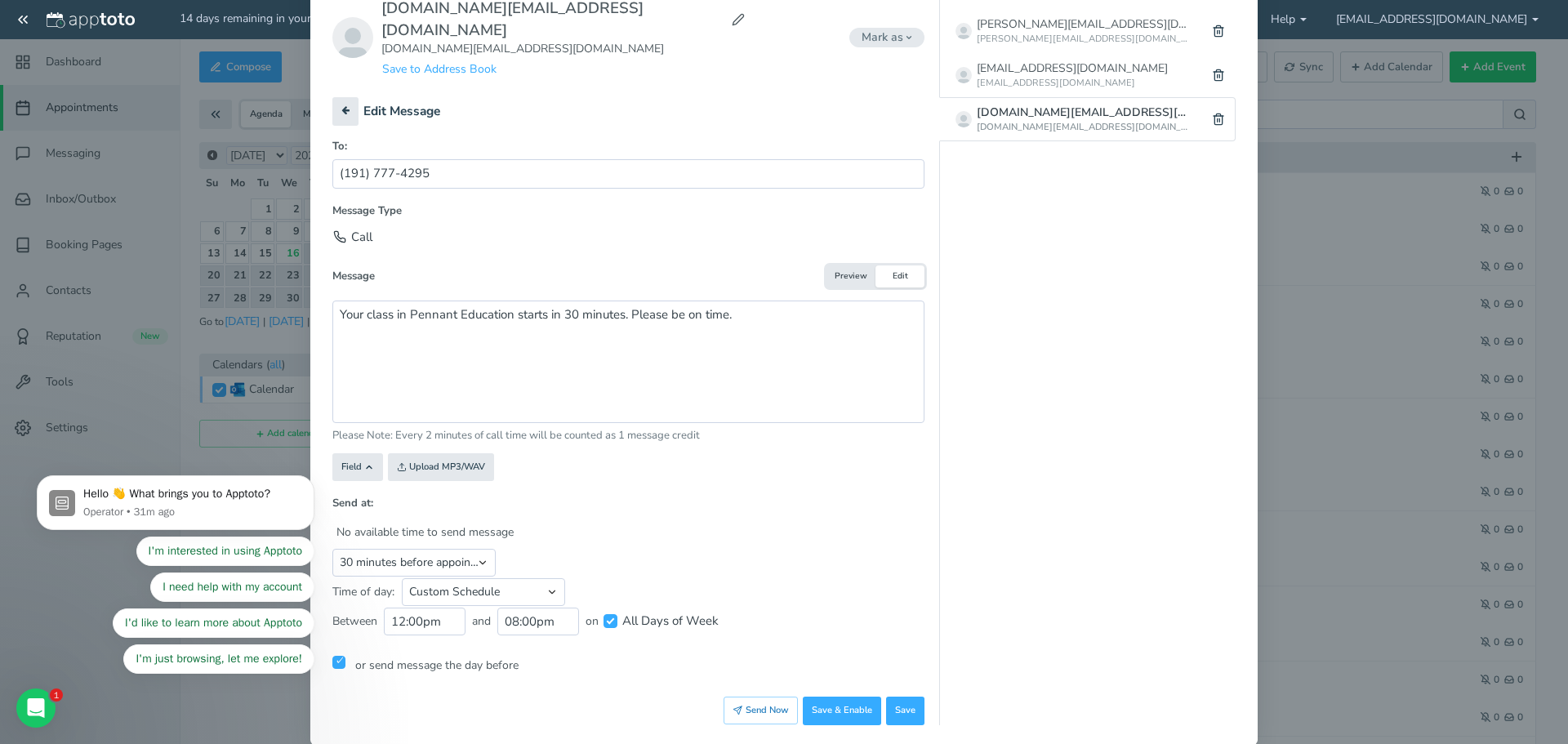 scroll, scrollTop: 198, scrollLeft: 0, axis: vertical 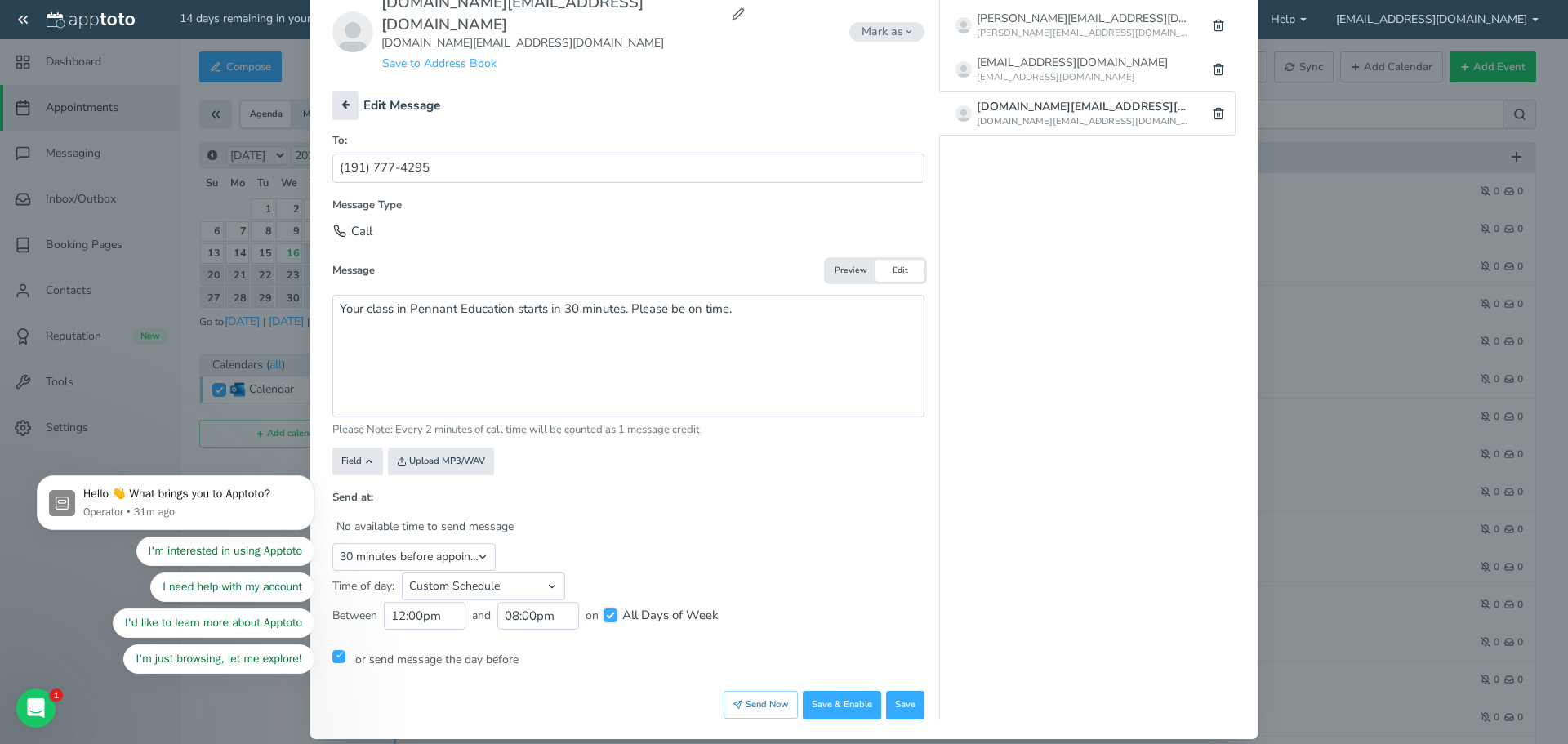 click on "All Days of Week" at bounding box center [610, 615] 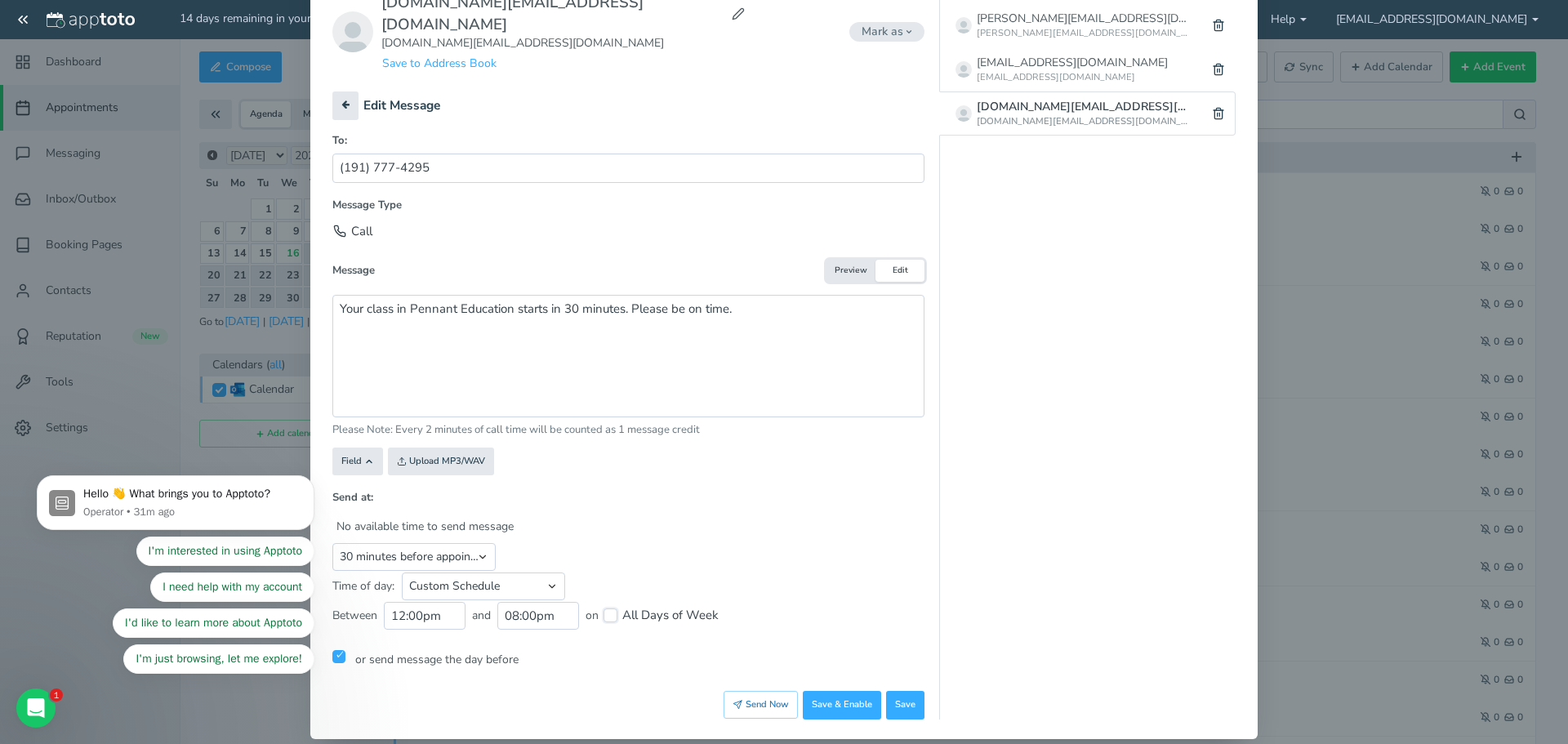 checkbox on "false" 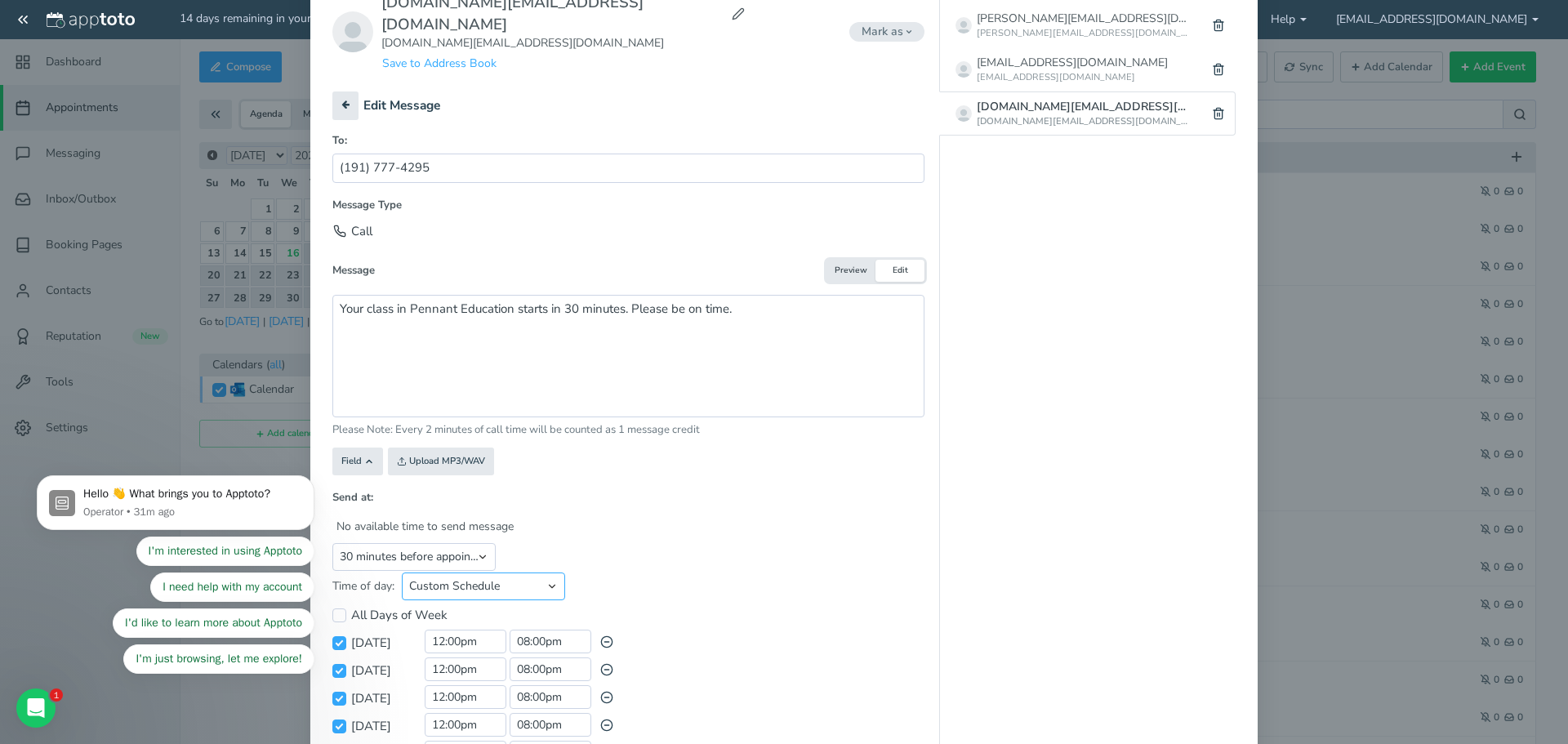 click on "Default Schedule Custom Schedule Any" at bounding box center [483, 586] 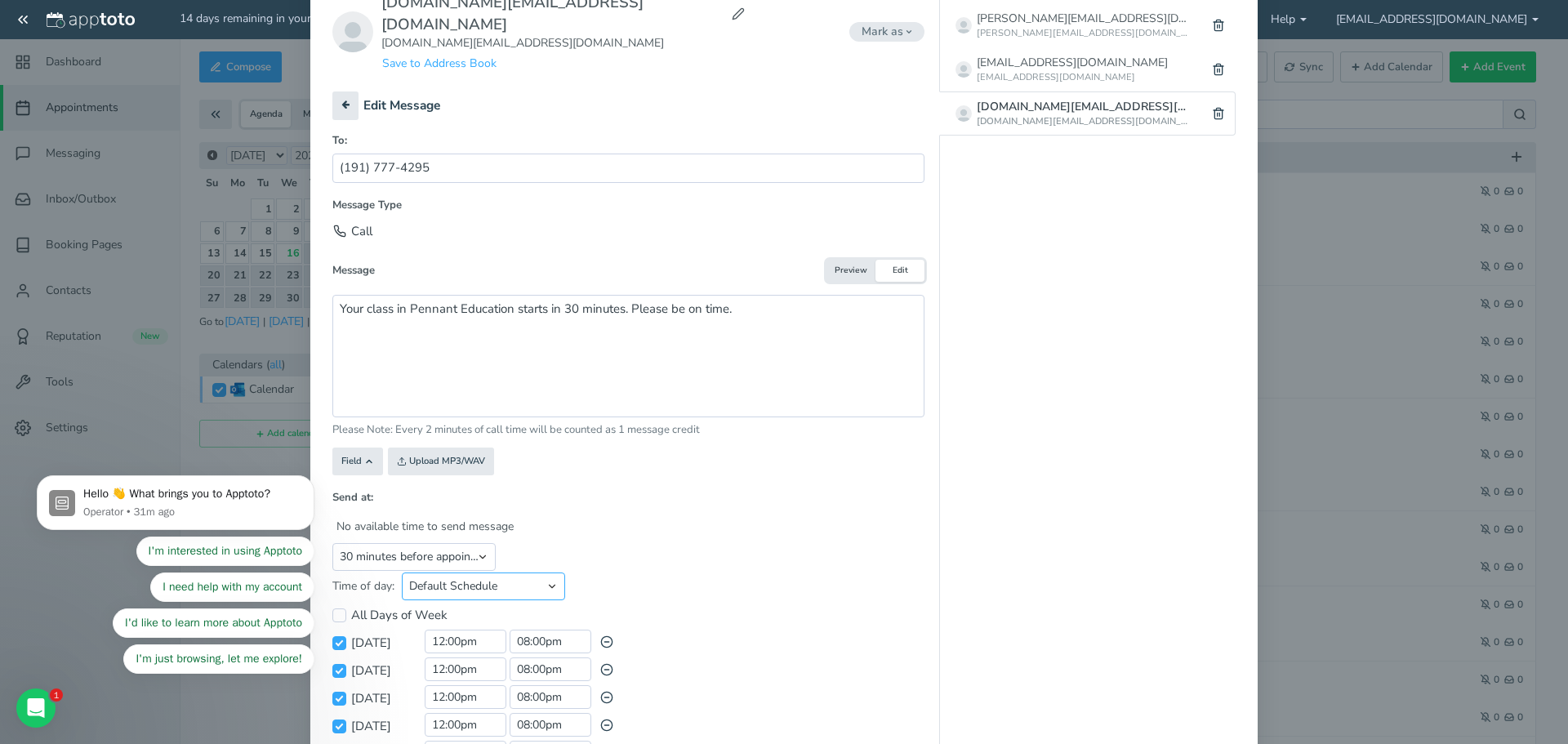 click on "Default Schedule Custom Schedule Any" at bounding box center (483, 586) 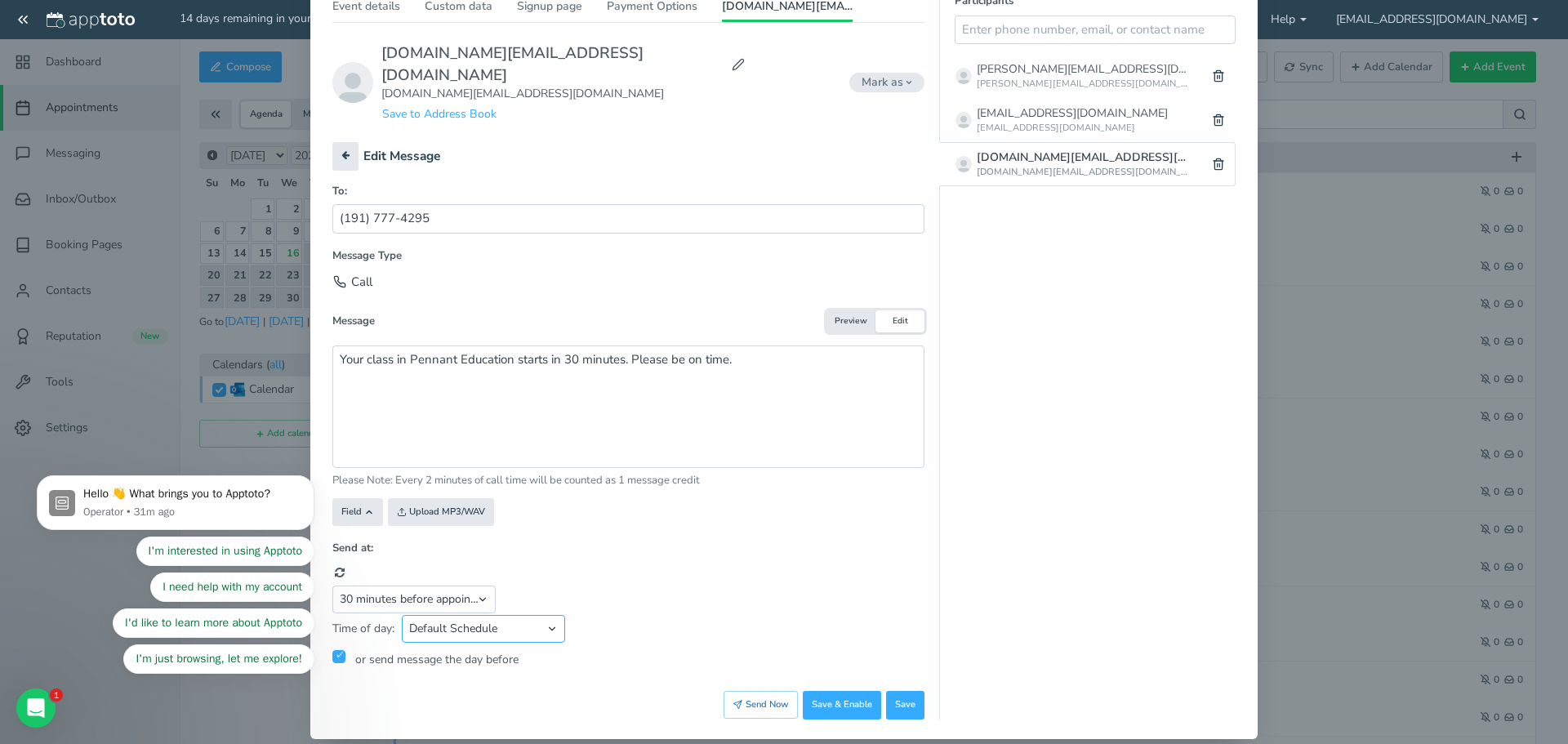 scroll, scrollTop: 156, scrollLeft: 0, axis: vertical 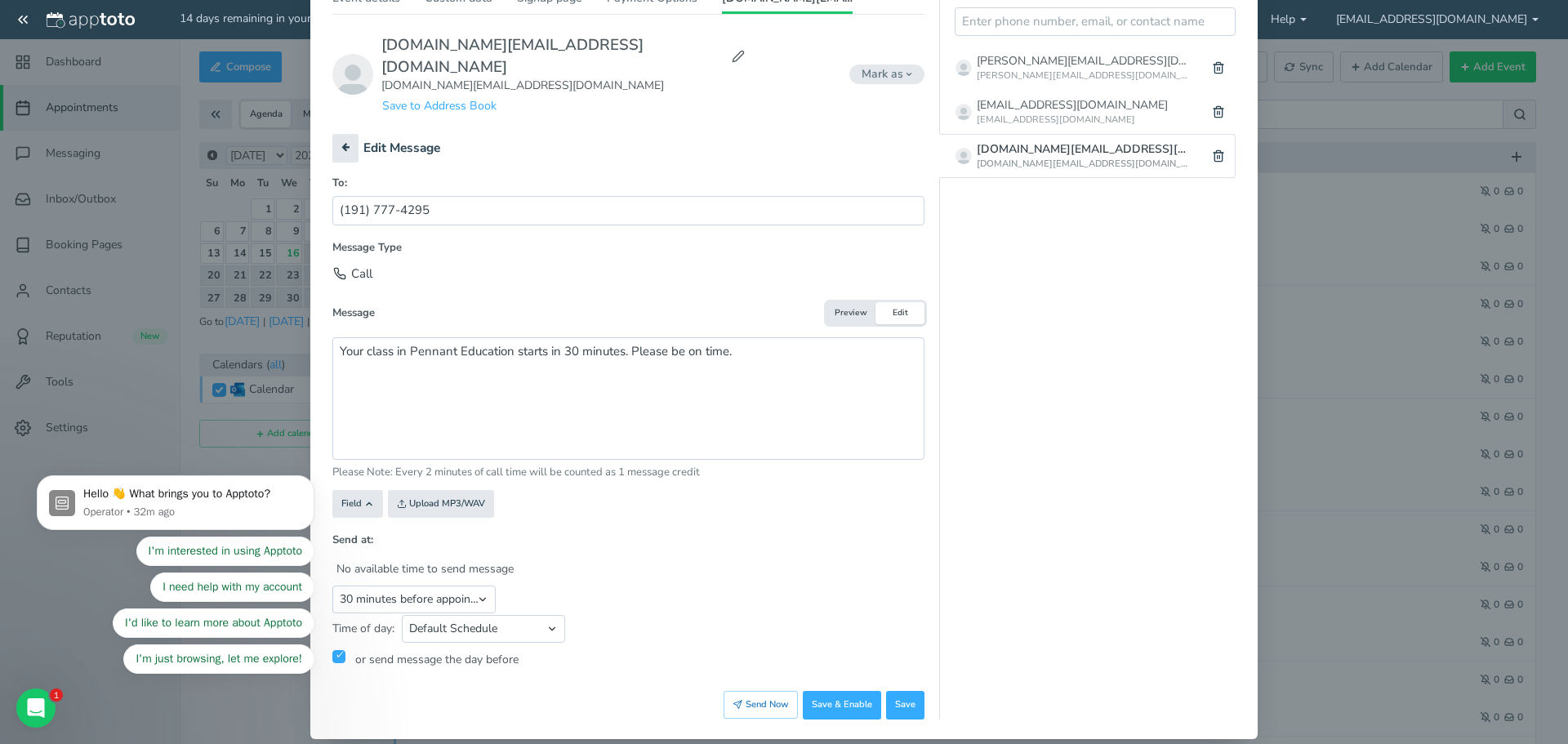 click on "Hello 👋 What brings you to Apptoto? Operator • 32m ago I'm interested in using Apptoto I need help with my account I'd like to learn more about Apptoto I'm just browsing, let me explore!" 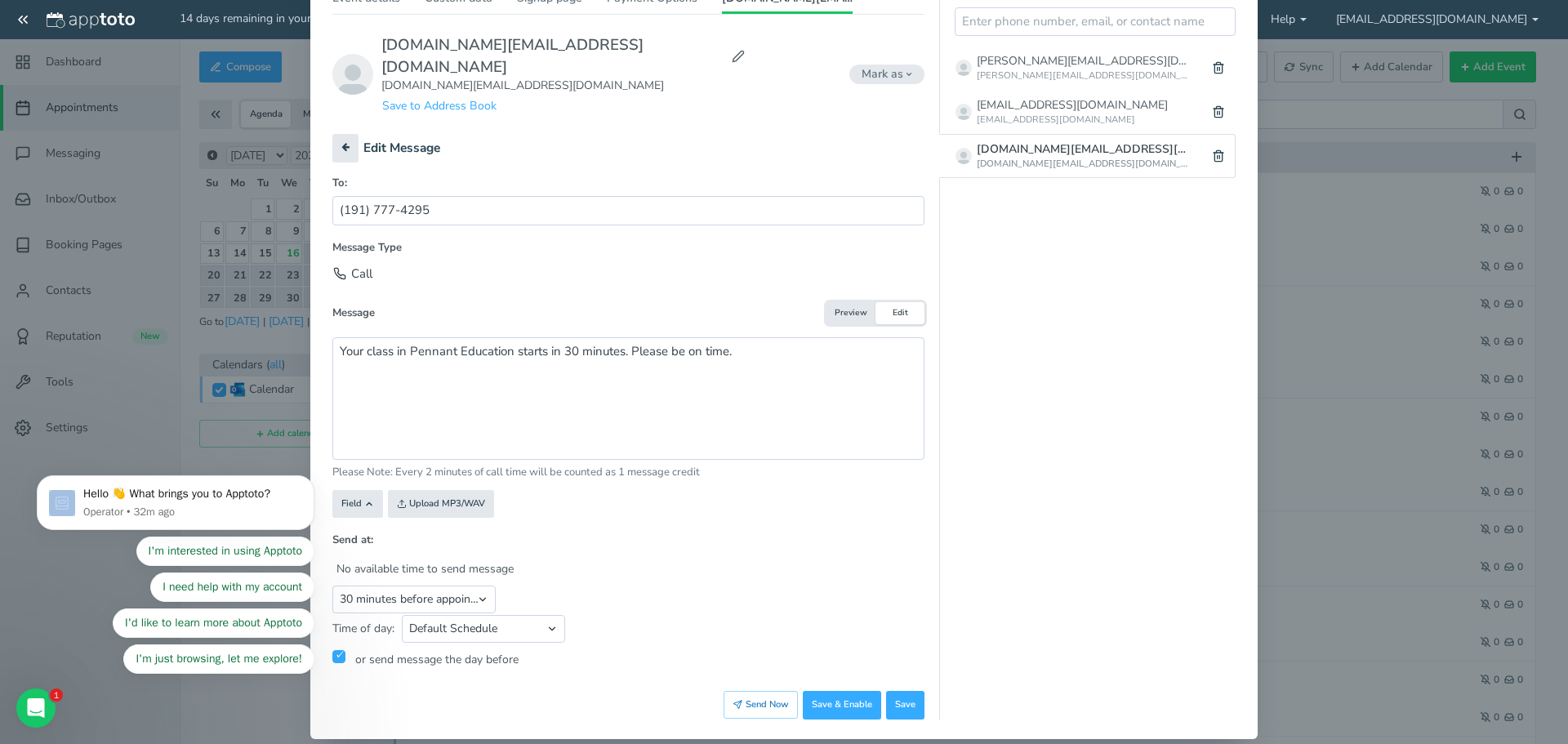 click on "Hello 👋 What brings you to Apptoto? Operator • 32m ago I'm interested in using Apptoto I need help with my account I'd like to learn more about Apptoto I'm just browsing, let me explore!" 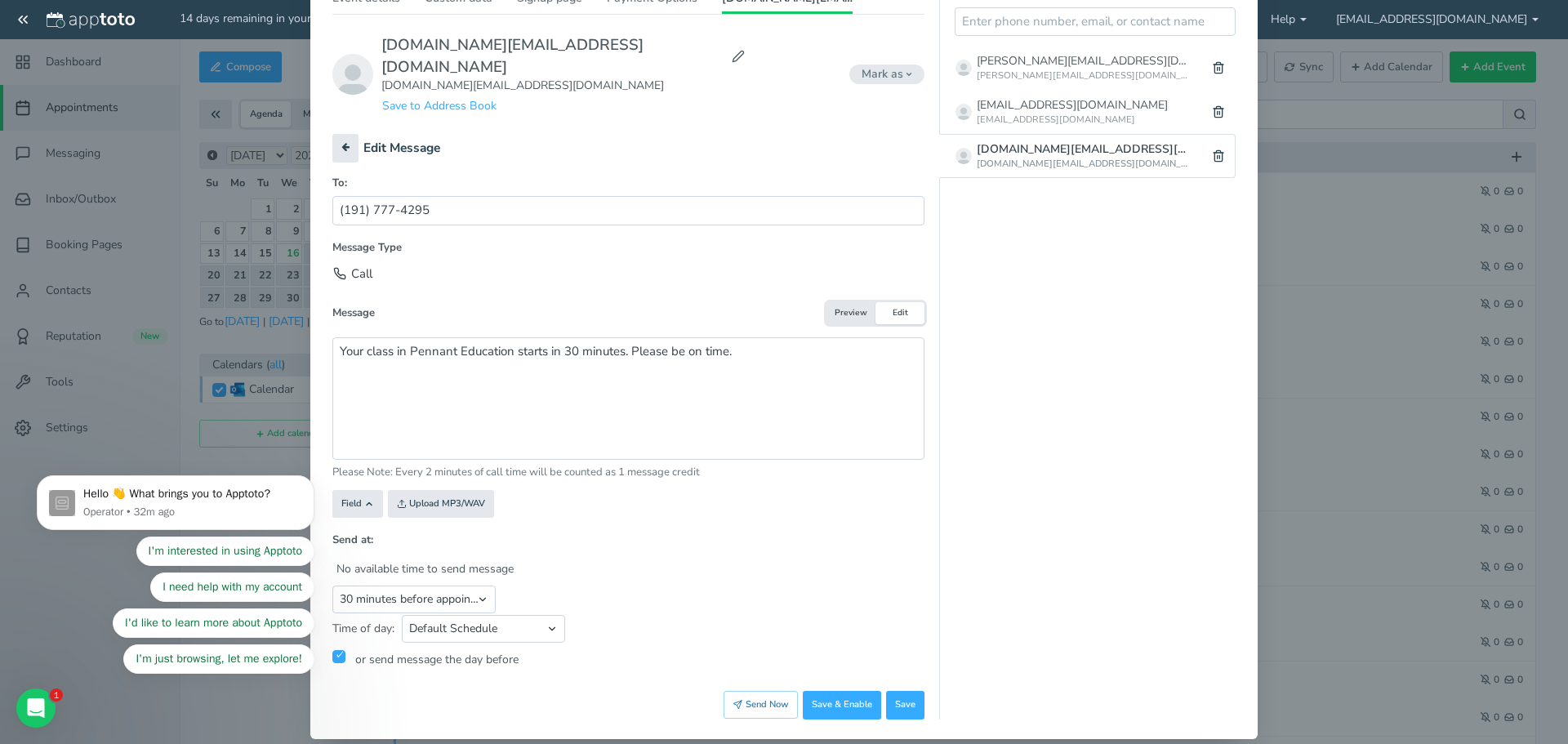 click on "Back
Preview
Edit
Send Now
Save & Enable
Save
Save" at bounding box center (628, 705) 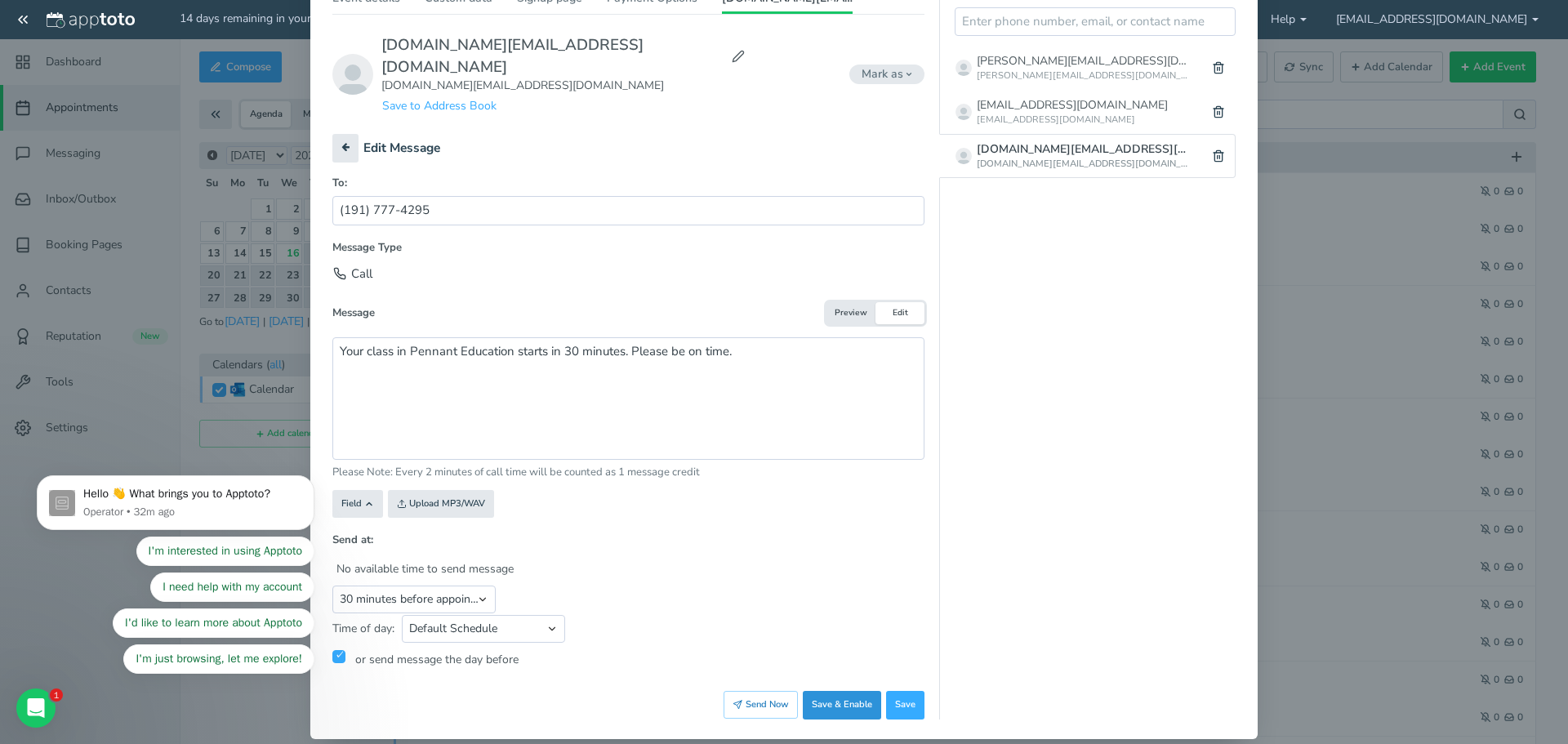 click on "Save & Enable" at bounding box center (842, 705) 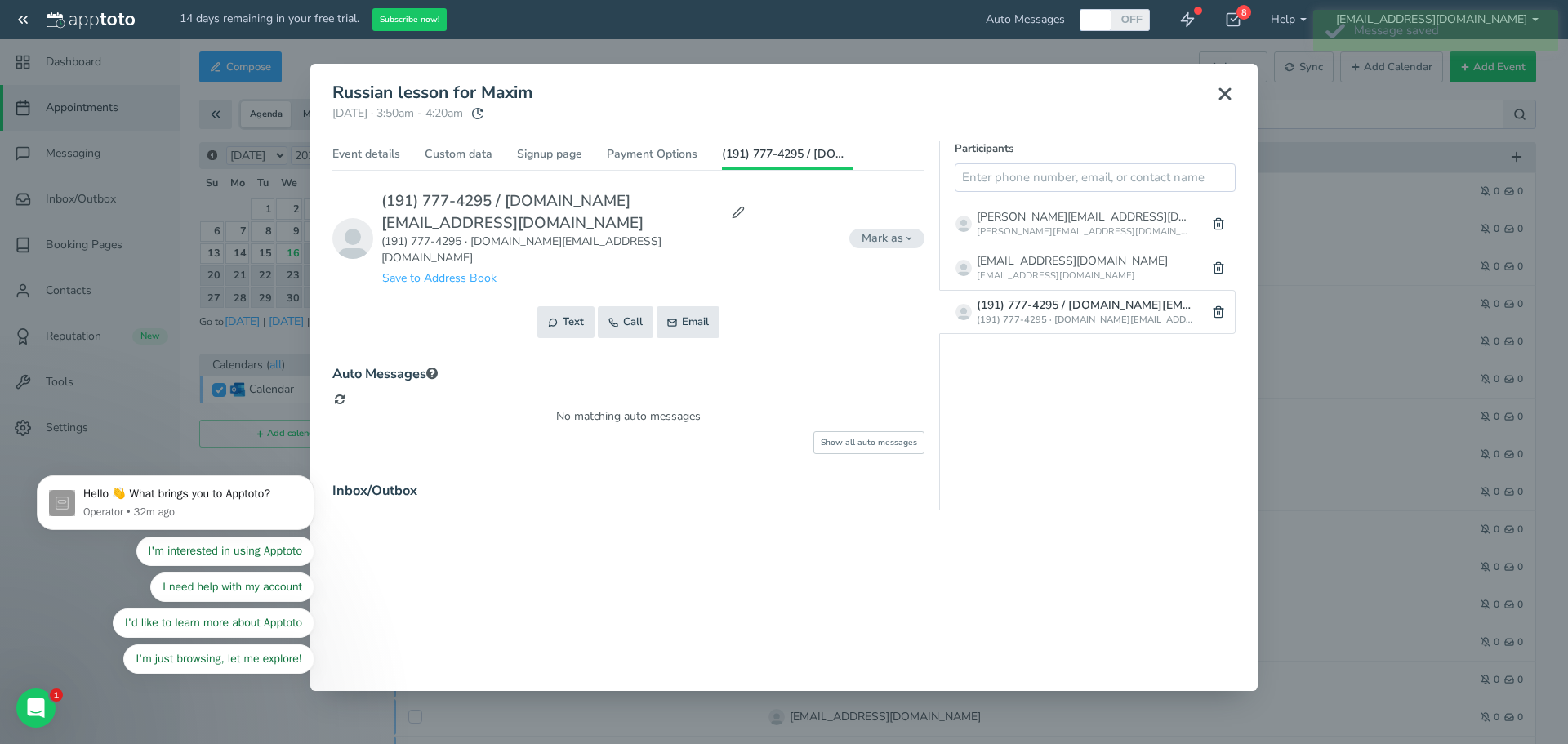 scroll, scrollTop: 0, scrollLeft: 0, axis: both 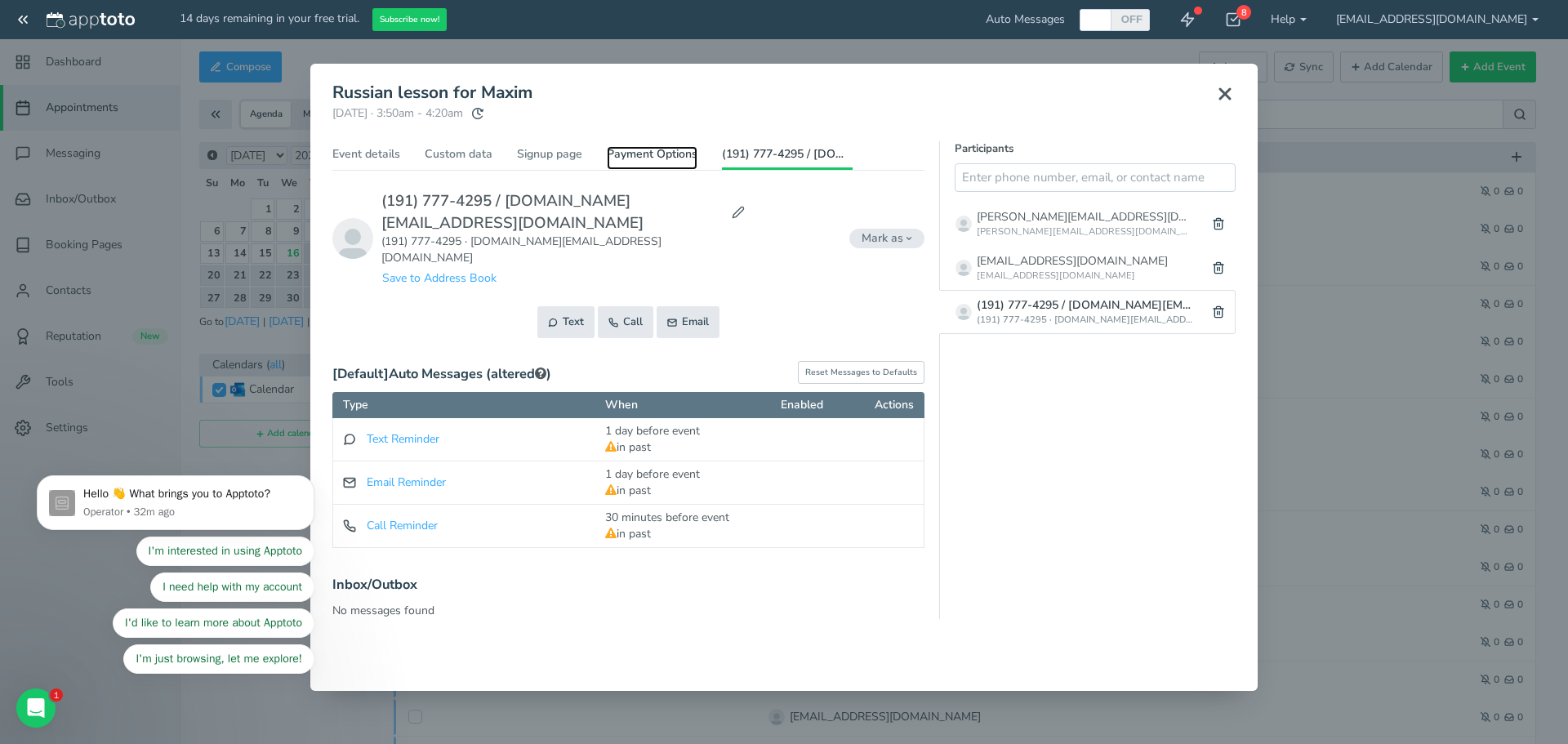 click on "Payment Options" at bounding box center [652, 158] 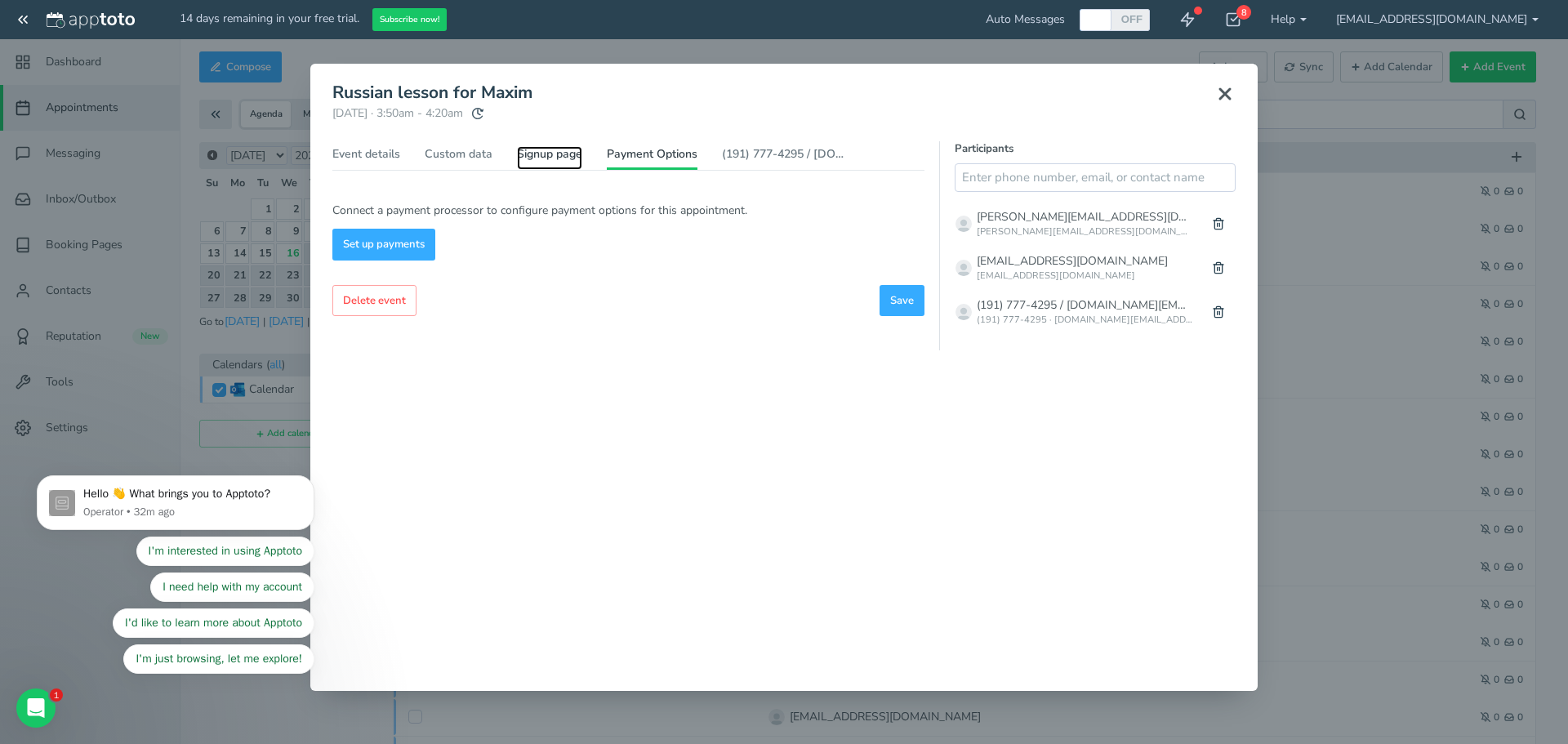 click on "Signup page" at bounding box center (550, 158) 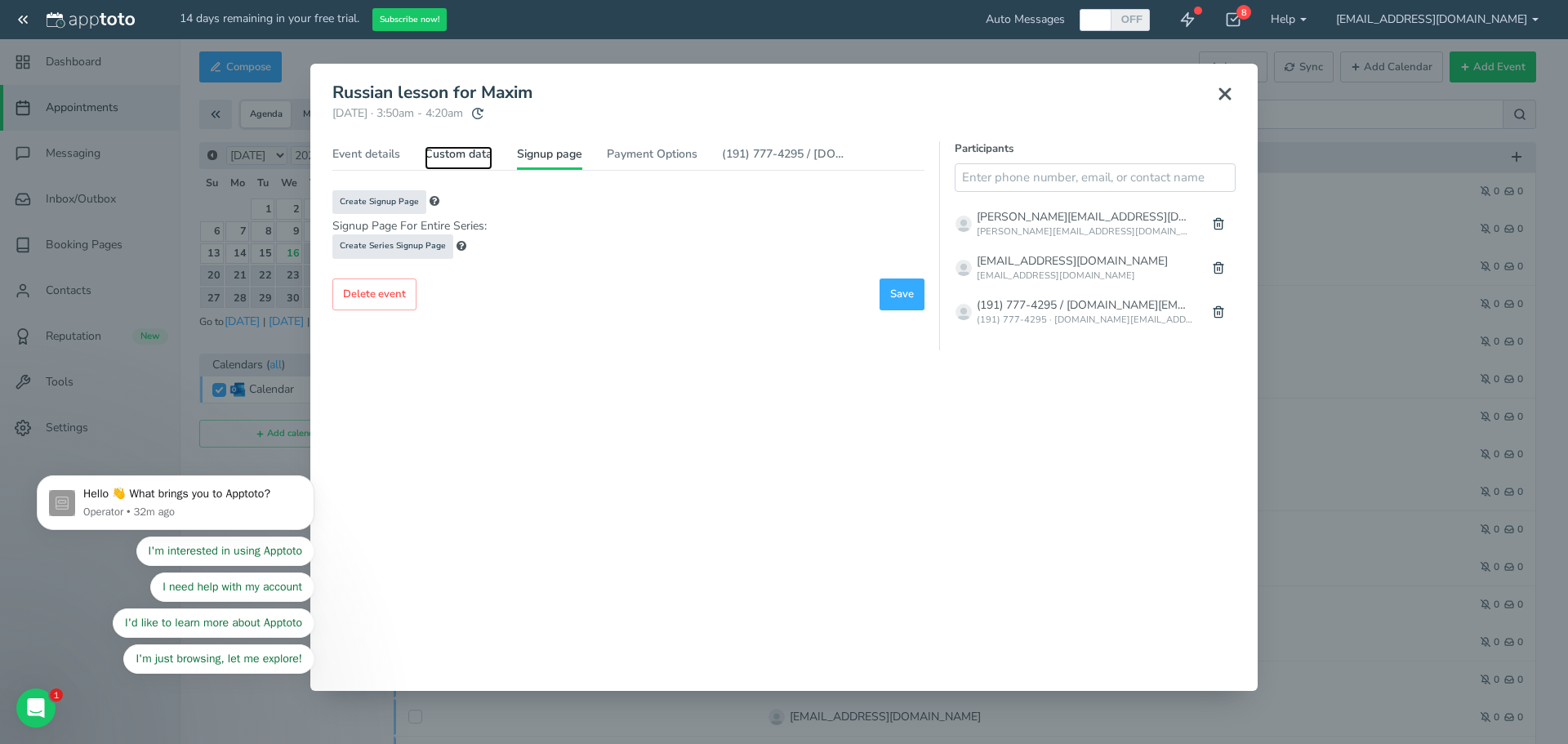 click on "Custom data" at bounding box center (458, 158) 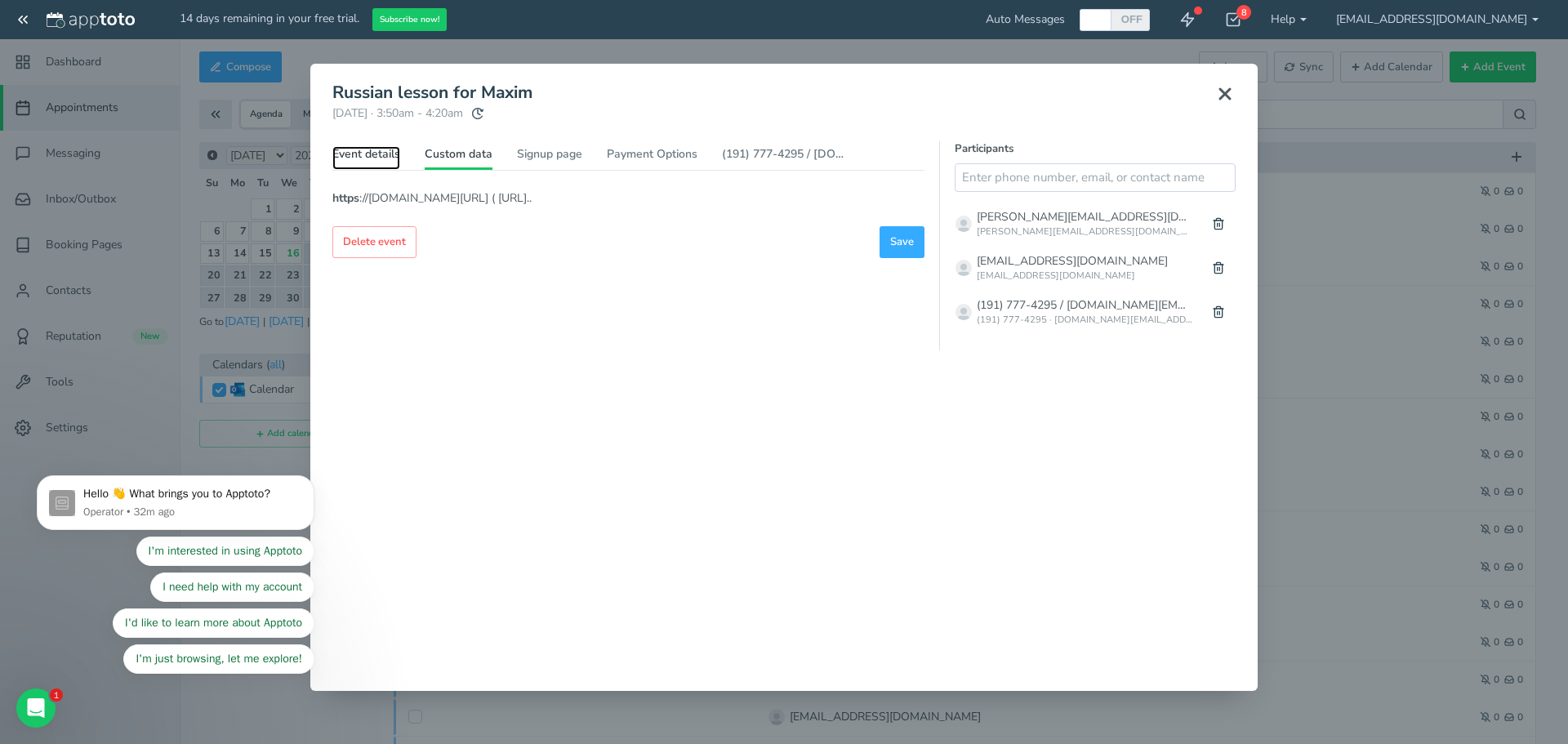 click on "Event details" at bounding box center (366, 158) 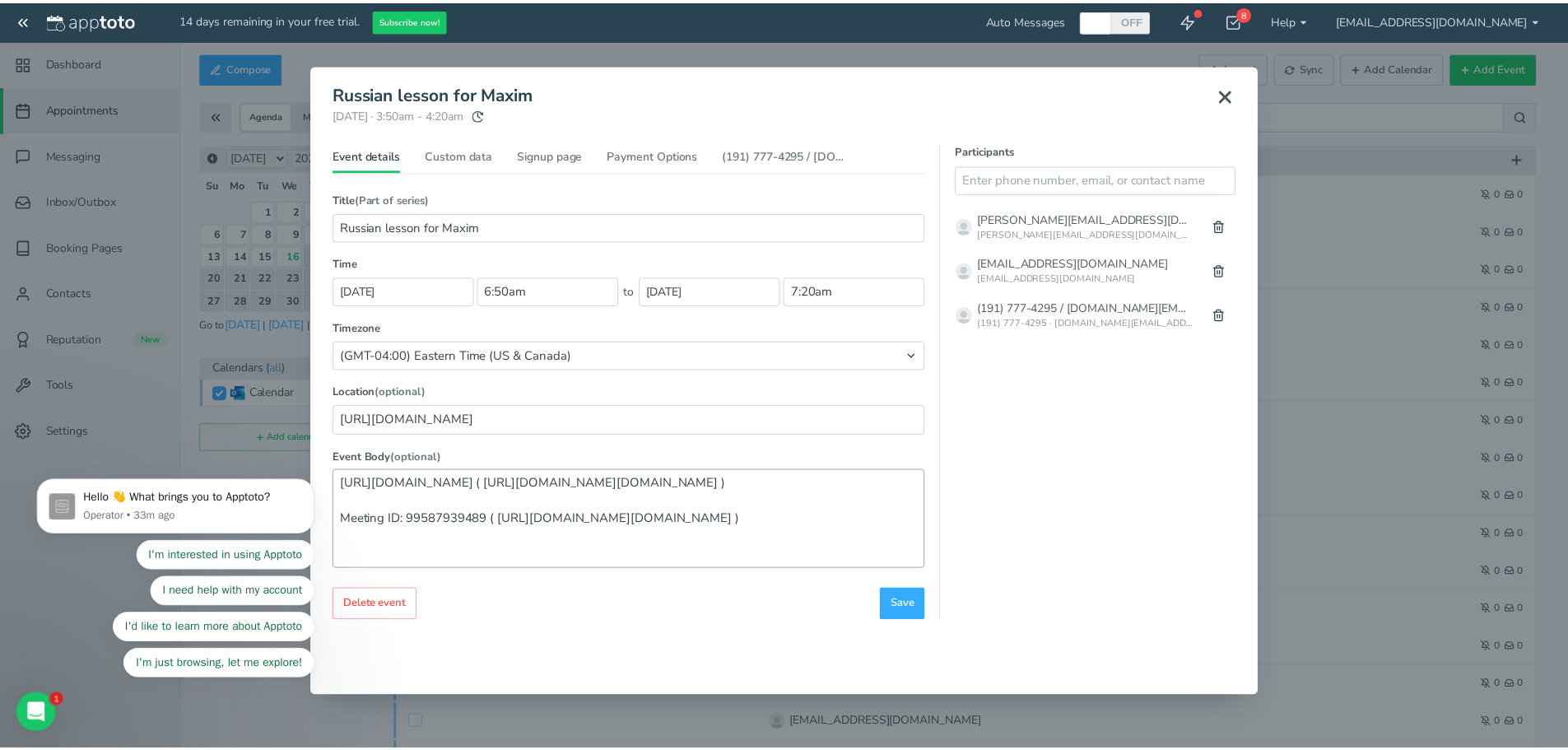 scroll, scrollTop: 0, scrollLeft: 0, axis: both 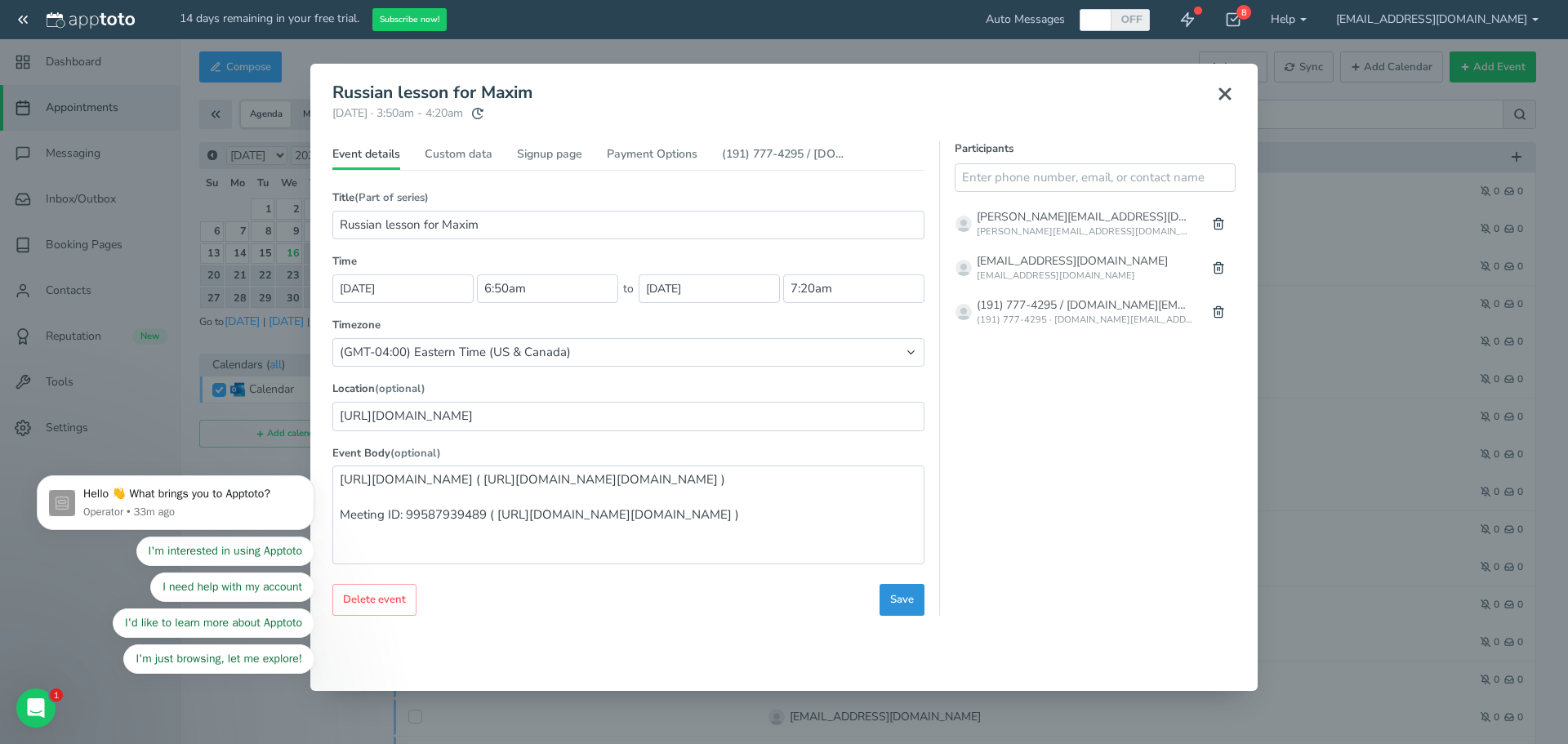 click on "Save" at bounding box center (902, 599) 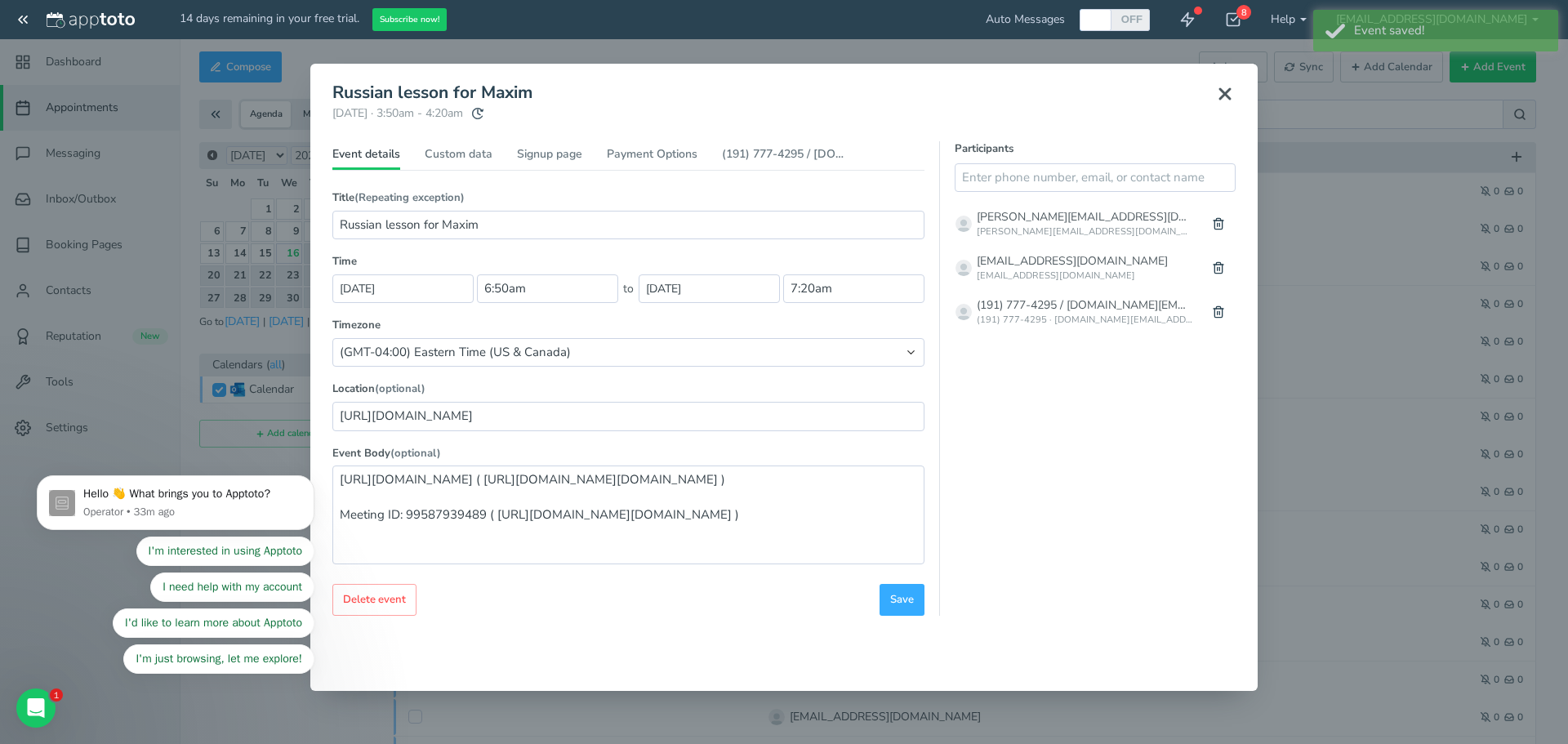 click 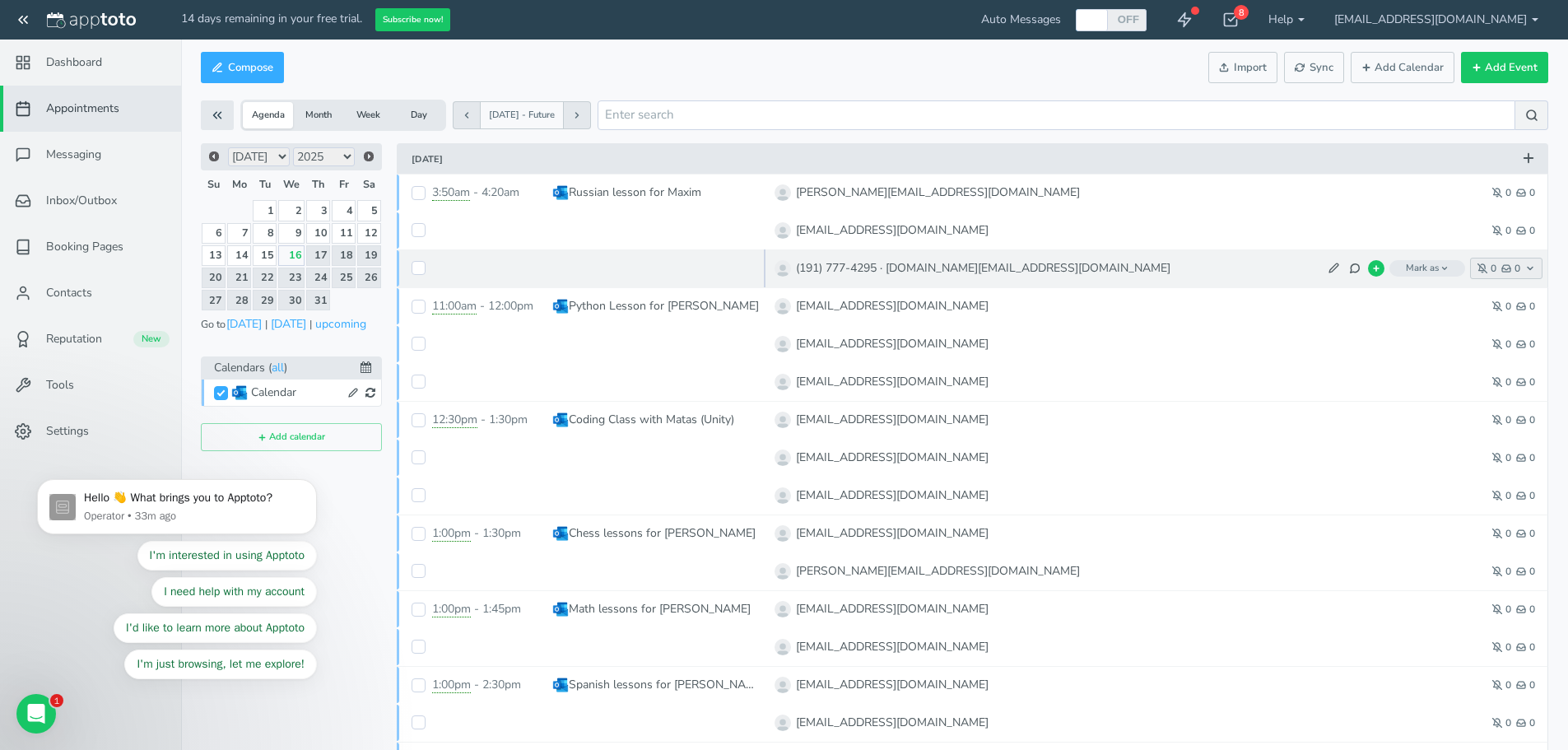 click on "0
0" at bounding box center (1506, 268) 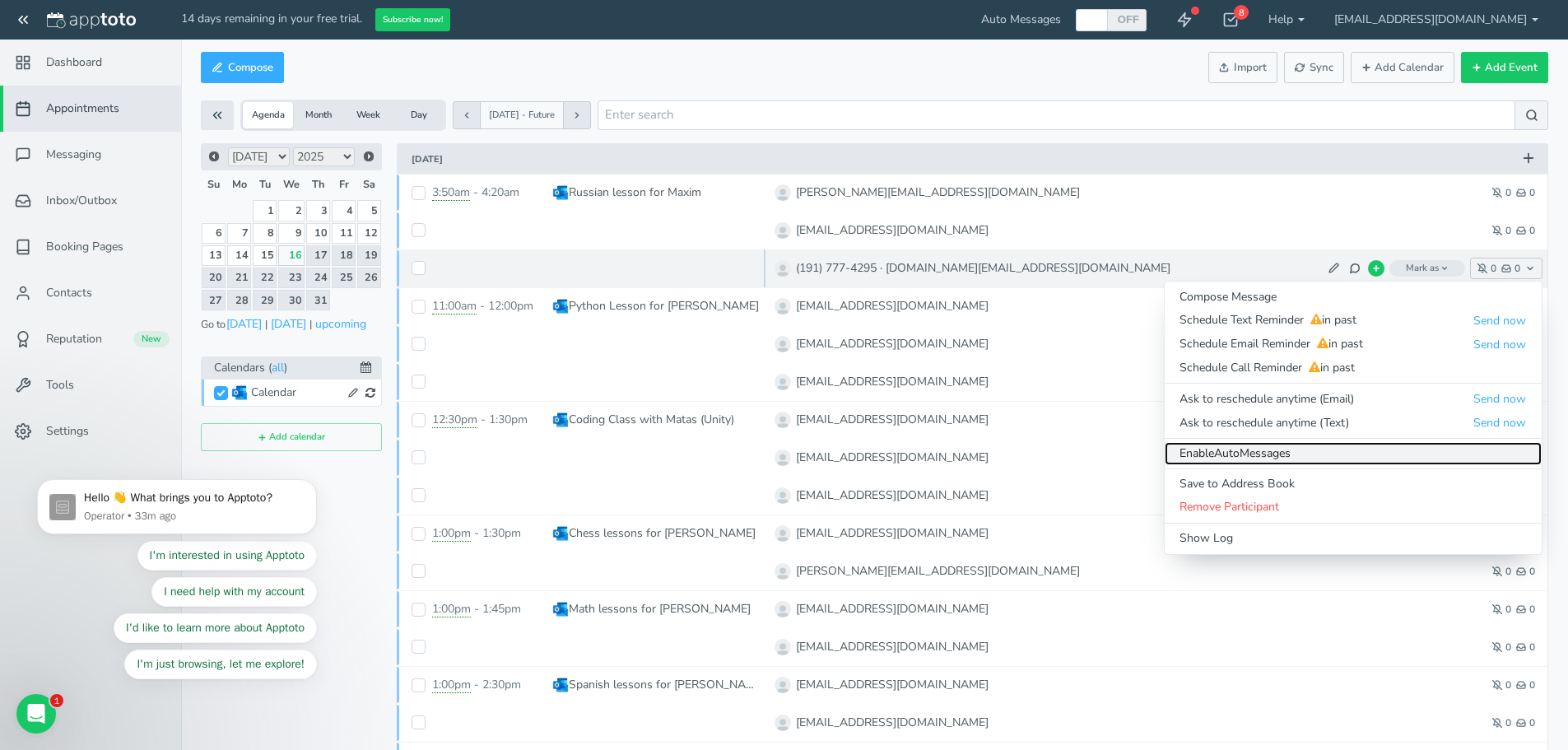 click on "Enable  Auto  Messages" at bounding box center (1353, 454) 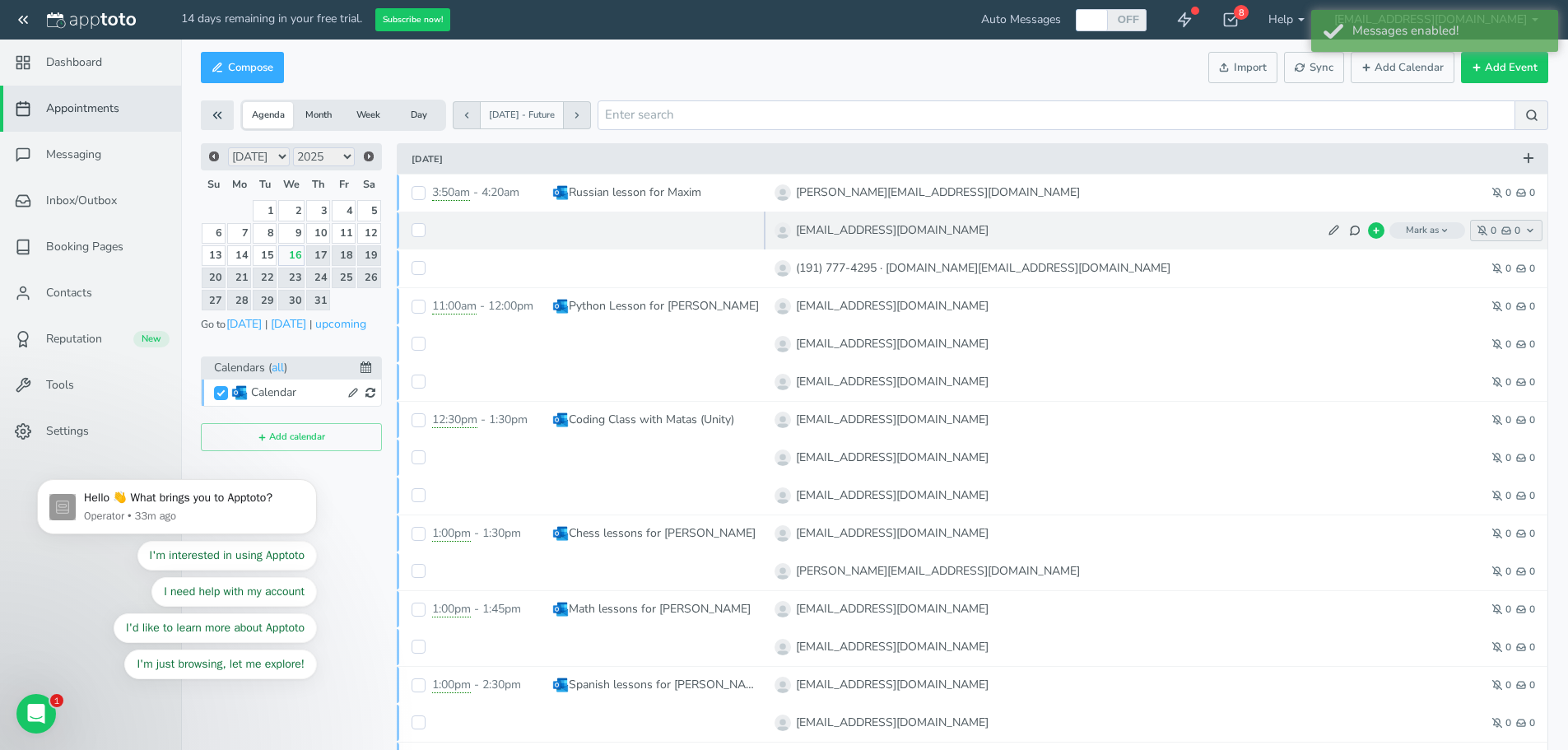 click on "0" at bounding box center (1525, 193) 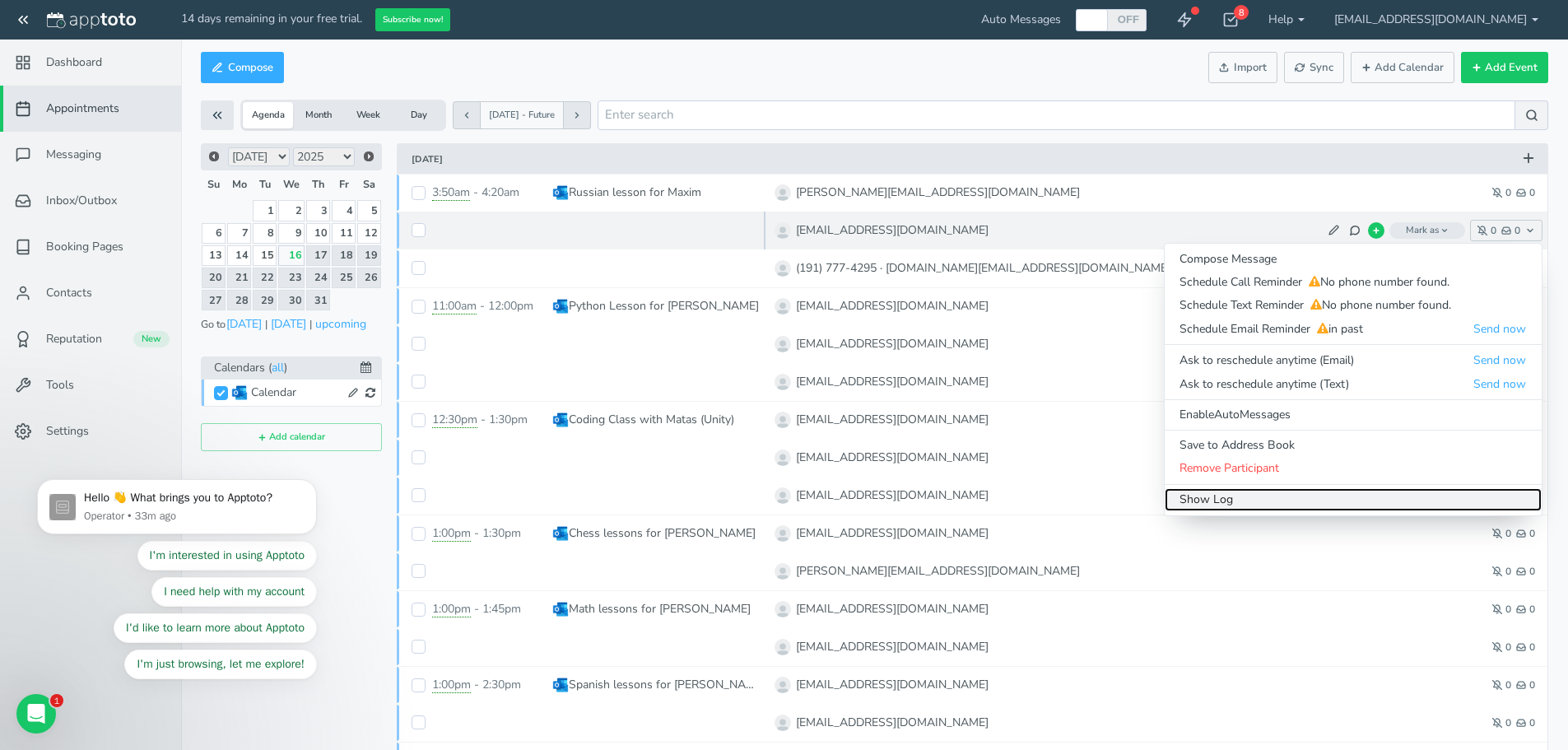 click on "Show Log" at bounding box center [1353, 500] 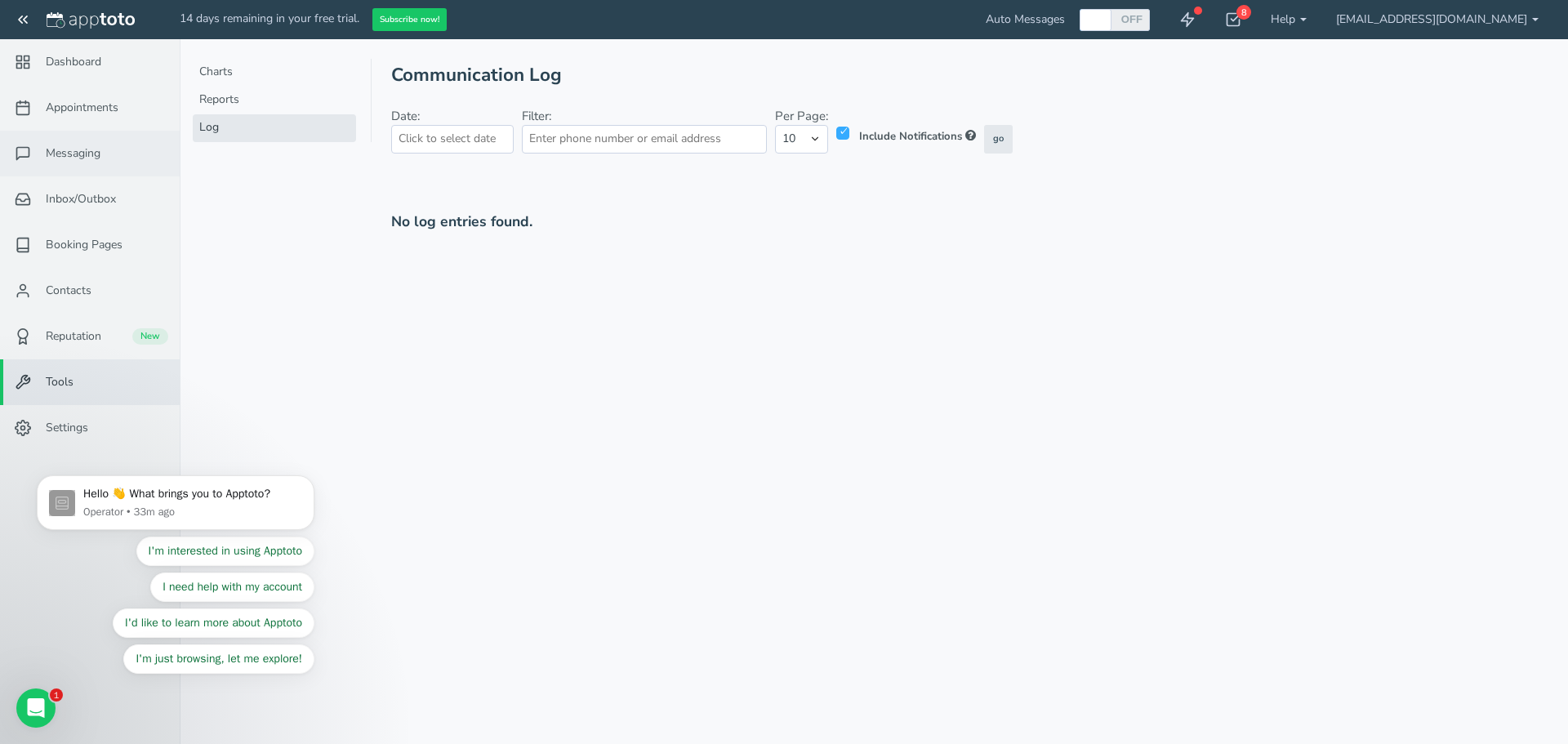 click on "Messaging" at bounding box center [90, 154] 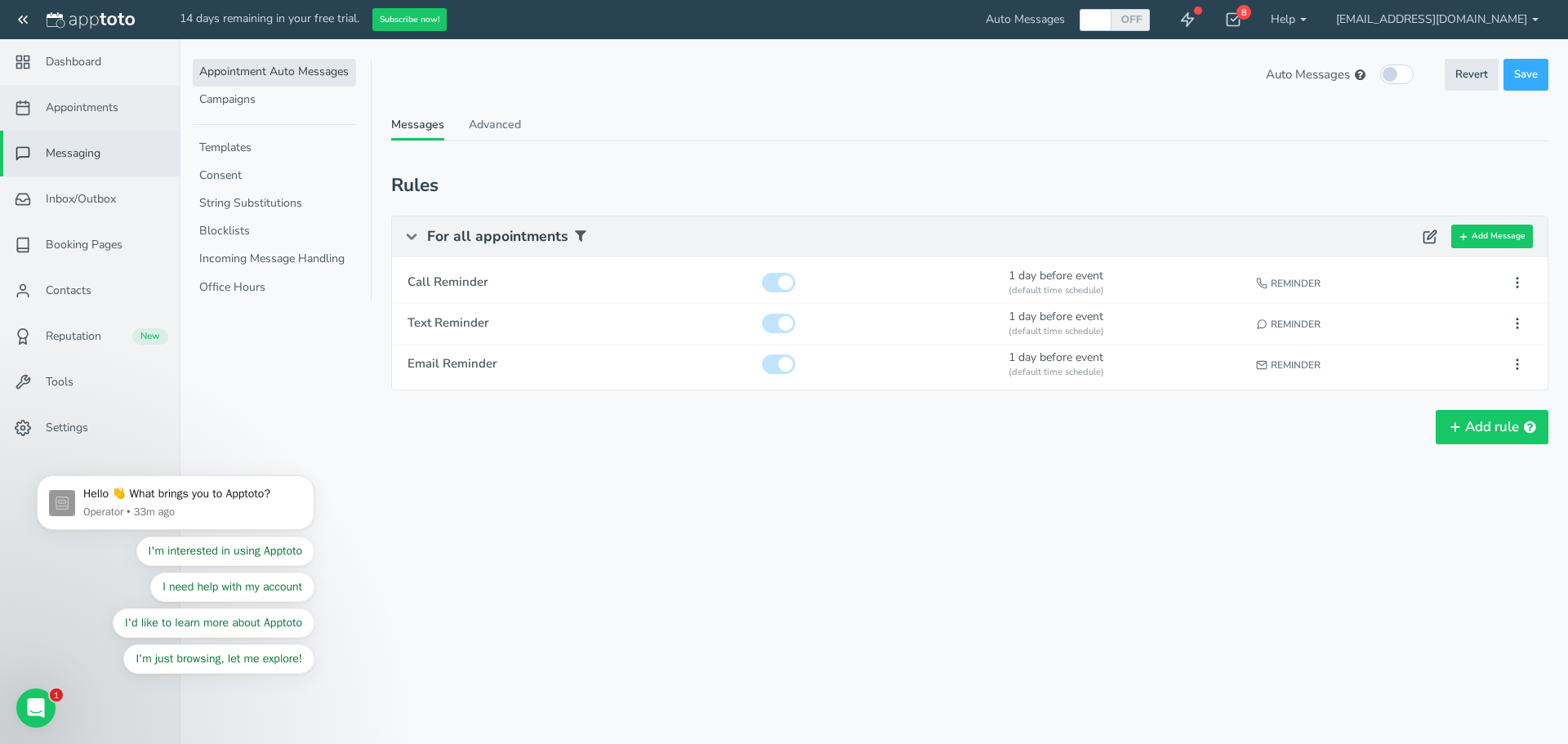 click on "Appointments" at bounding box center (82, 108) 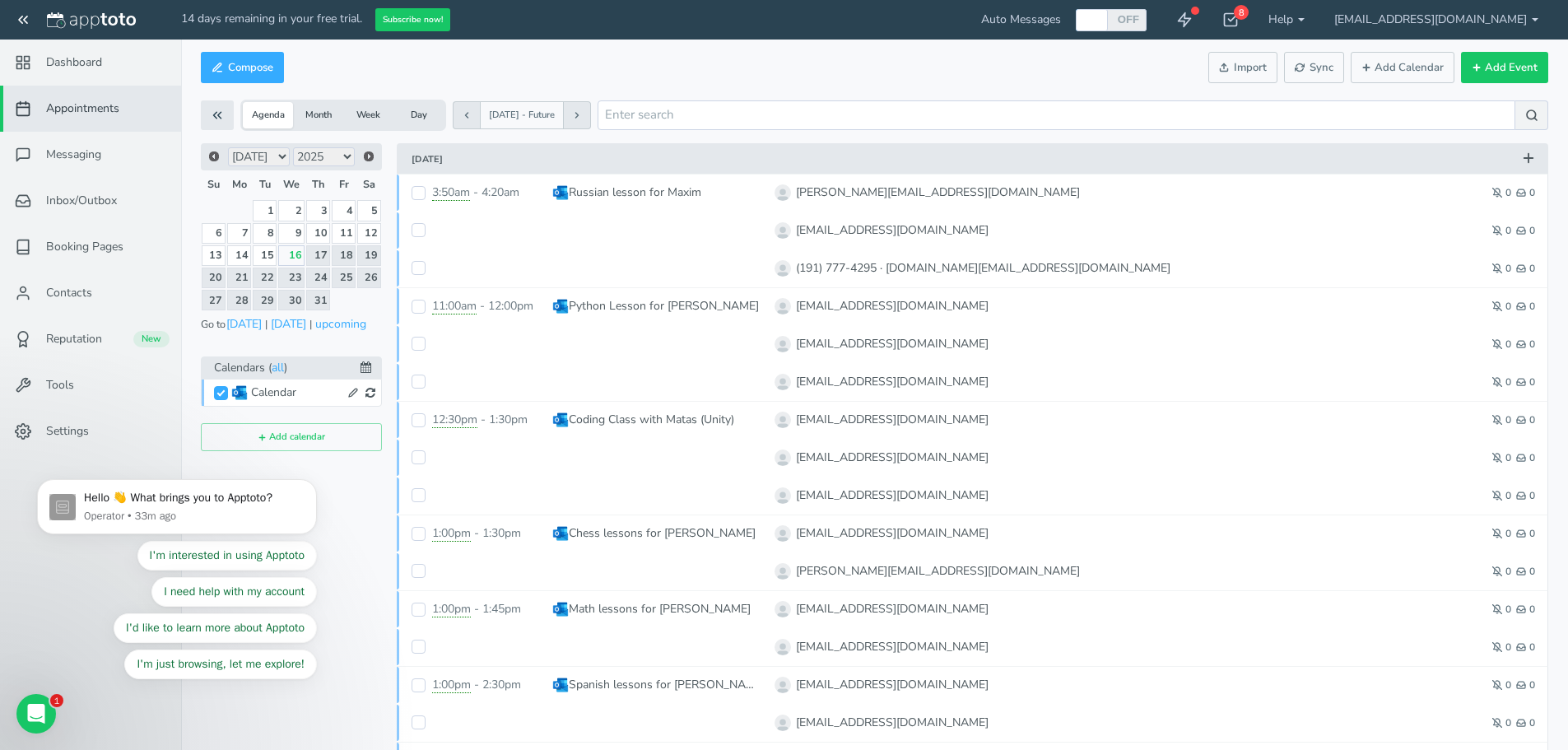click on "Prev Next Jan Feb Mar Apr May Jun Jul Aug Sep Oct Nov Dec 2015 2016 2017 2018 2019 2020 2021 2022 2023 2024 2025 2026 2027 2028 2029 2030 2031 2032 2033 2034 2035 Su Mo Tu We Th Fr Sa     1 2 3 4 5 6 7 8 9 10 11 12 13 14 15 16 17 18 19 20 21 22 23 24 25 26 27 28 29 30 31
Go to  today   |   tomorrow   |   upcoming
Show Campaign Calendars
Calendars (Quick Select):
Calendar
Calendars
(  all  )
Calendar" at bounding box center (291, 1252) 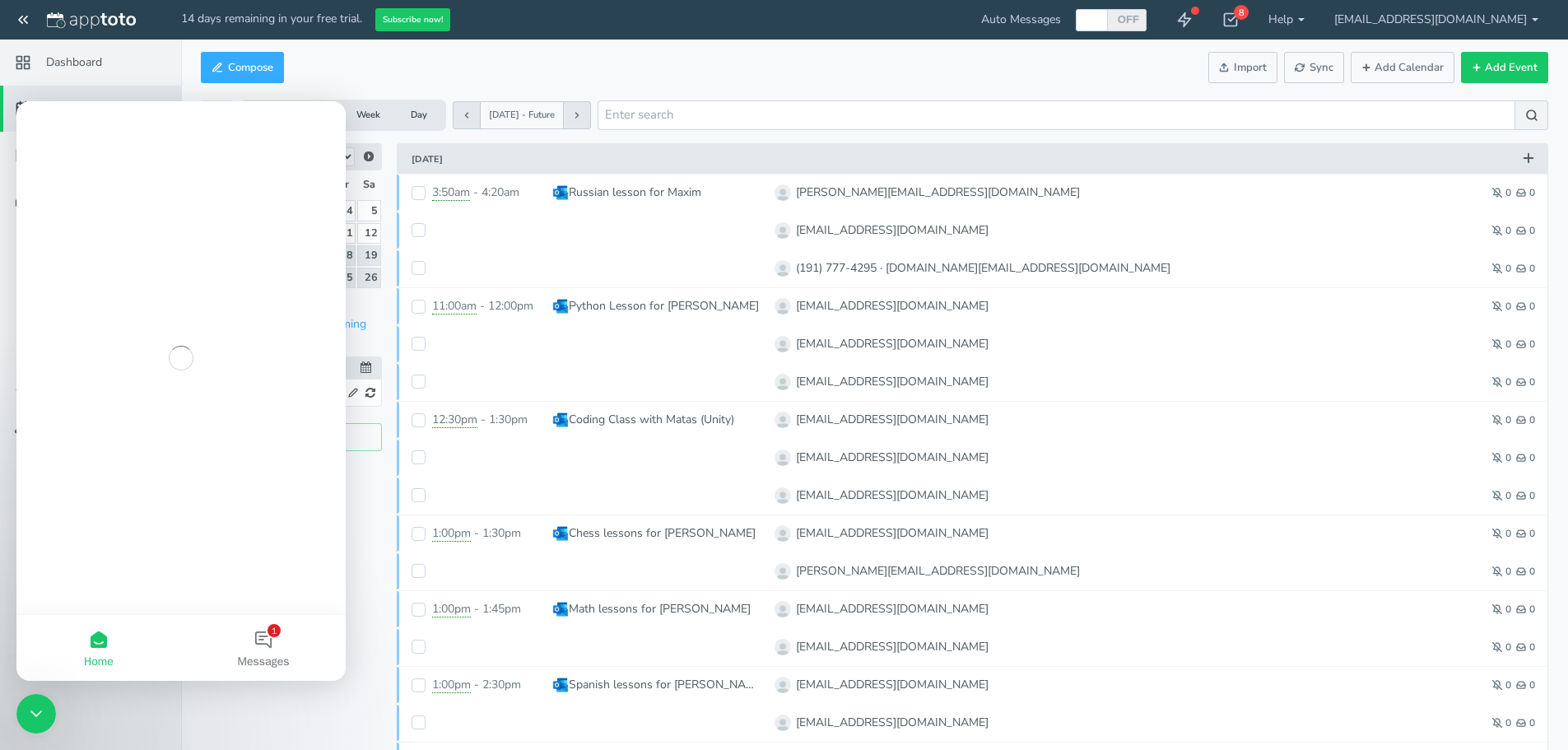 scroll, scrollTop: 0, scrollLeft: 0, axis: both 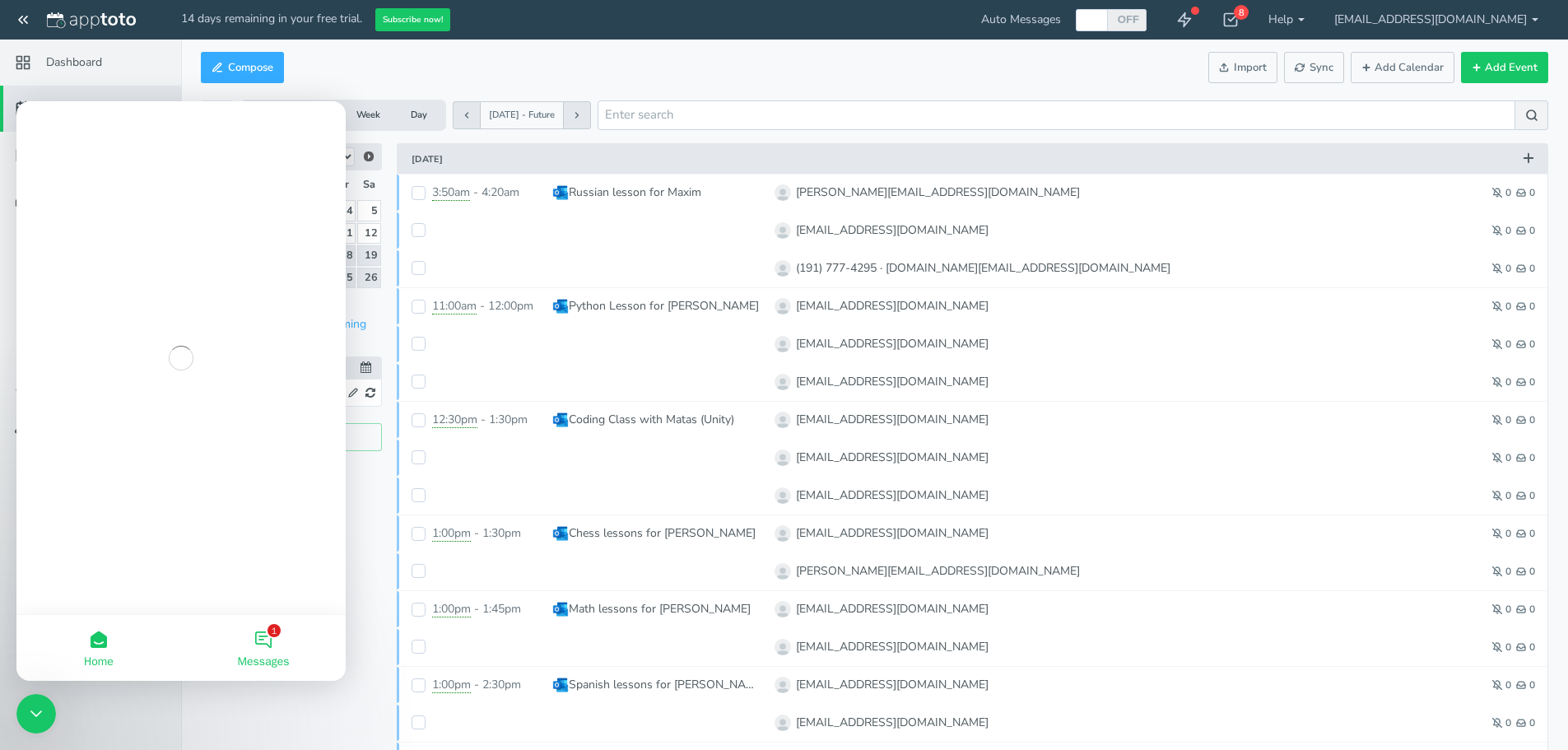 click on "1 Messages" at bounding box center (263, 648) 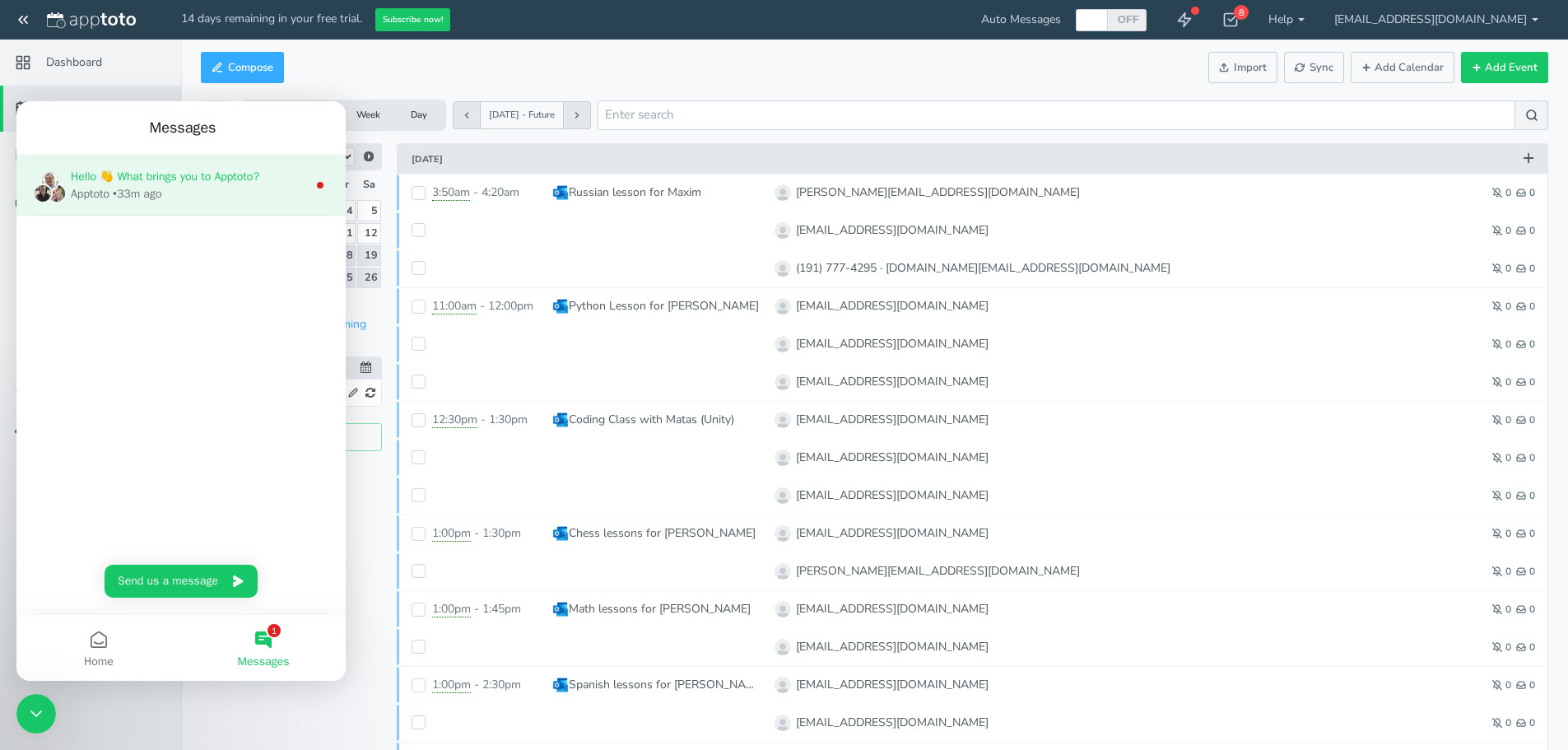 click on "Hello 👋 What brings you to Apptoto?" at bounding box center (165, 176) 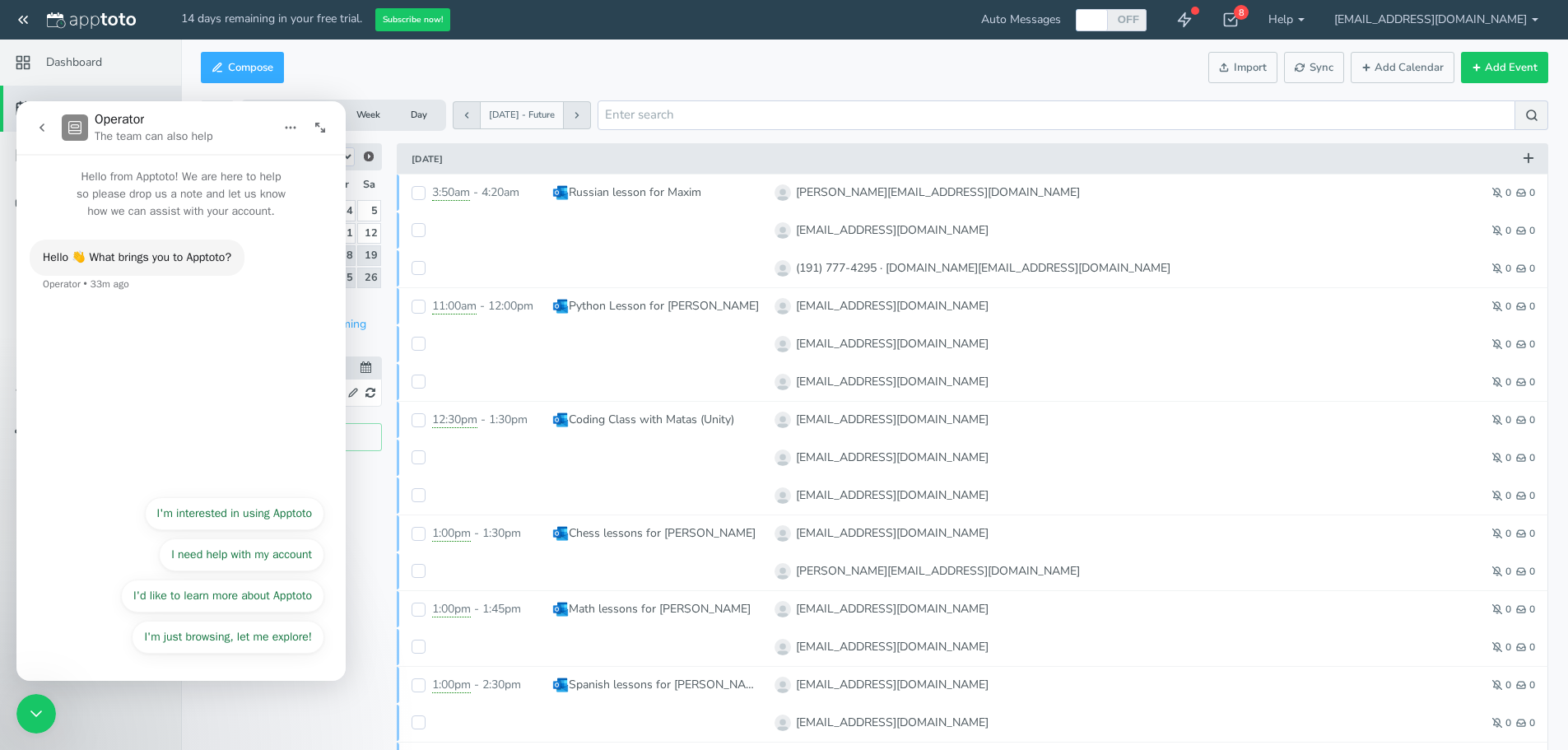 click 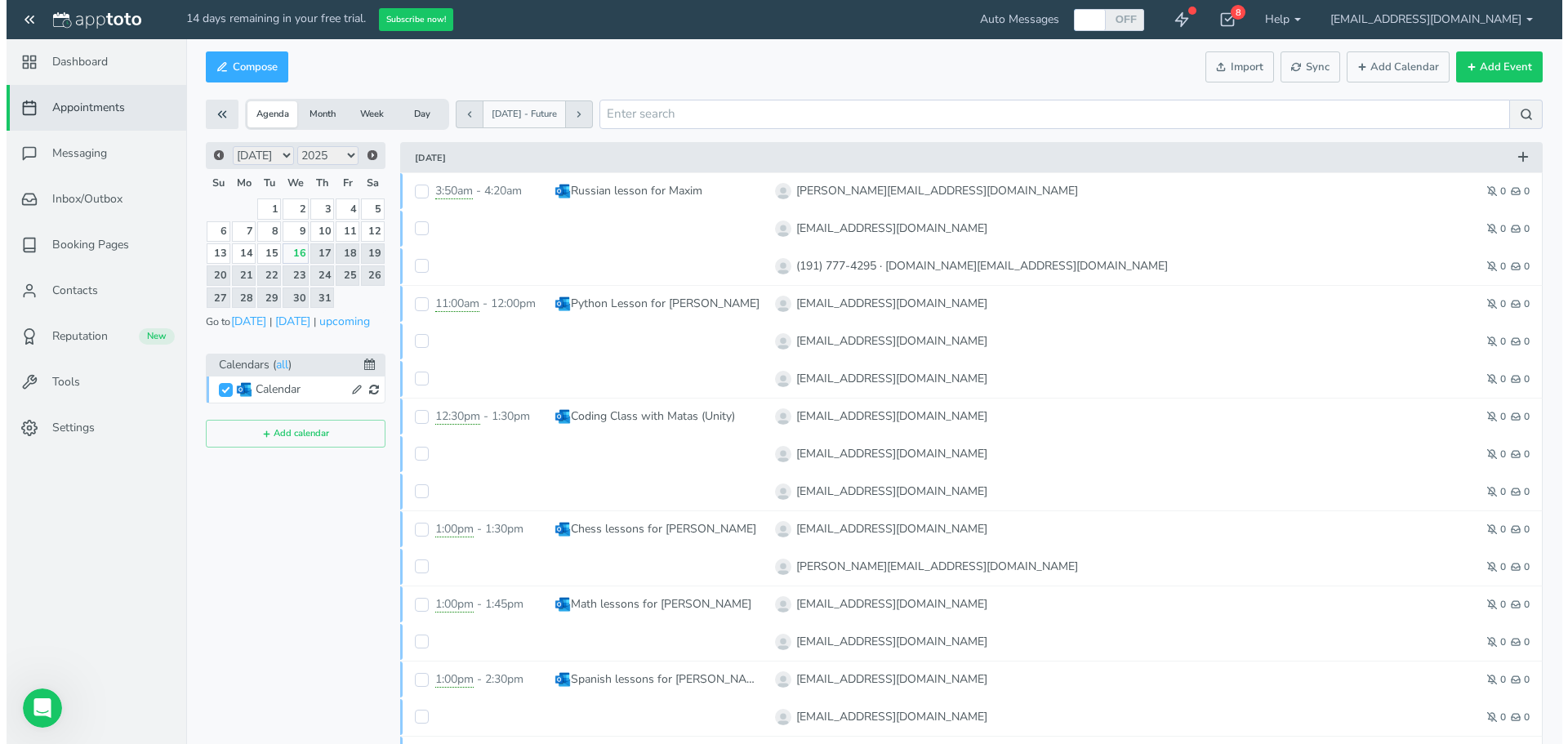 scroll, scrollTop: 0, scrollLeft: 0, axis: both 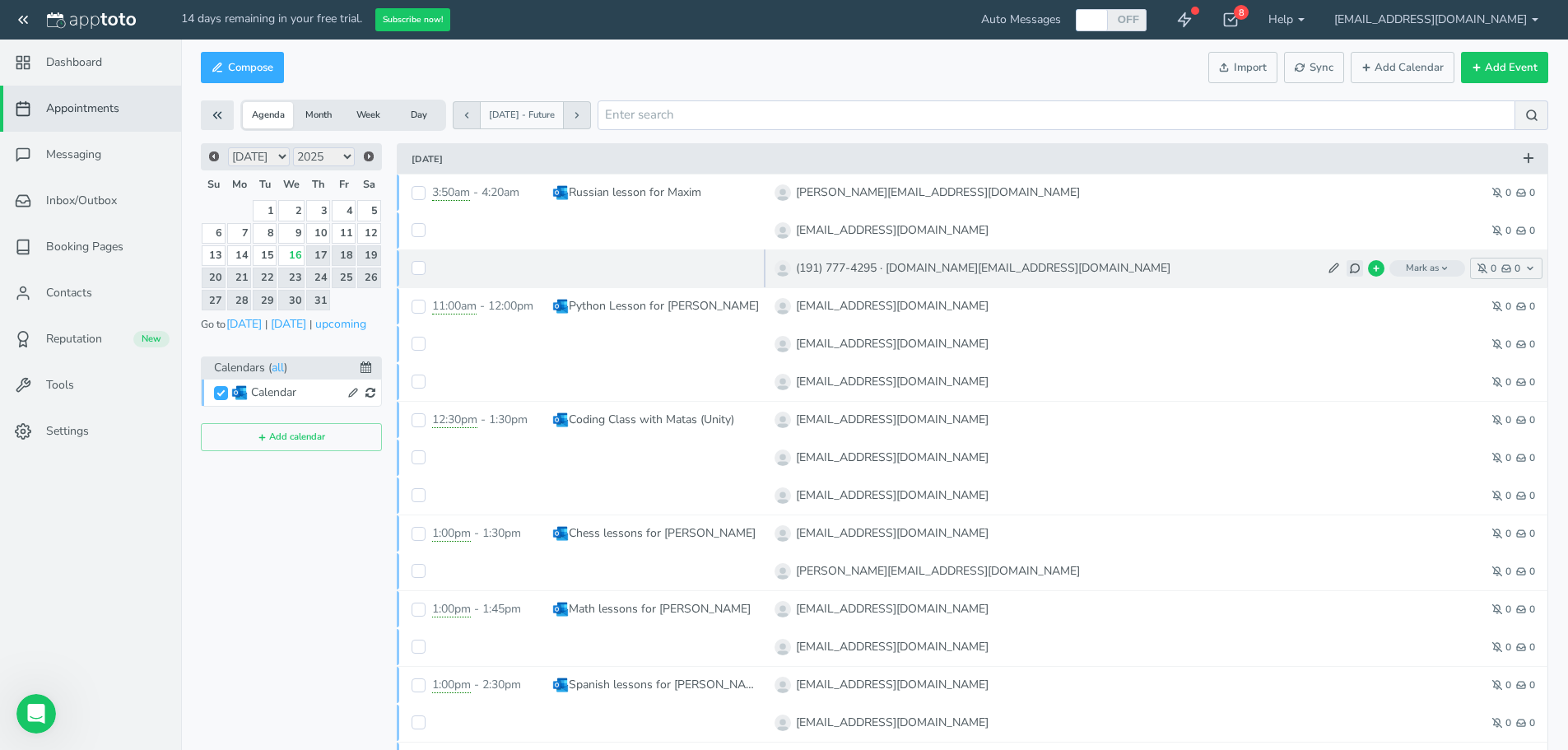 click 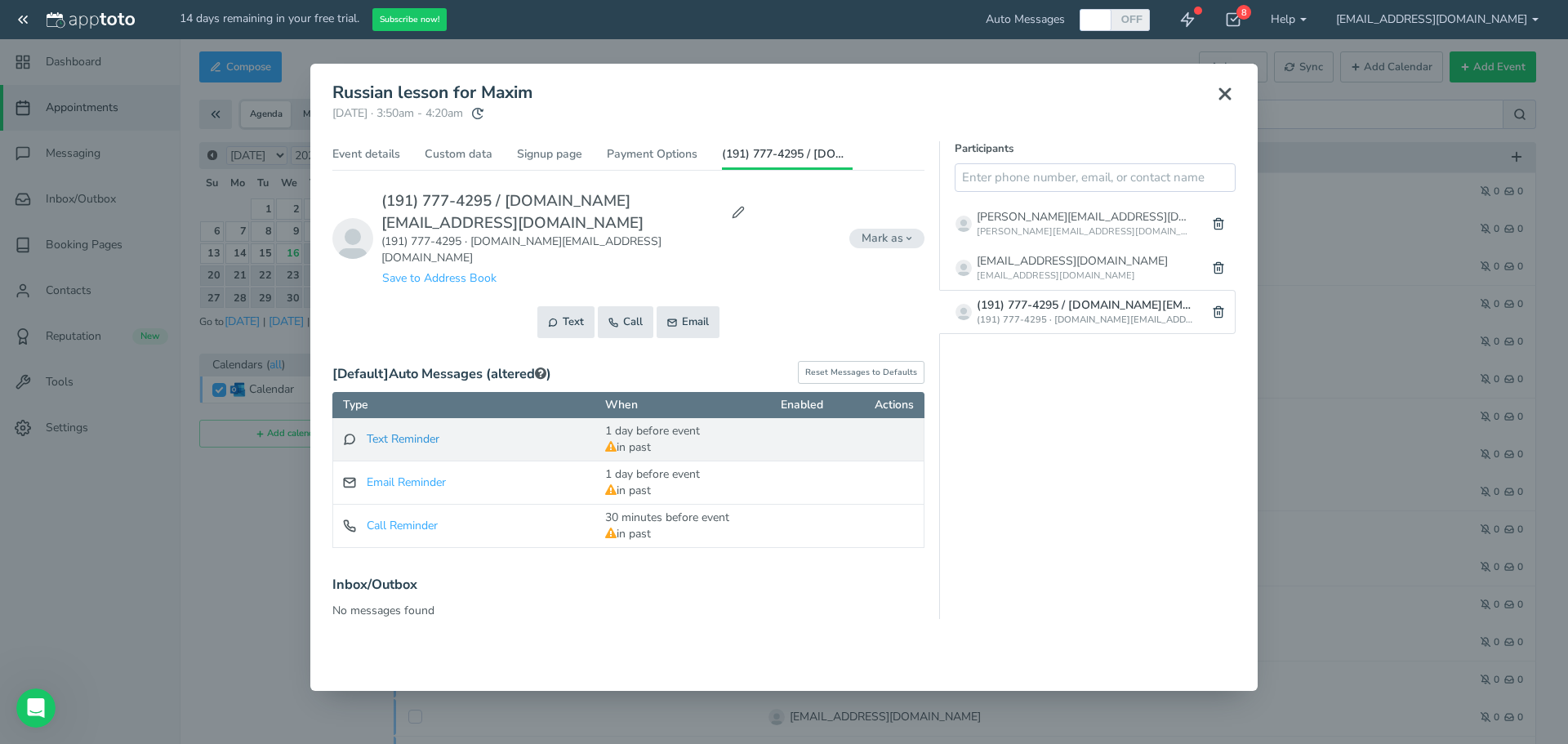 click on "Text Reminder" at bounding box center [403, 439] 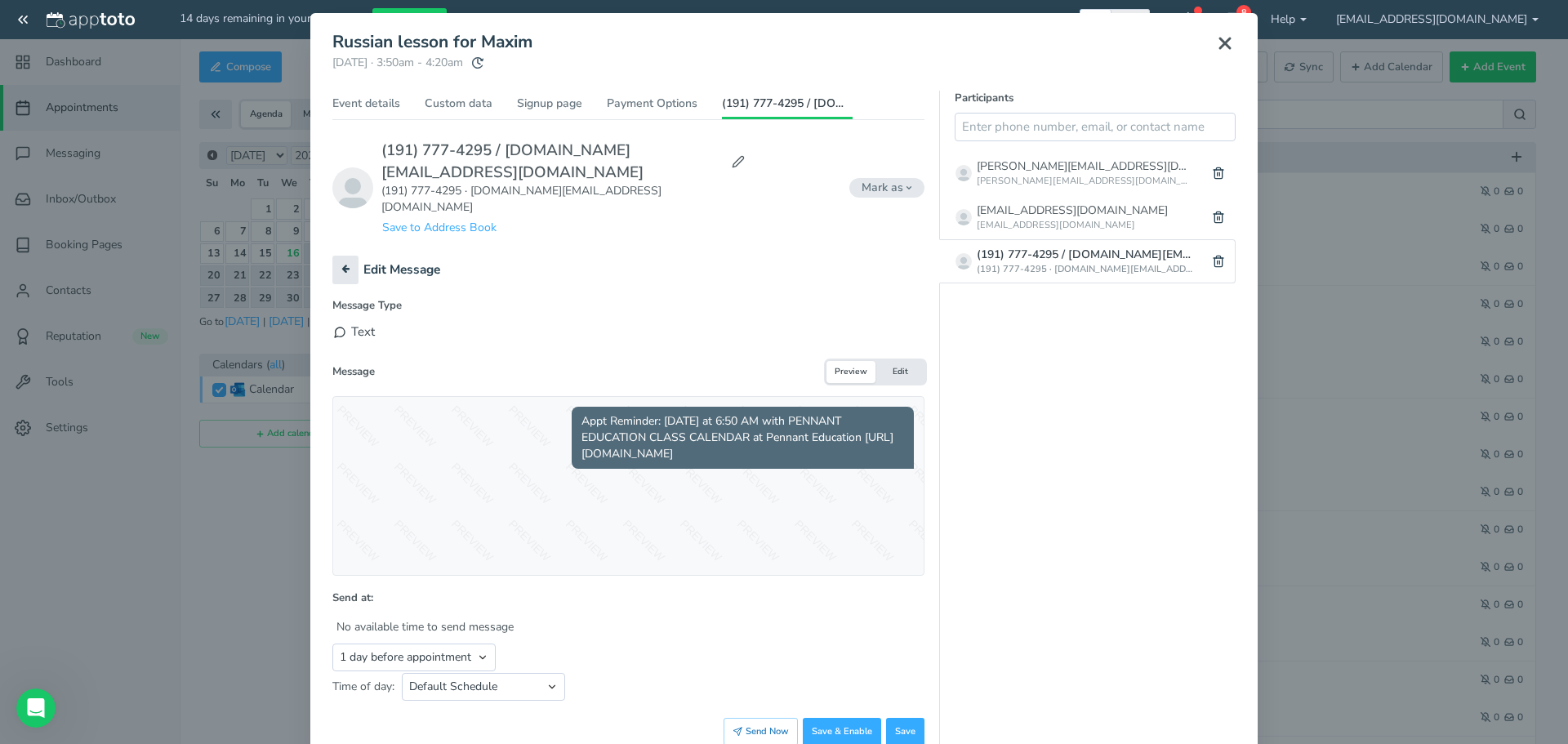 scroll, scrollTop: 61, scrollLeft: 0, axis: vertical 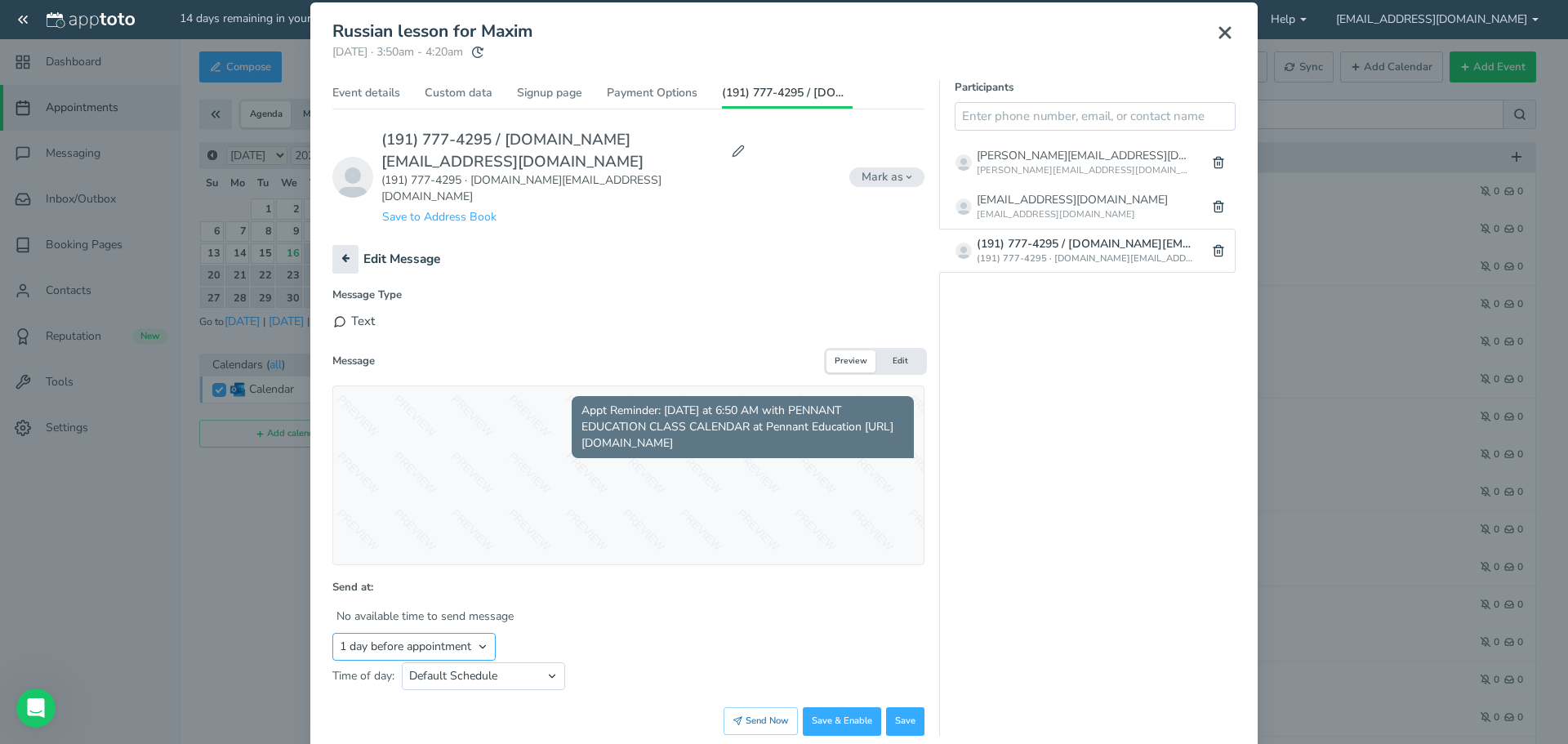 click on "Appointment start time Day of appointment 1 day before appointment 2 days before appointment 3 days before appointment 7 days before appointment 14 days before appointment 1 hour before appointment 1 hour 30 minutes before appointment 2 hours before appointment 3 hours before appointment 4 hours before appointment 30 minutes before appointment Between Relative day and time" at bounding box center (414, 647) 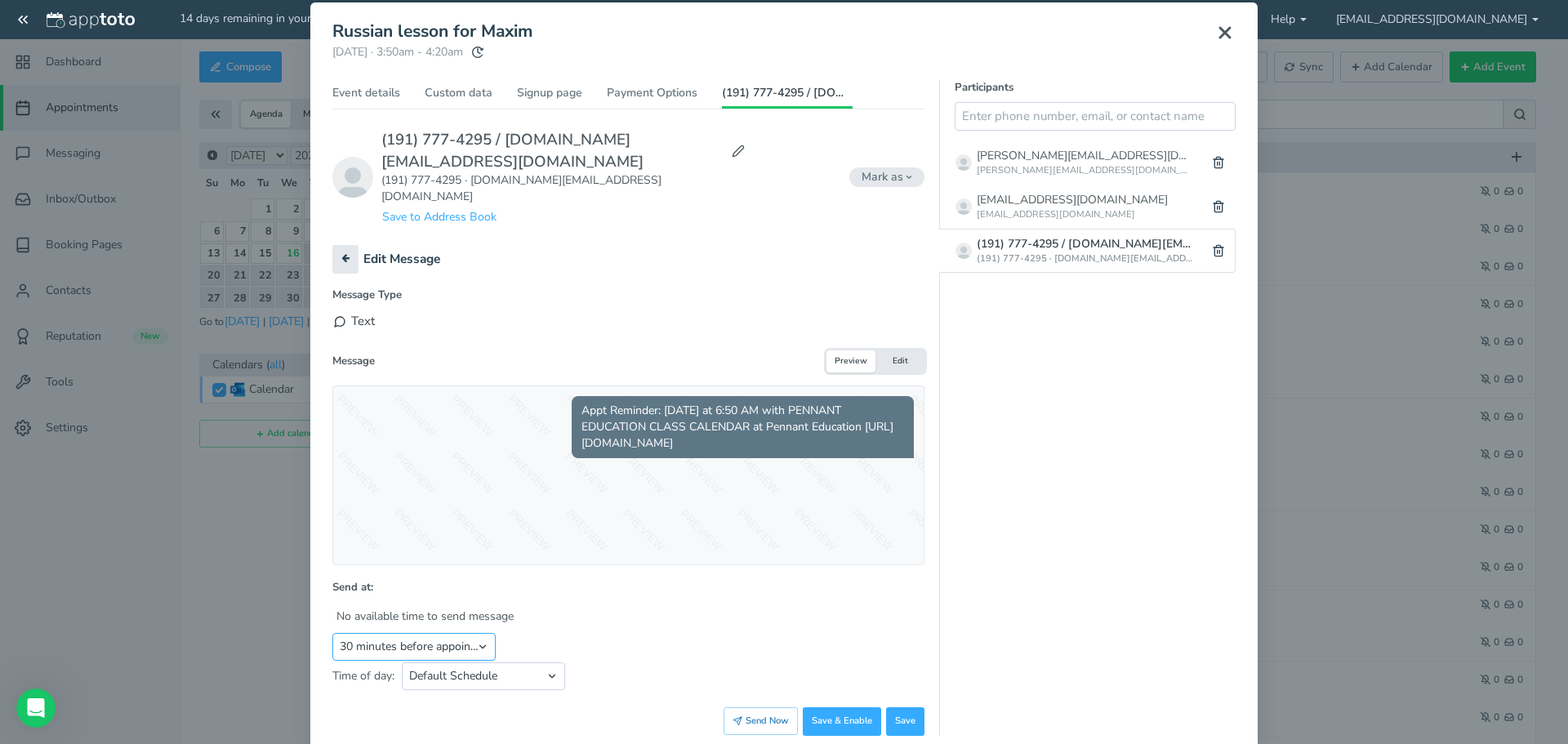 click on "Appointment start time Day of appointment 1 day before appointment 2 days before appointment 3 days before appointment 7 days before appointment 14 days before appointment 1 hour before appointment 1 hour 30 minutes before appointment 2 hours before appointment 3 hours before appointment 4 hours before appointment 30 minutes before appointment Between Relative day and time" at bounding box center (414, 647) 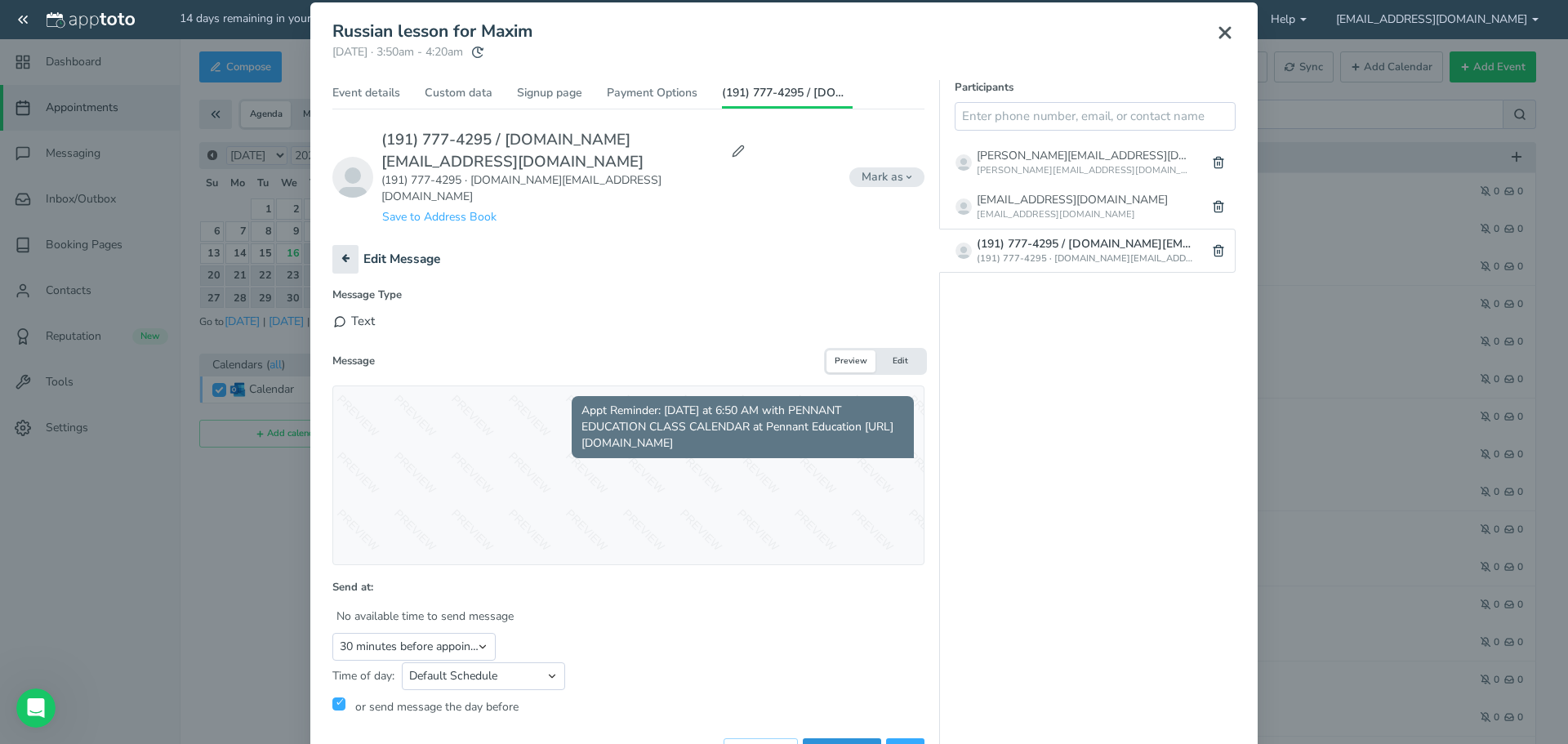 click on "Save & Enable" at bounding box center [842, 752] 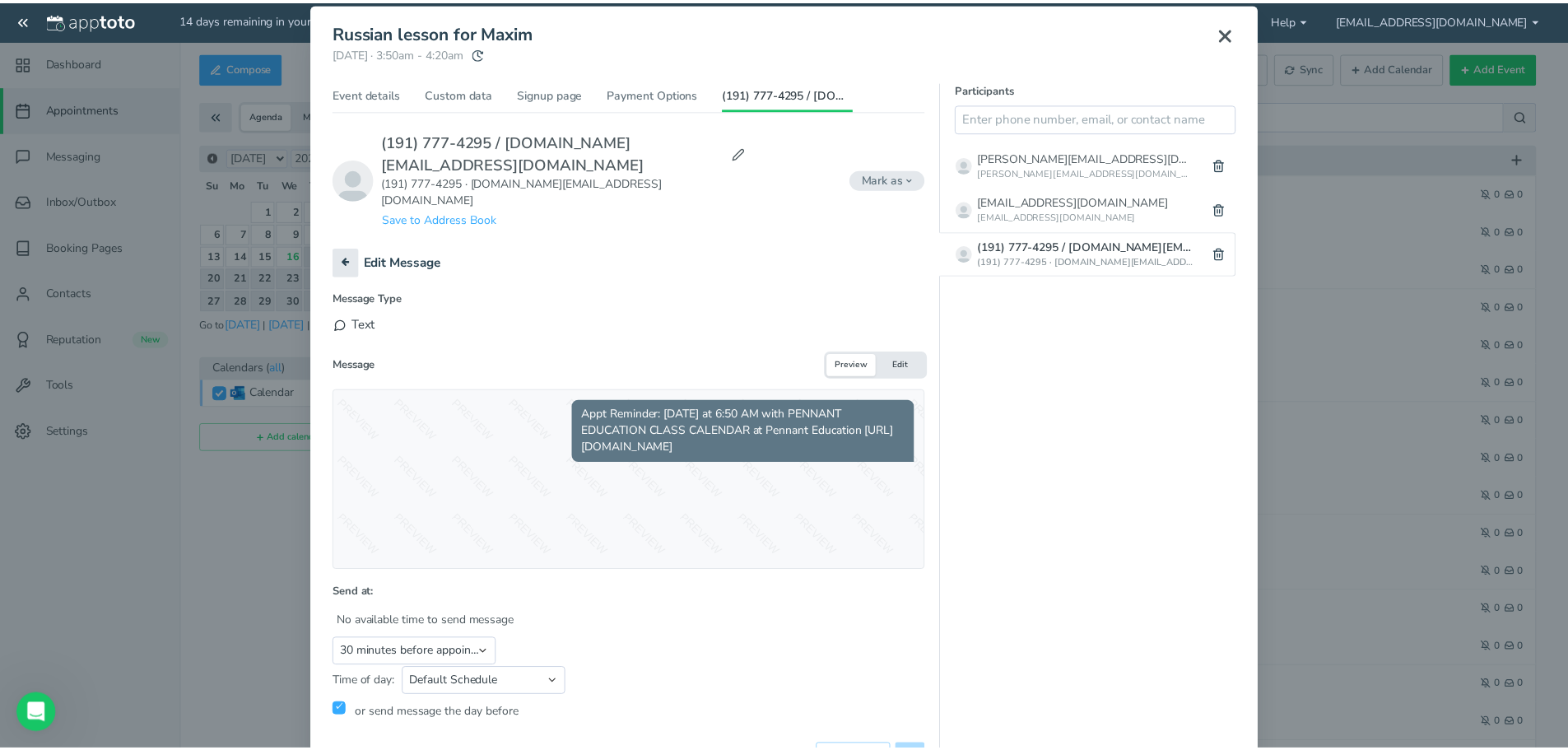 scroll, scrollTop: 0, scrollLeft: 0, axis: both 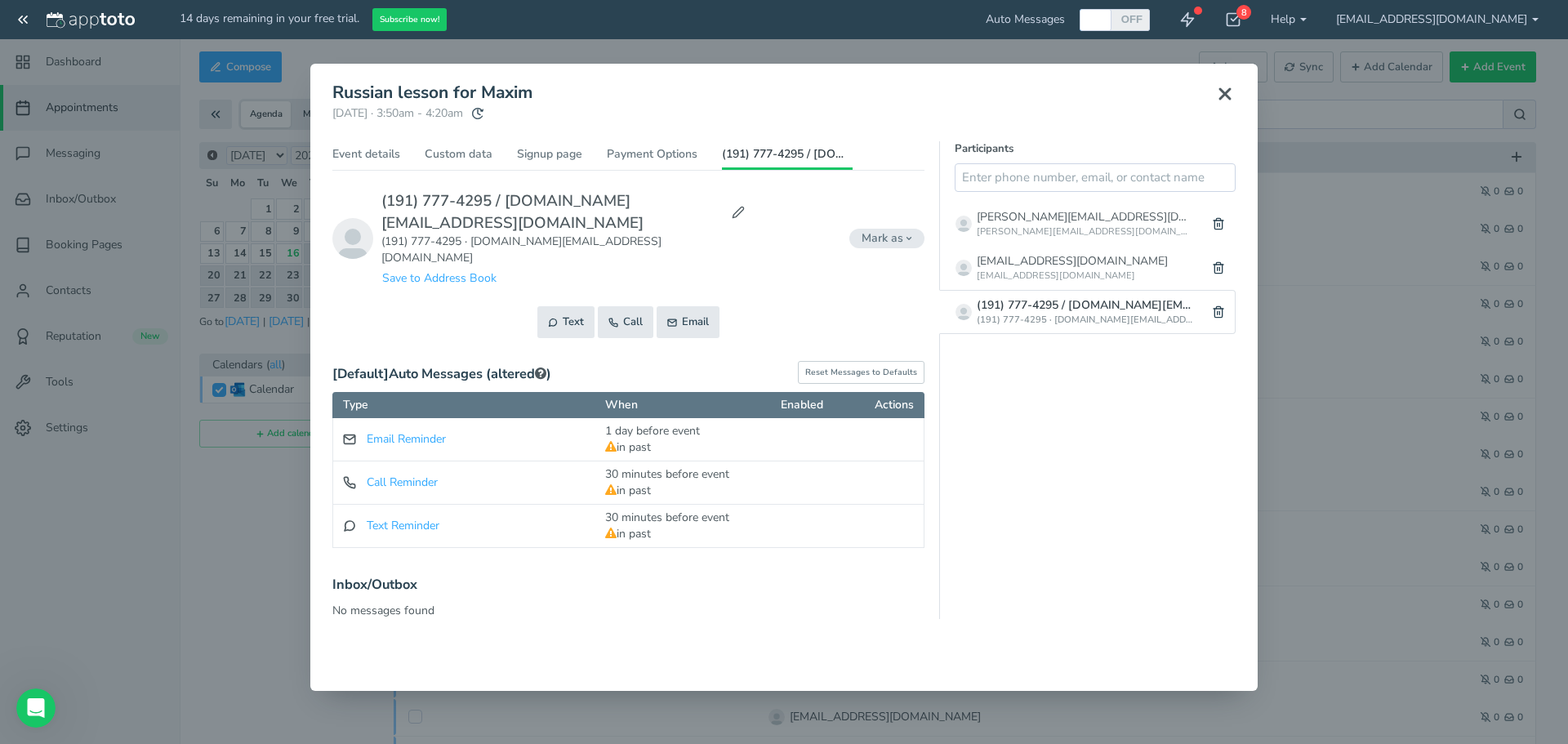 click 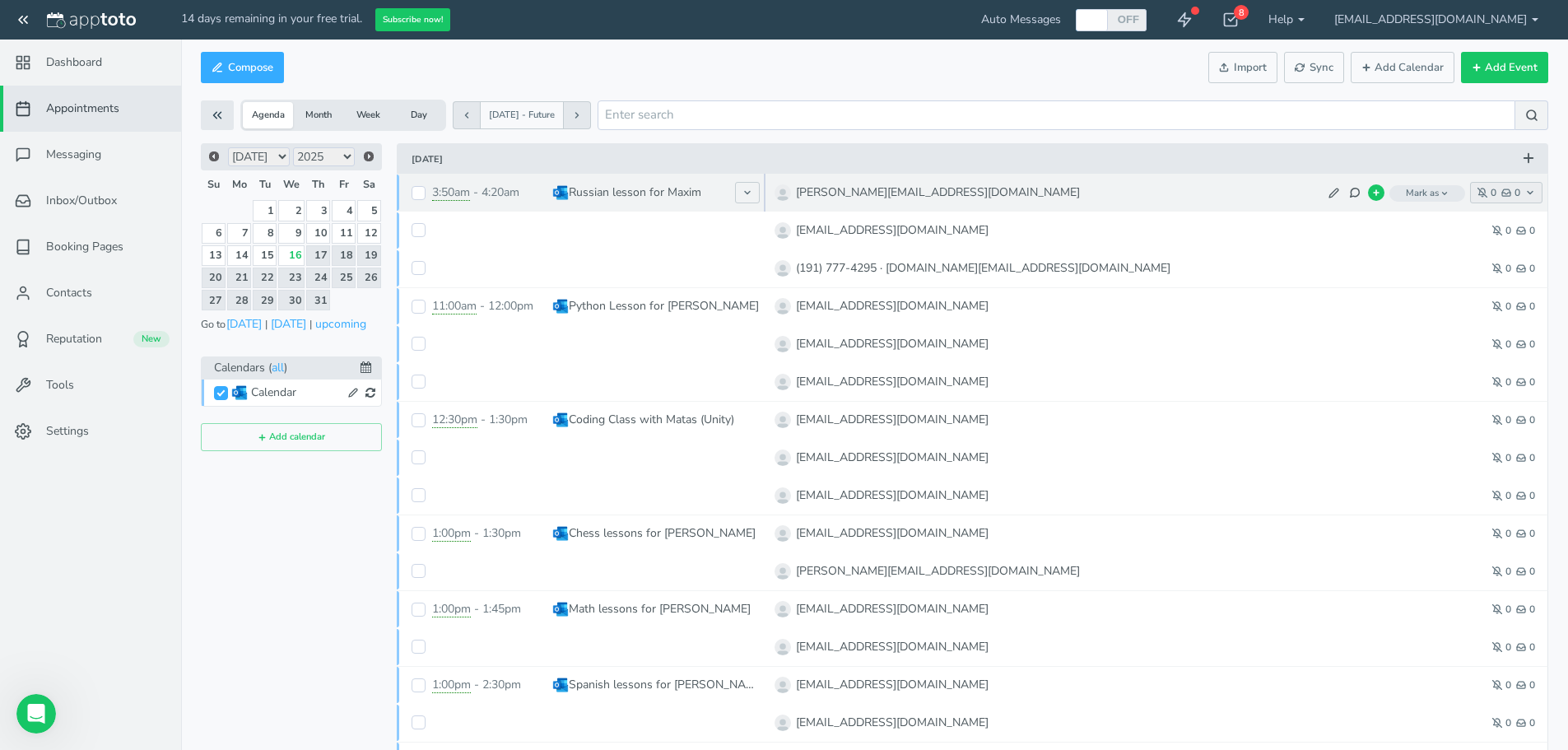 click 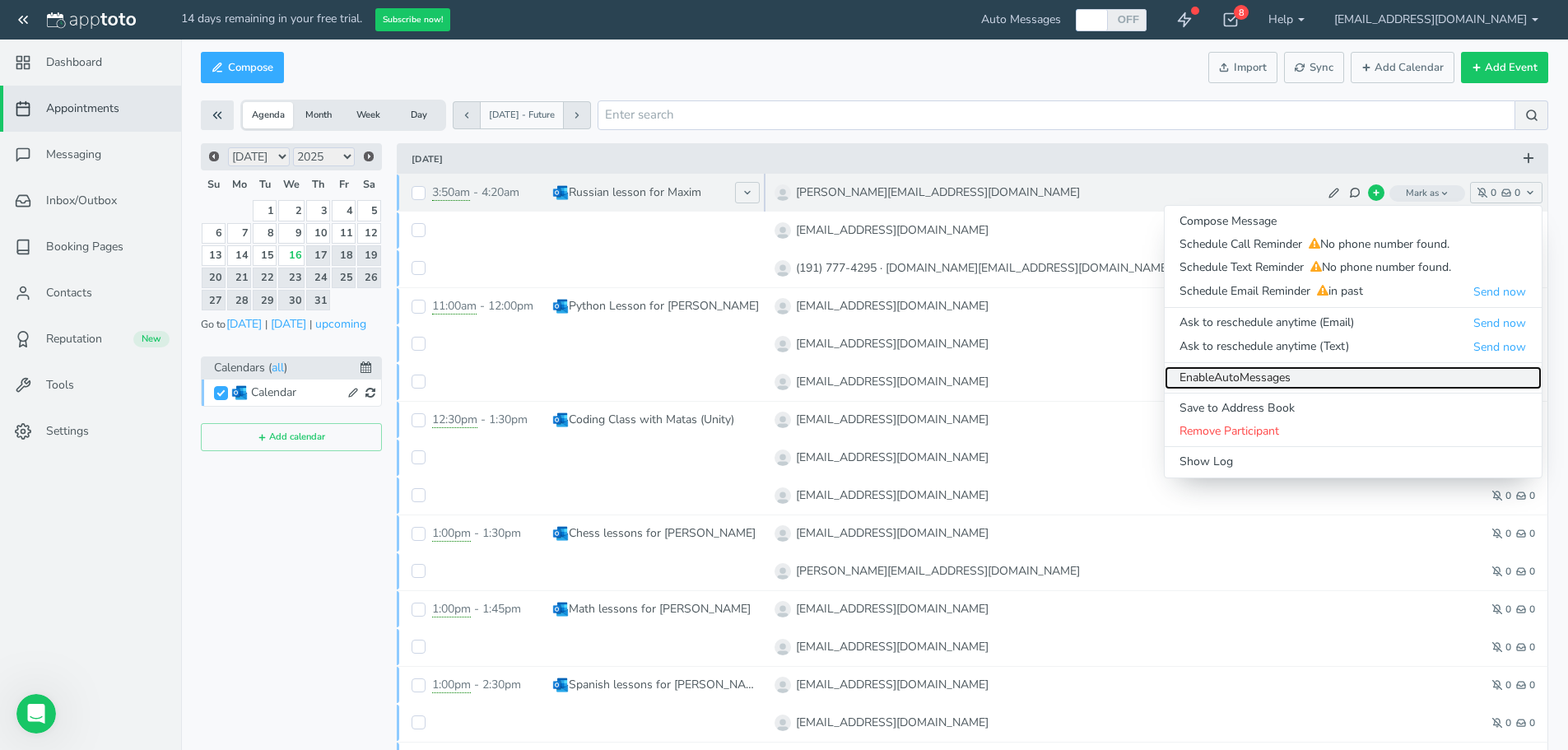 click on "Enable  Auto  Messages" at bounding box center [1353, 378] 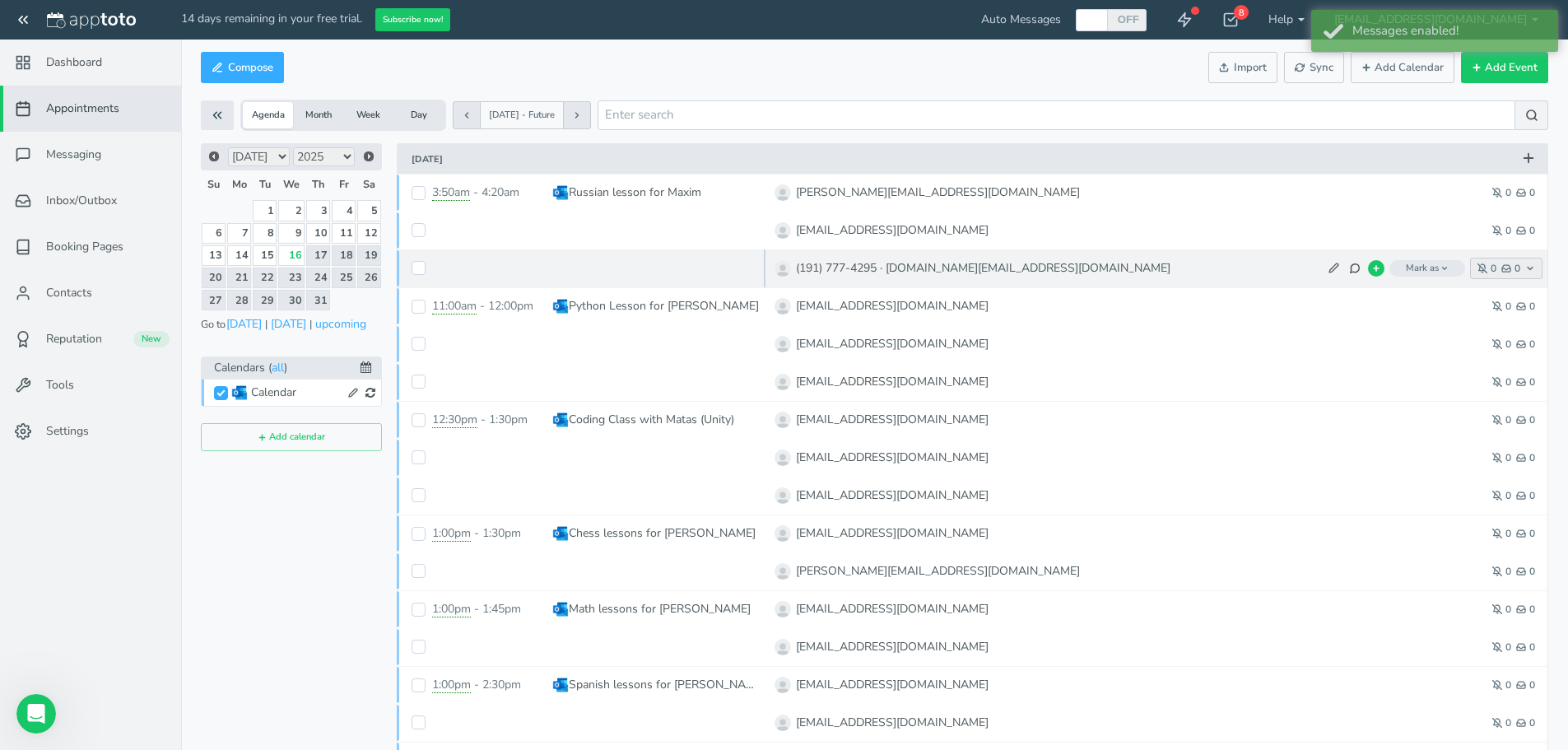 click 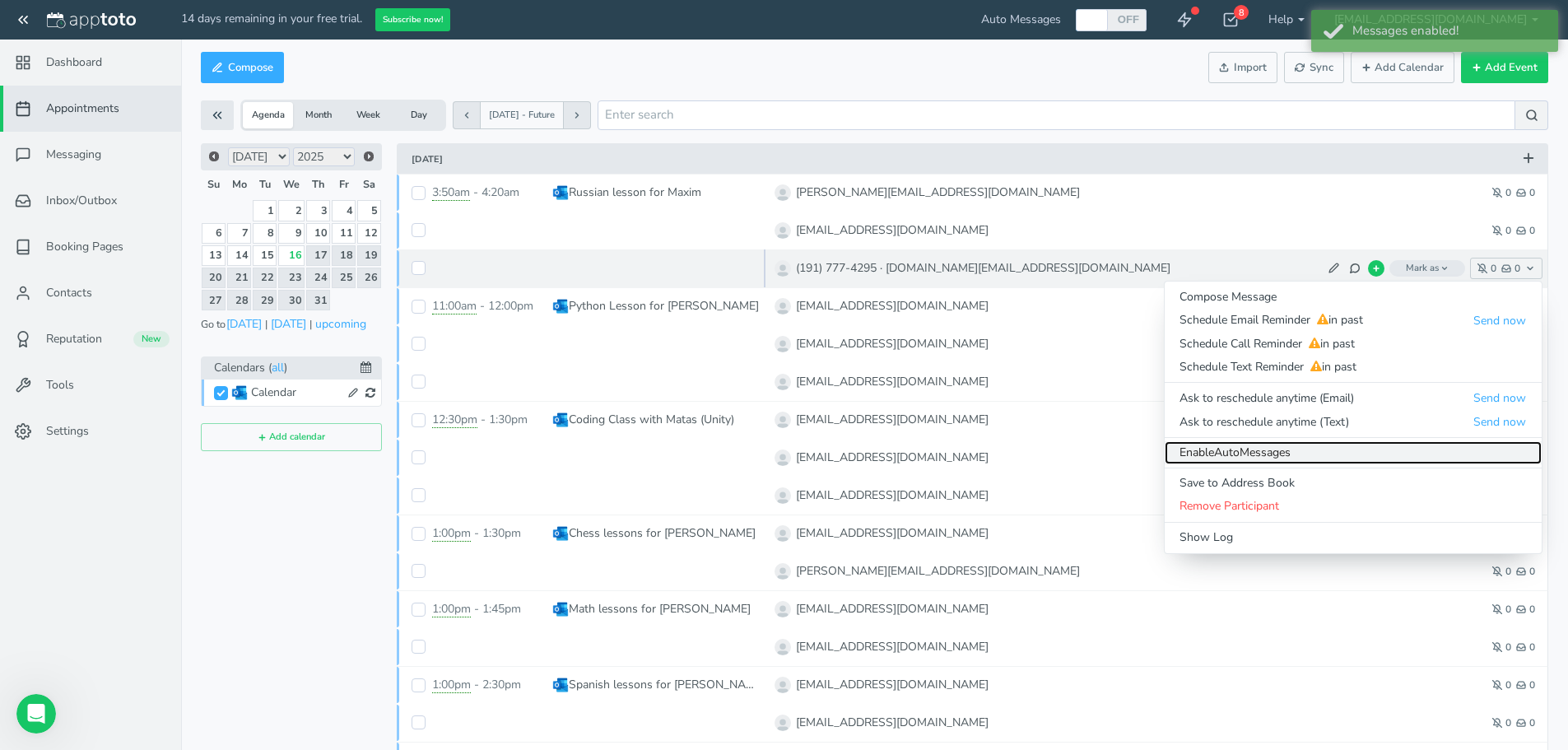 click on "Enable  Auto  Messages" at bounding box center [1353, 453] 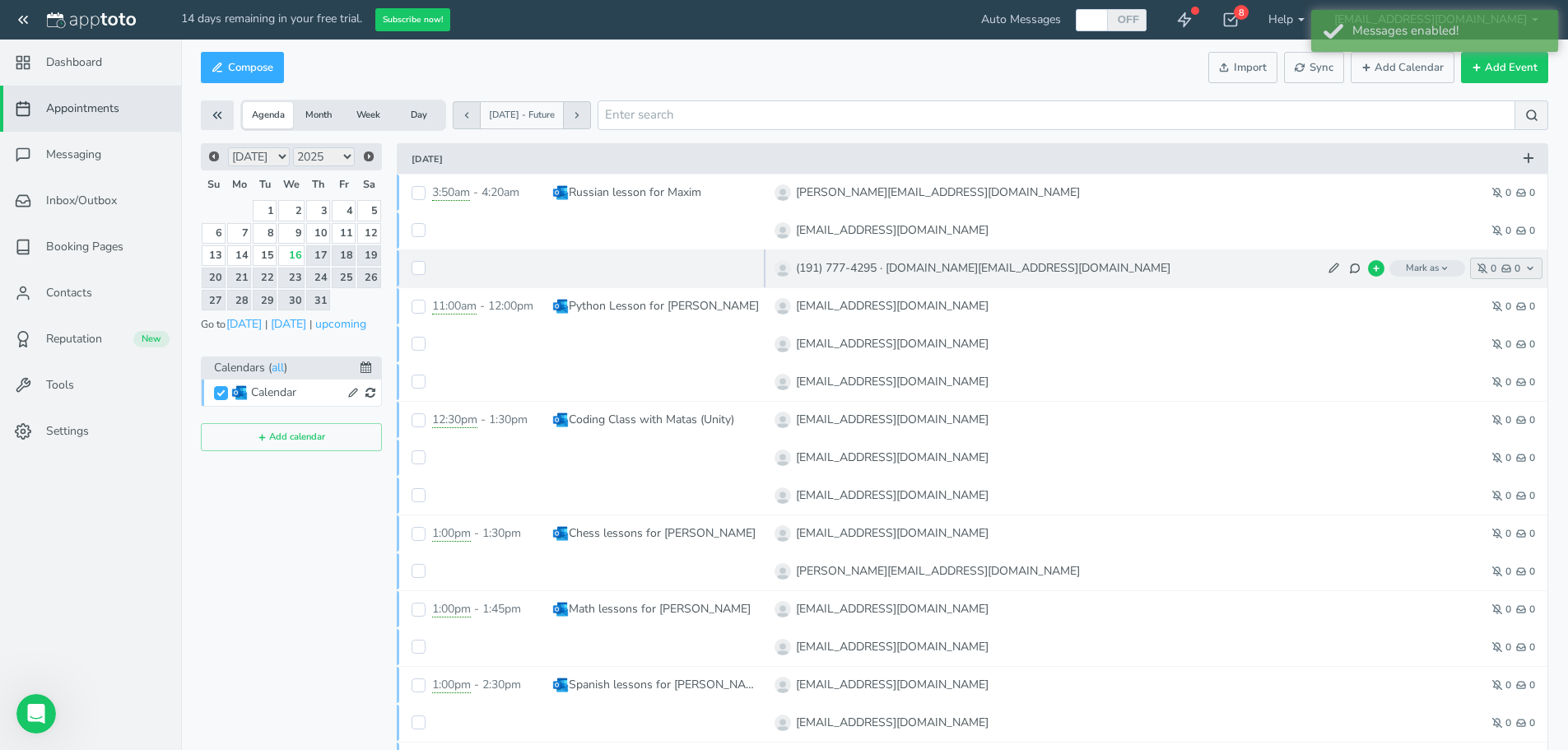 click 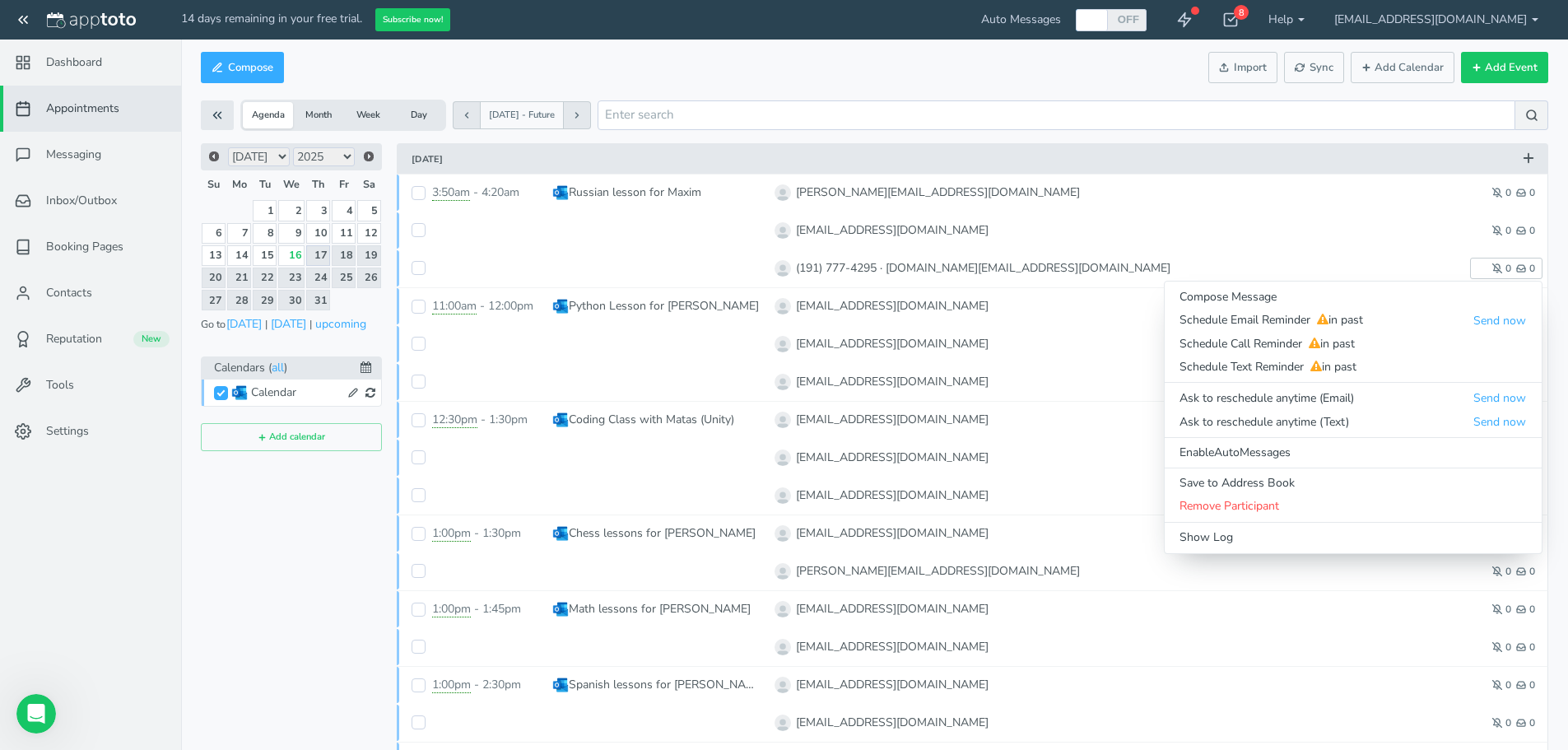 click on "17" at bounding box center (318, 255) 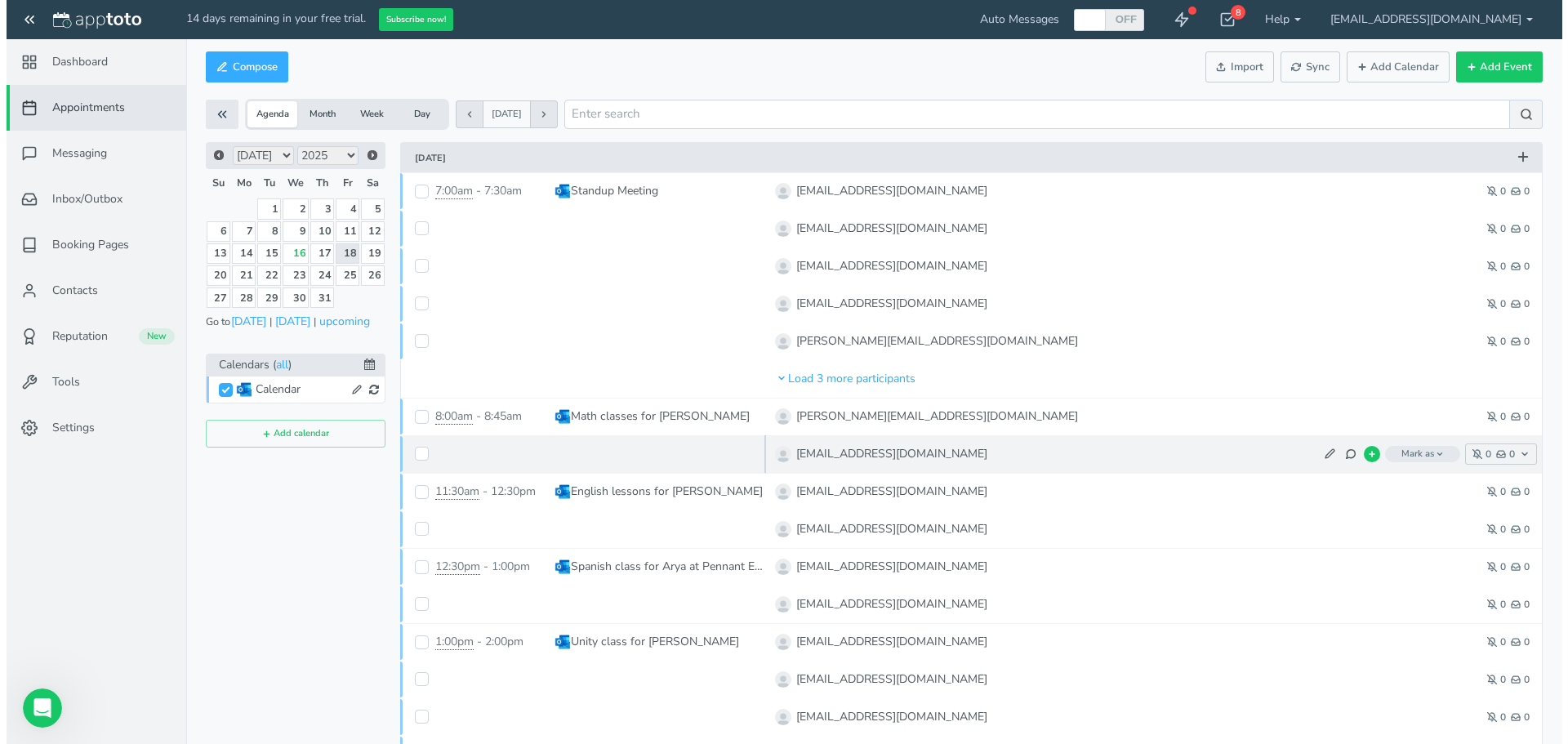 scroll, scrollTop: 82, scrollLeft: 0, axis: vertical 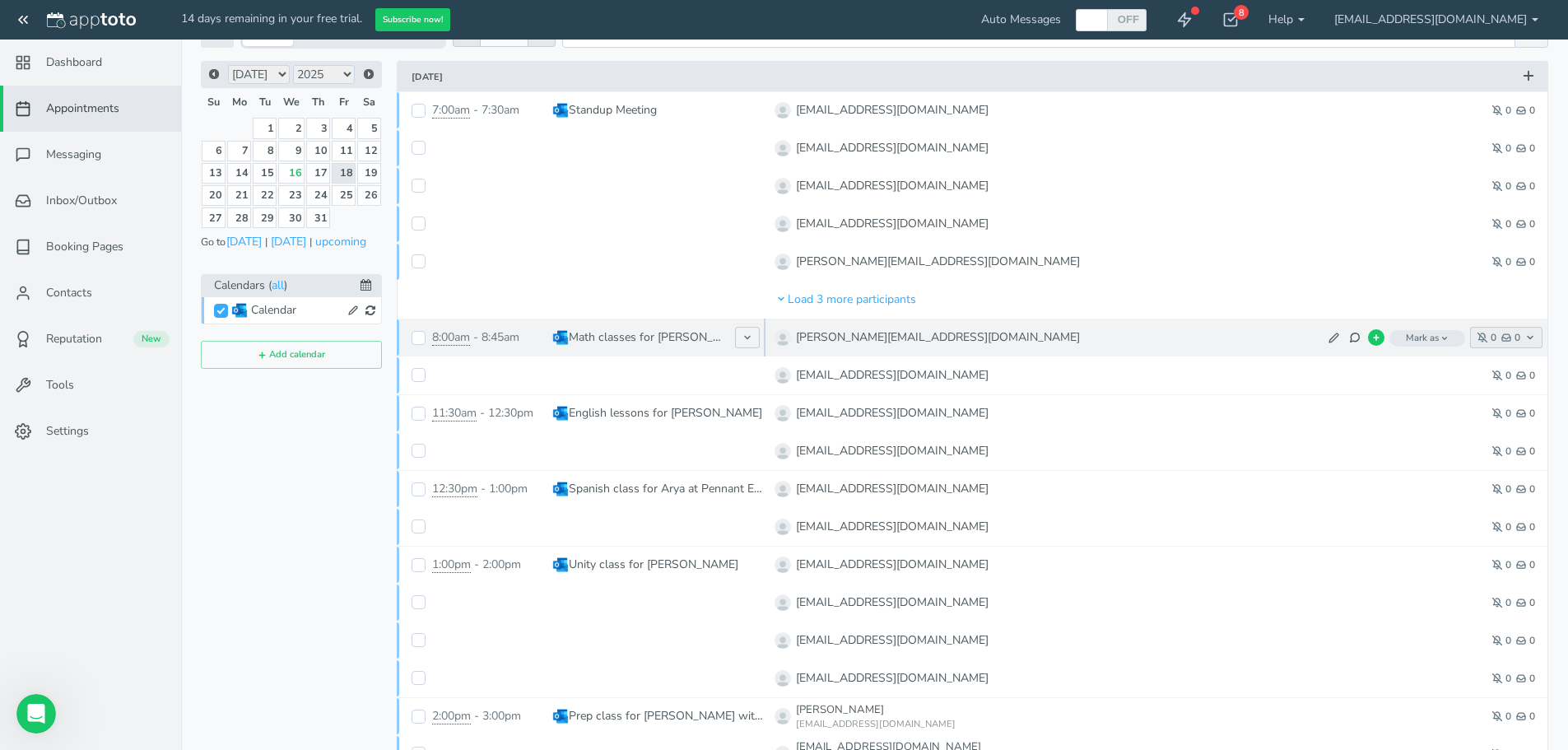click 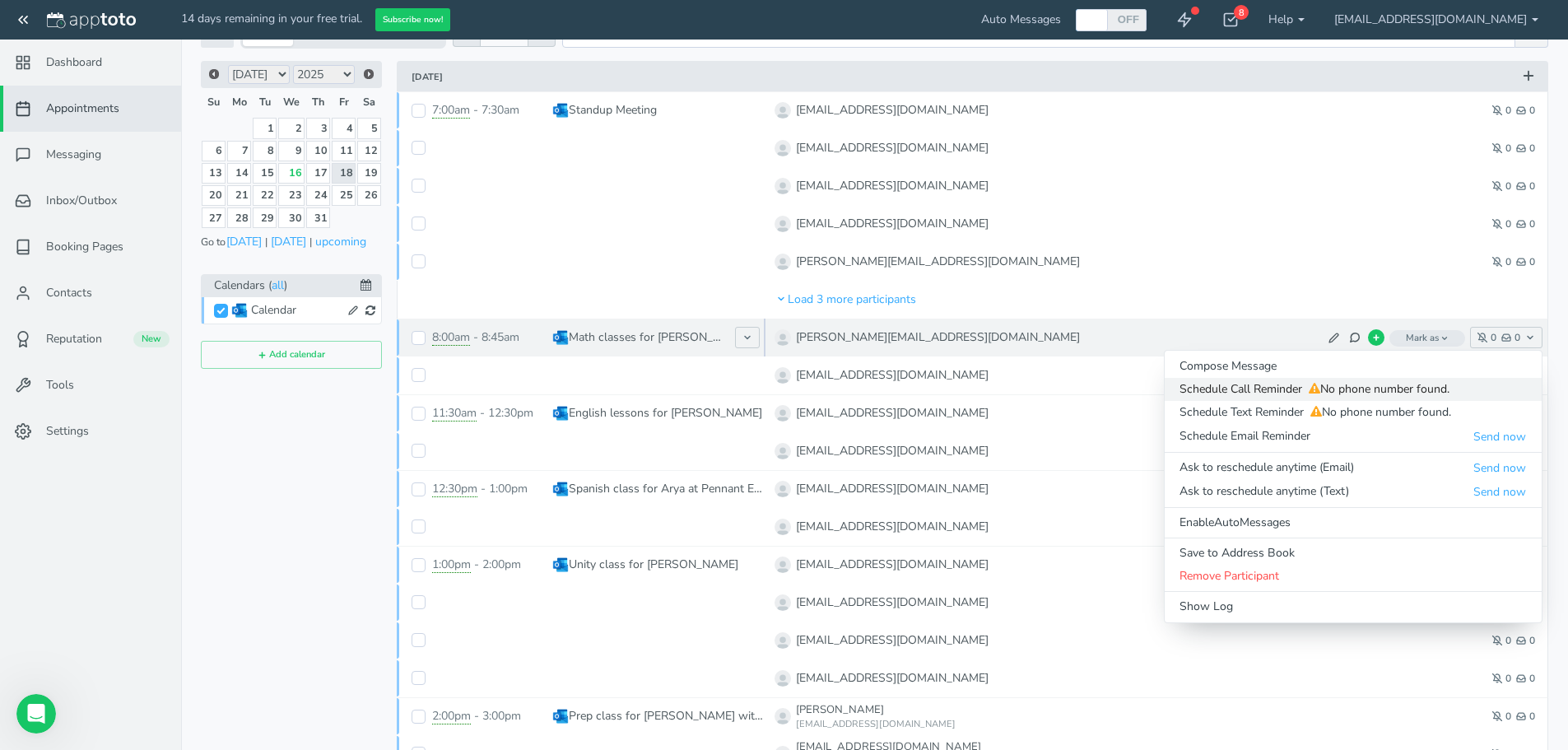 click on "Schedule Call Reminder
No phone number found." at bounding box center (1353, 389) 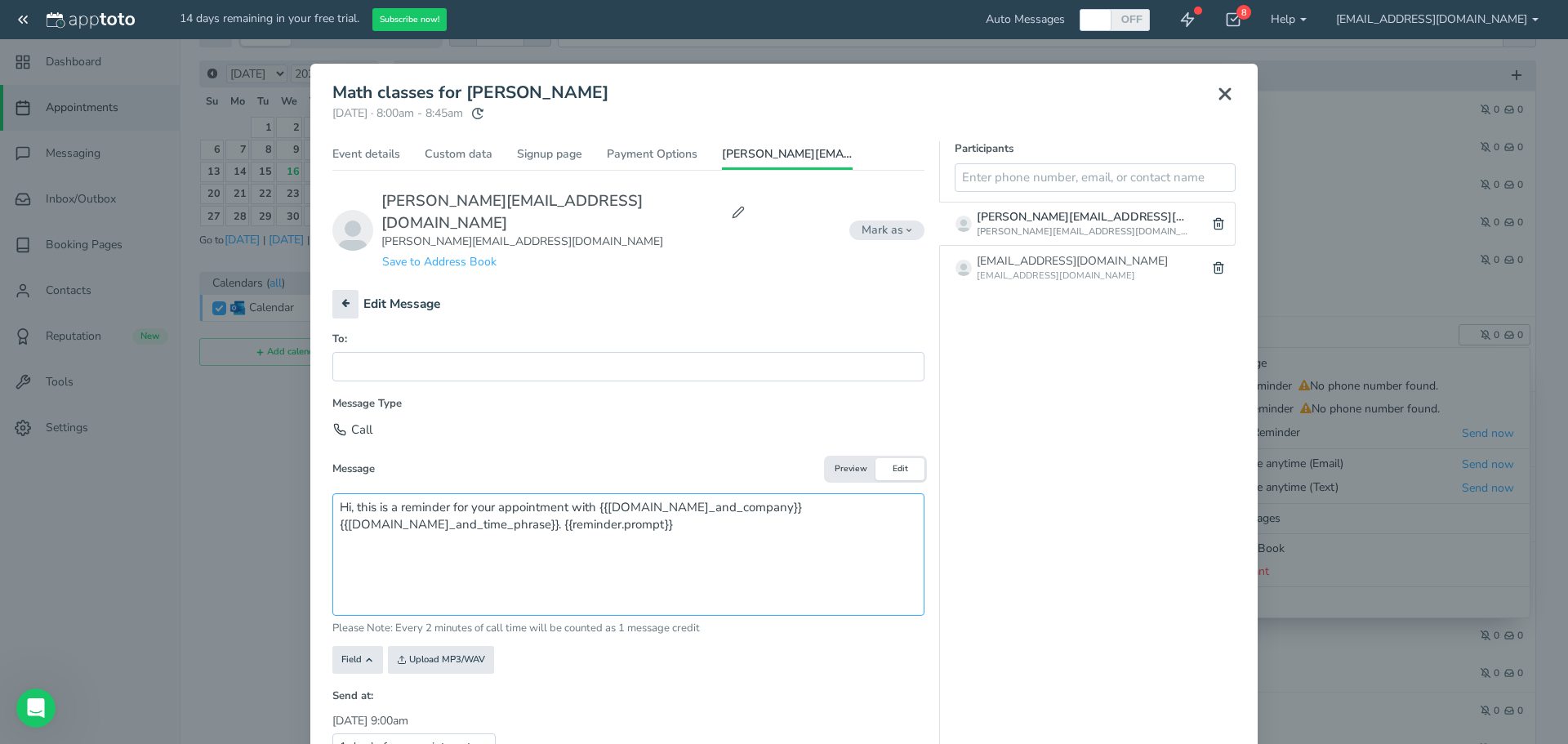 click on "Hi, this is a reminder for your appointment with {{user.name_and_company}} {{event.day_and_time_phrase}}. {{reminder.prompt}}" at bounding box center [628, 555] 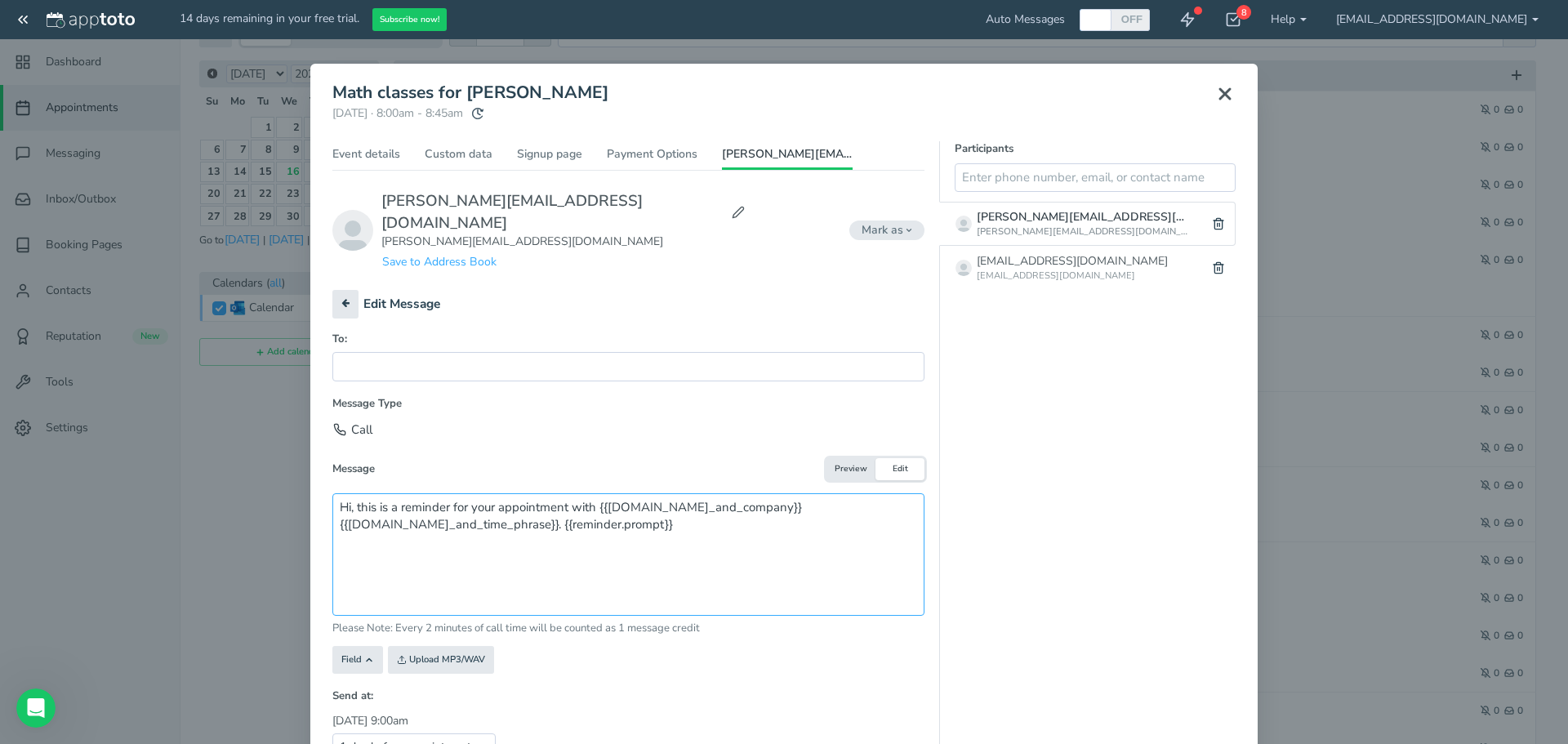 paste on "Your class in Pennant Education starts in 15 minutes. Please be on time." 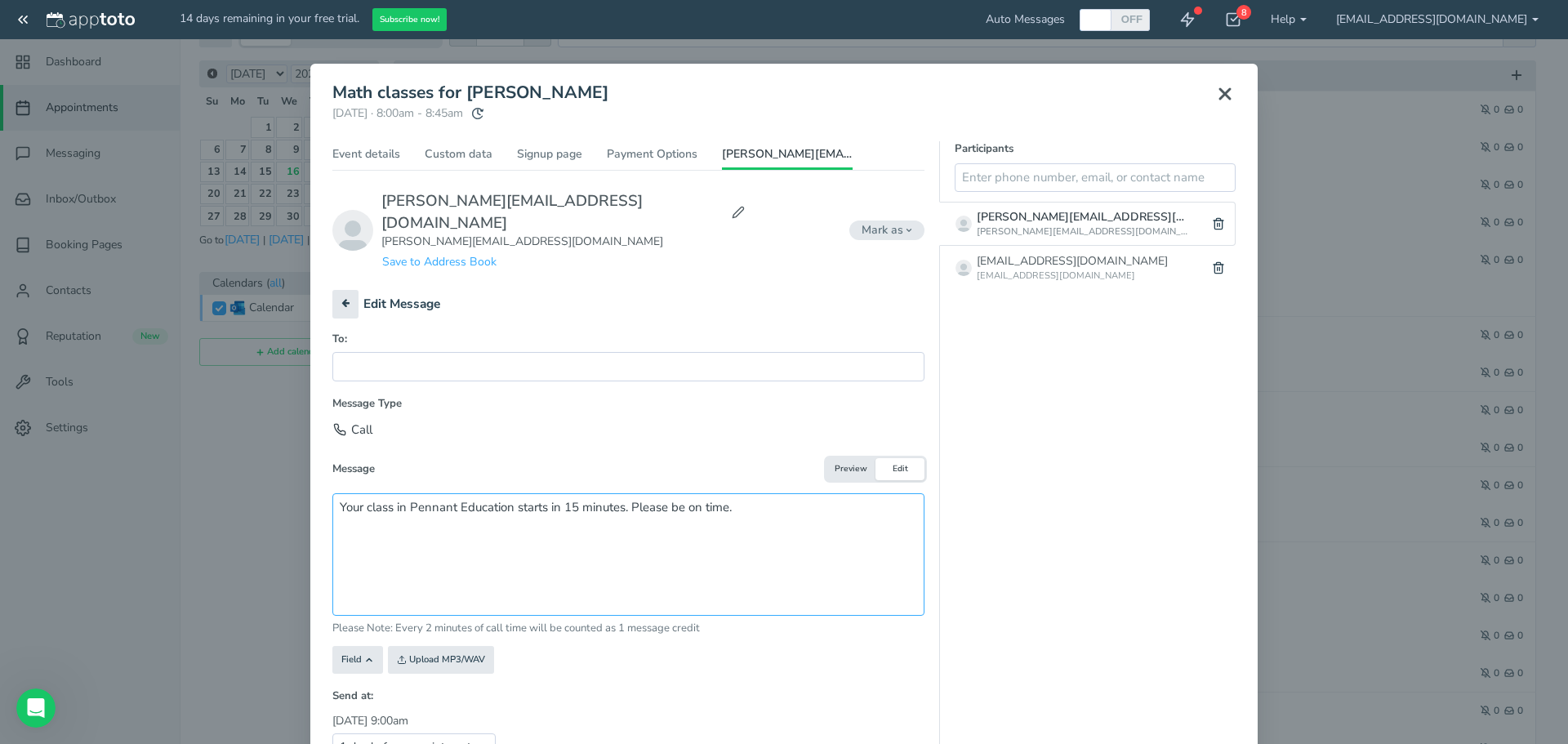 type on "Your class in Pennant Education starts in 15 minutes. Please be on time." 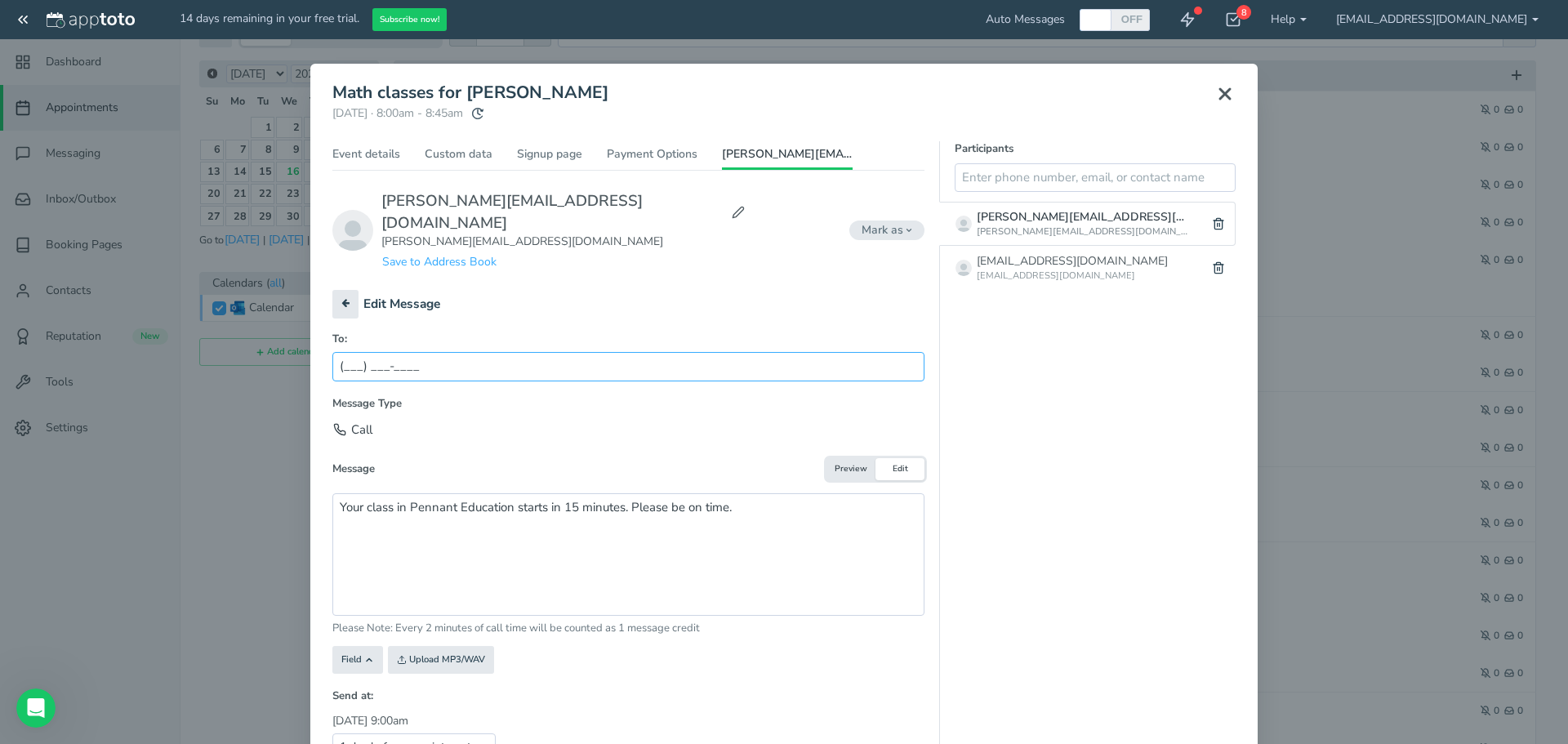click on "(___) ___-____" at bounding box center (628, 366) 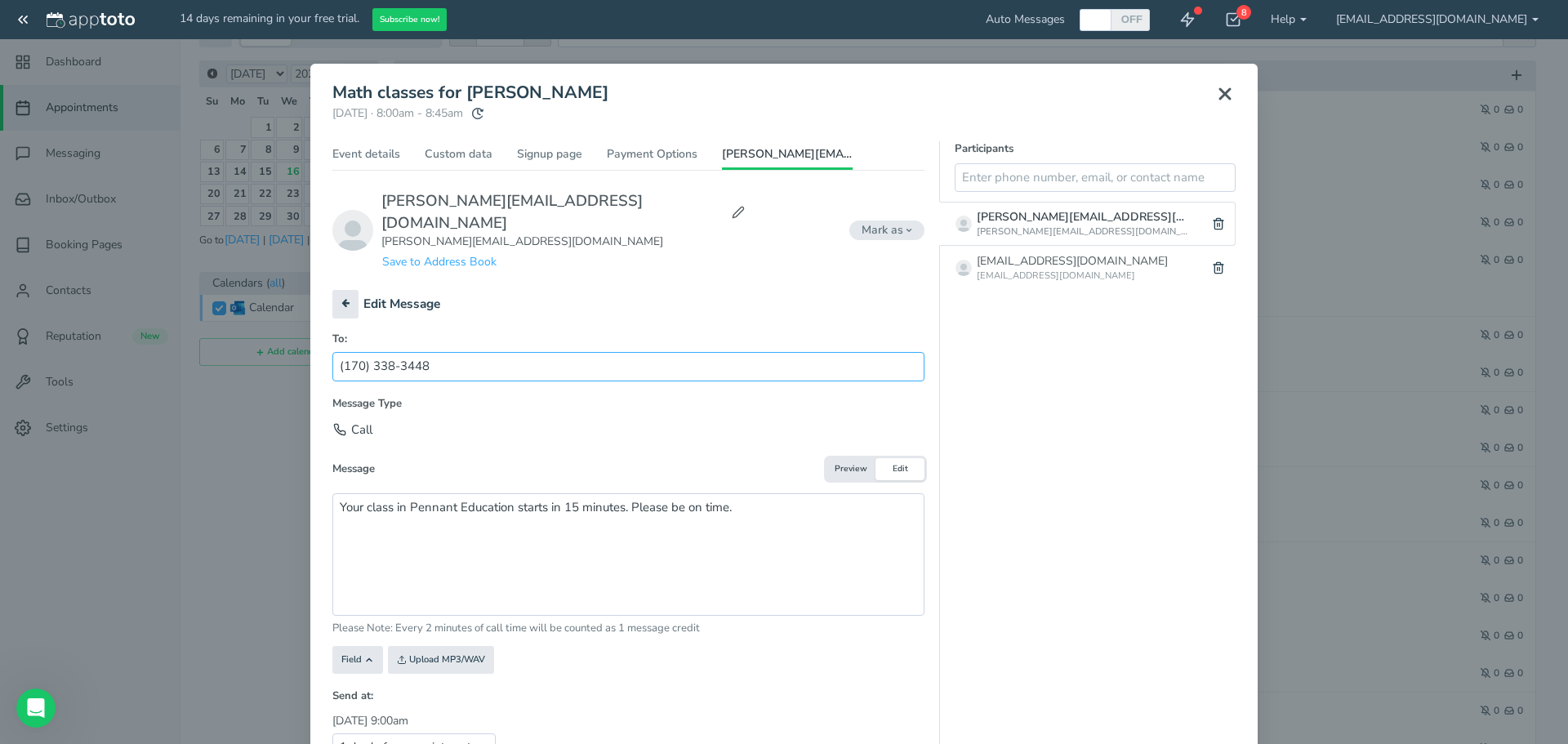 type on "(170) 338-3448" 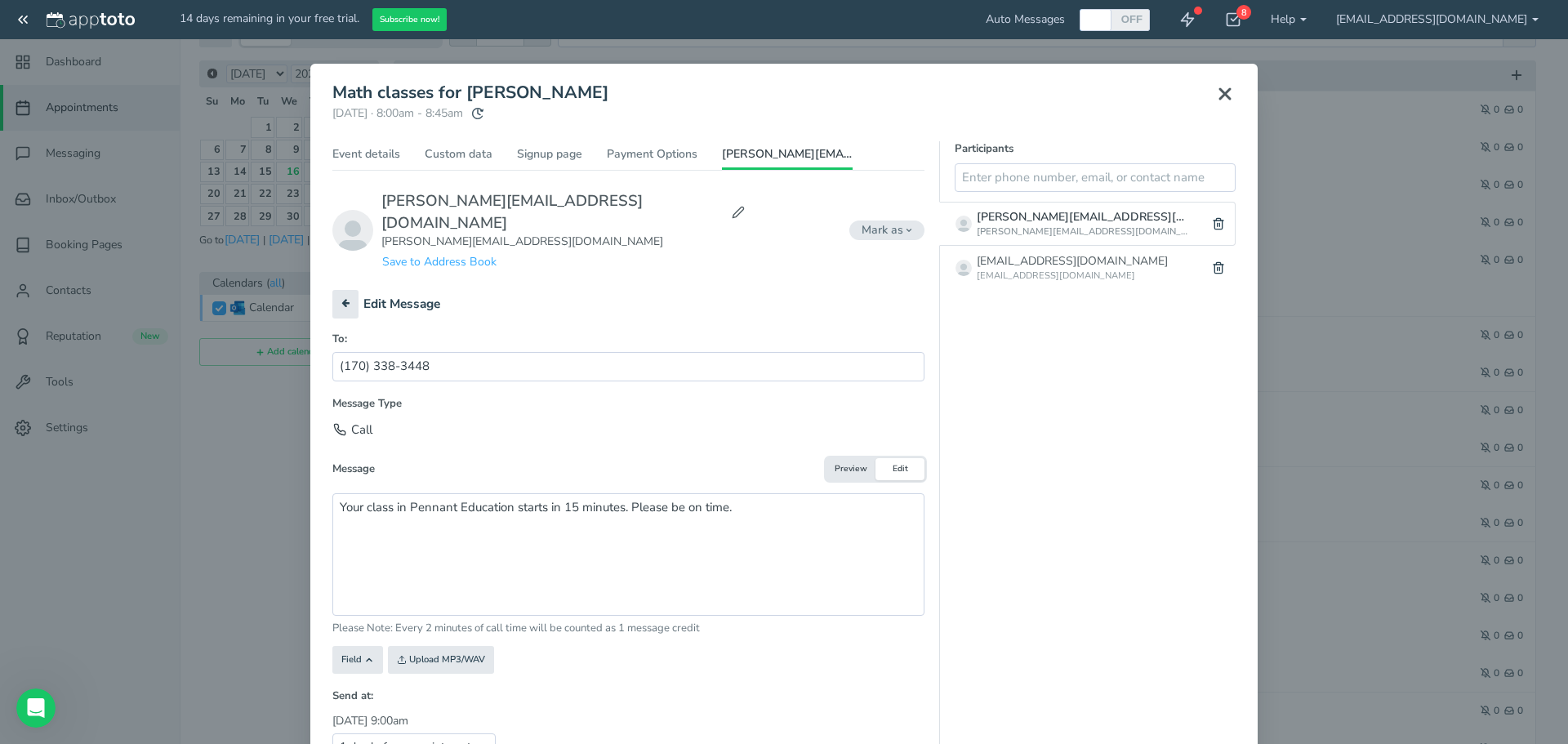 click on "Call" at bounding box center [628, 430] 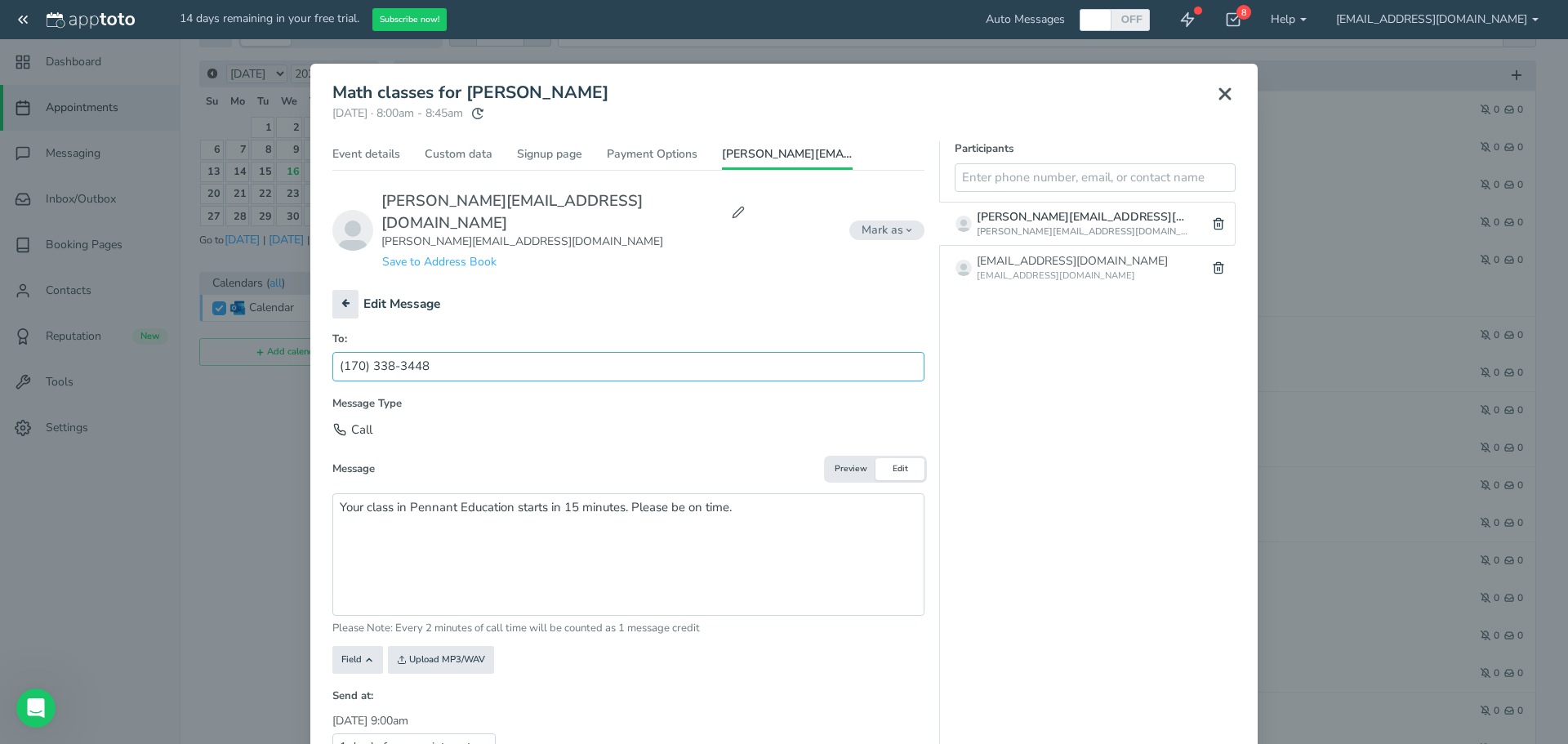 click on "(170) 338-3448" at bounding box center [628, 366] 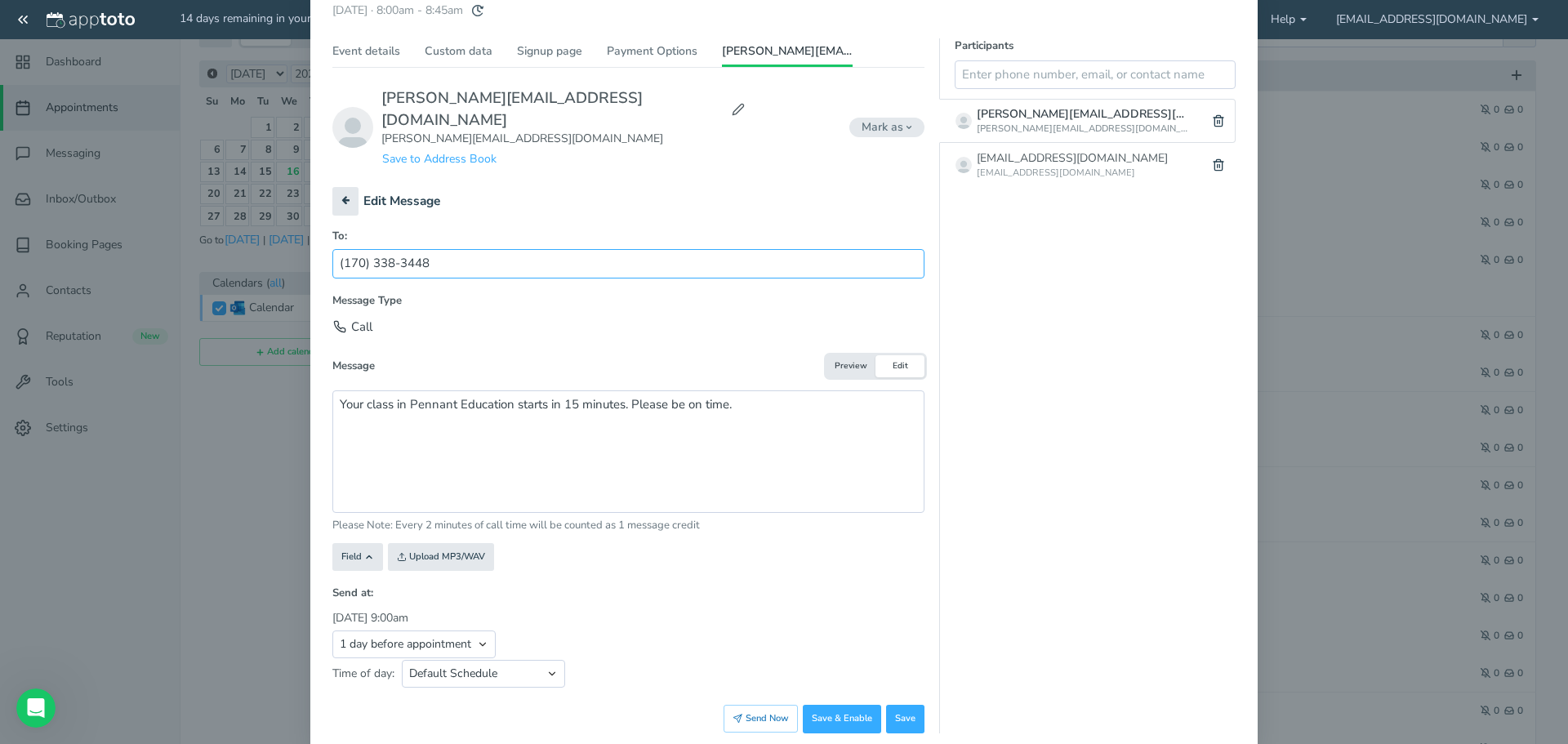 scroll, scrollTop: 117, scrollLeft: 0, axis: vertical 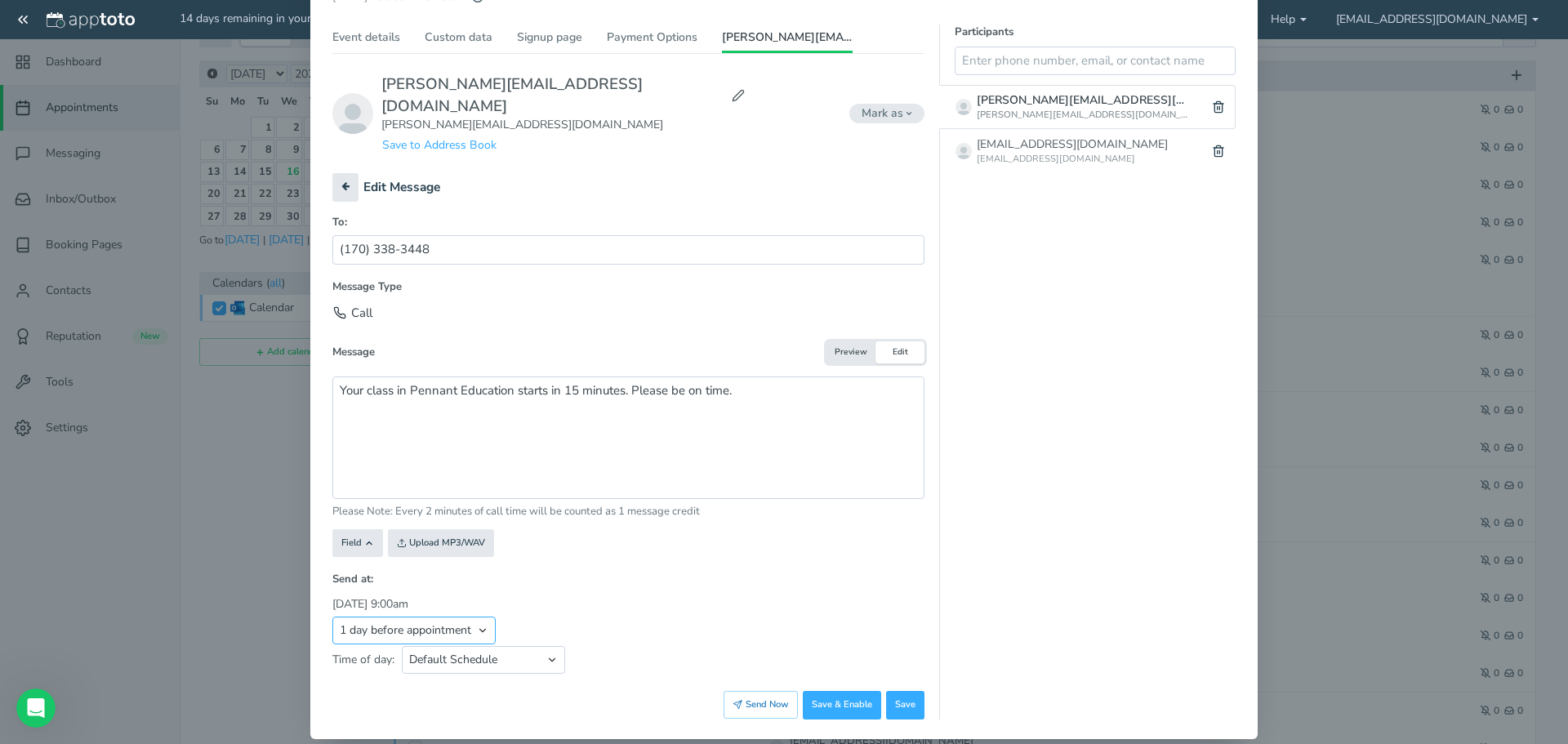 click on "Appointment start time Day of appointment 1 day before appointment 2 days before appointment 3 days before appointment 7 days before appointment 14 days before appointment 1 hour before appointment 1 hour 30 minutes before appointment 2 hours before appointment 3 hours before appointment 4 hours before appointment 30 minutes before appointment Between Relative day and time" at bounding box center (414, 630) 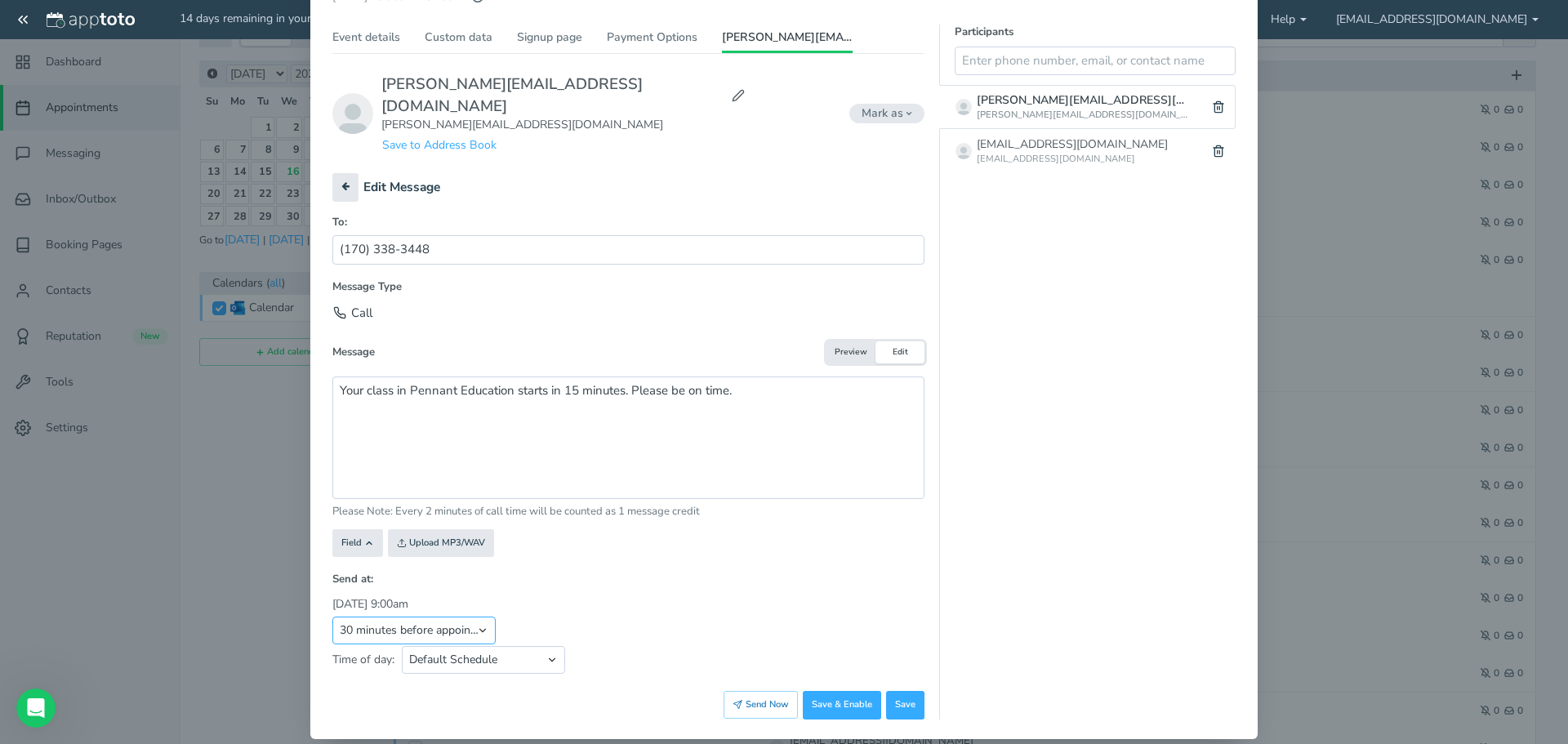 click on "Appointment start time Day of appointment 1 day before appointment 2 days before appointment 3 days before appointment 7 days before appointment 14 days before appointment 1 hour before appointment 1 hour 30 minutes before appointment 2 hours before appointment 3 hours before appointment 4 hours before appointment 30 minutes before appointment Between Relative day and time" at bounding box center [414, 630] 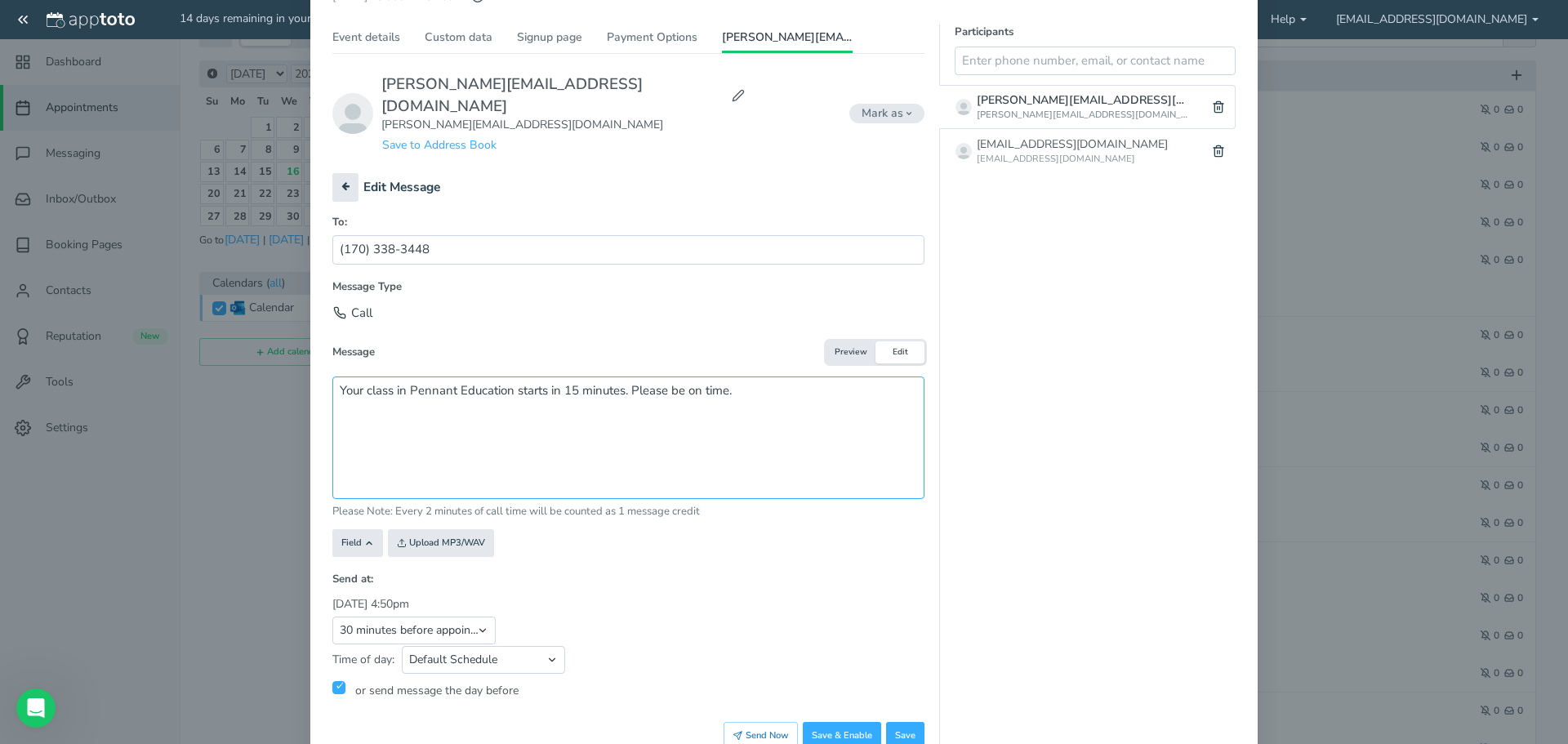 click on "Your class in Pennant Education starts in 15 minutes. Please be on time." at bounding box center [628, 438] 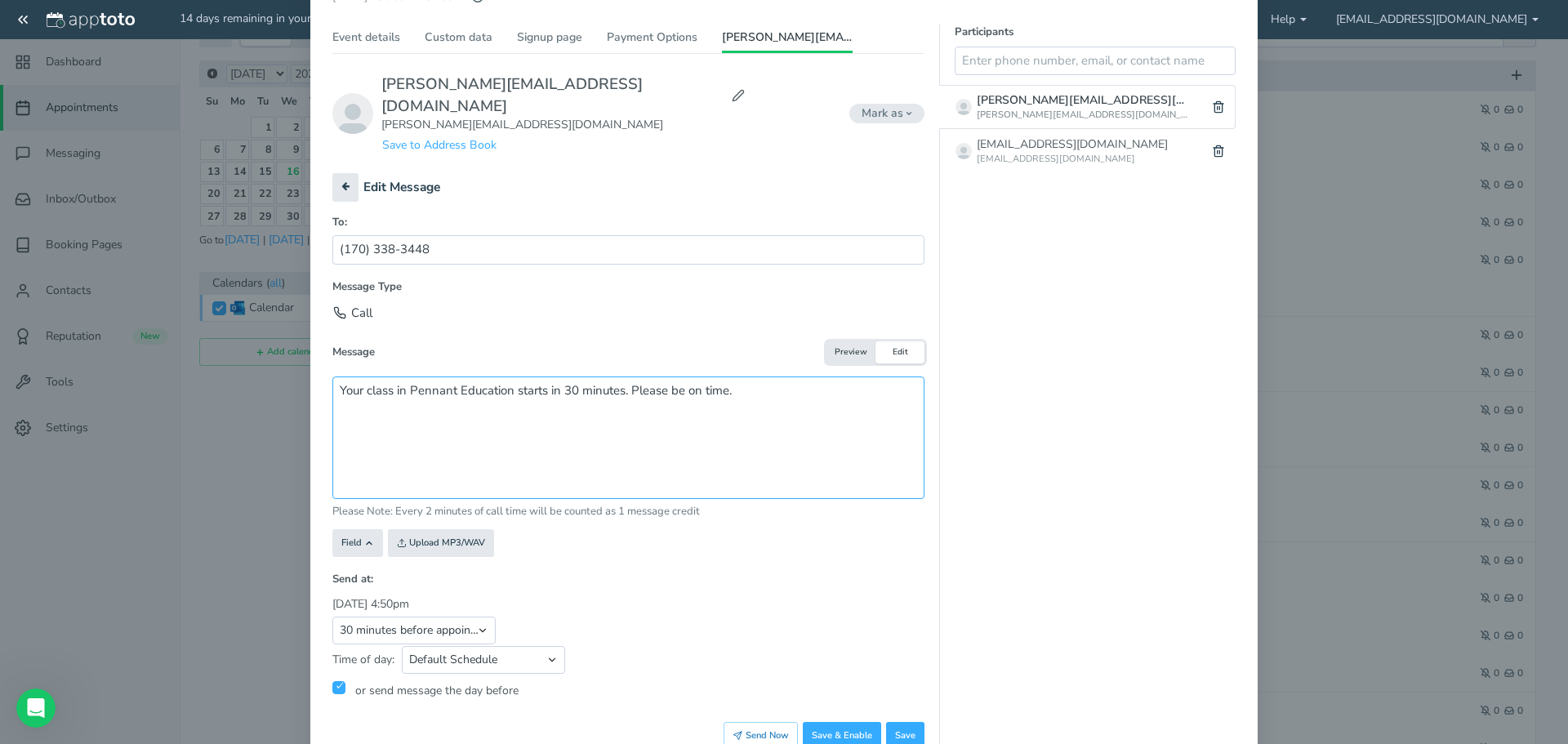type on "Your class in Pennant Education starts in 30 minutes. Please be on time." 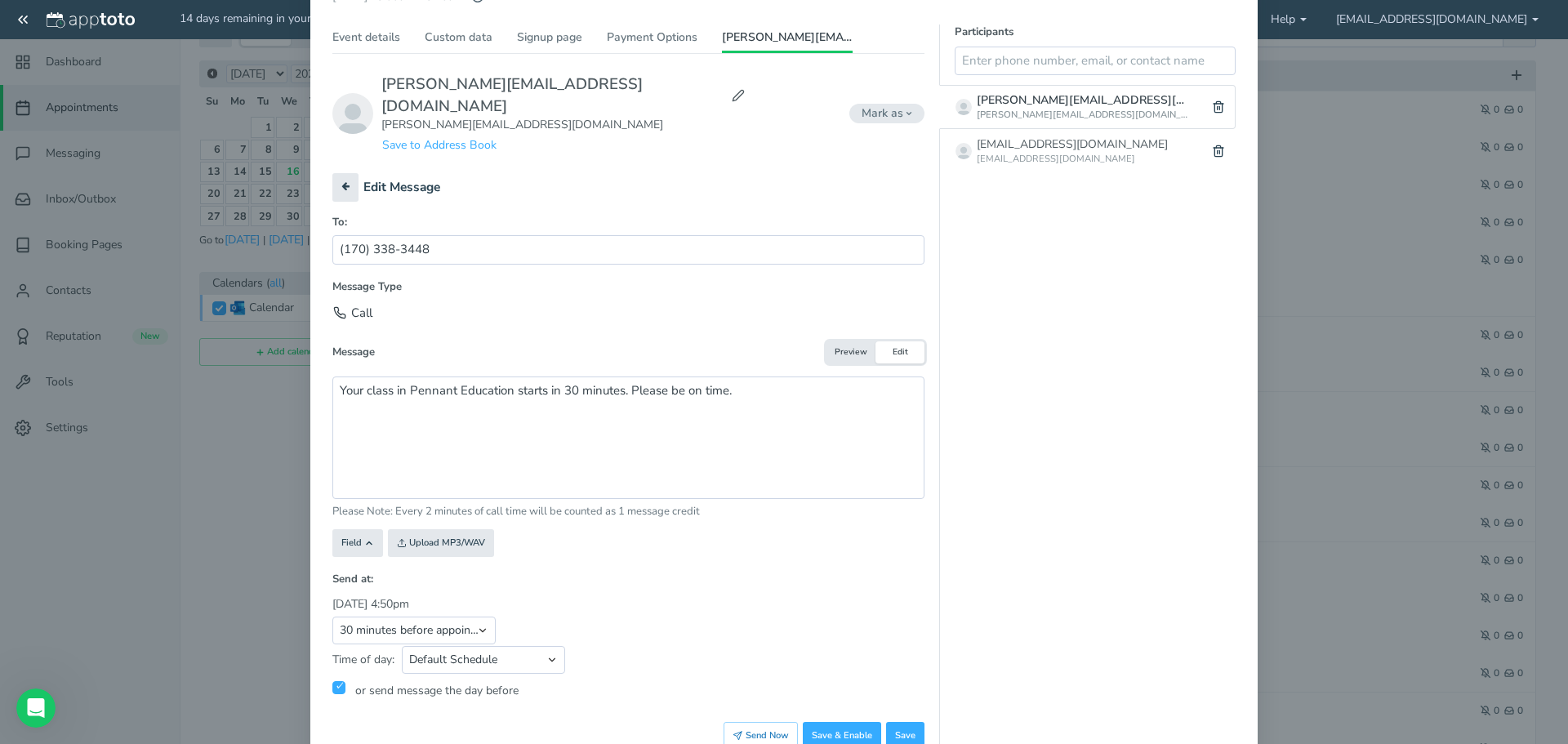 click on "Preview" at bounding box center (851, 352) 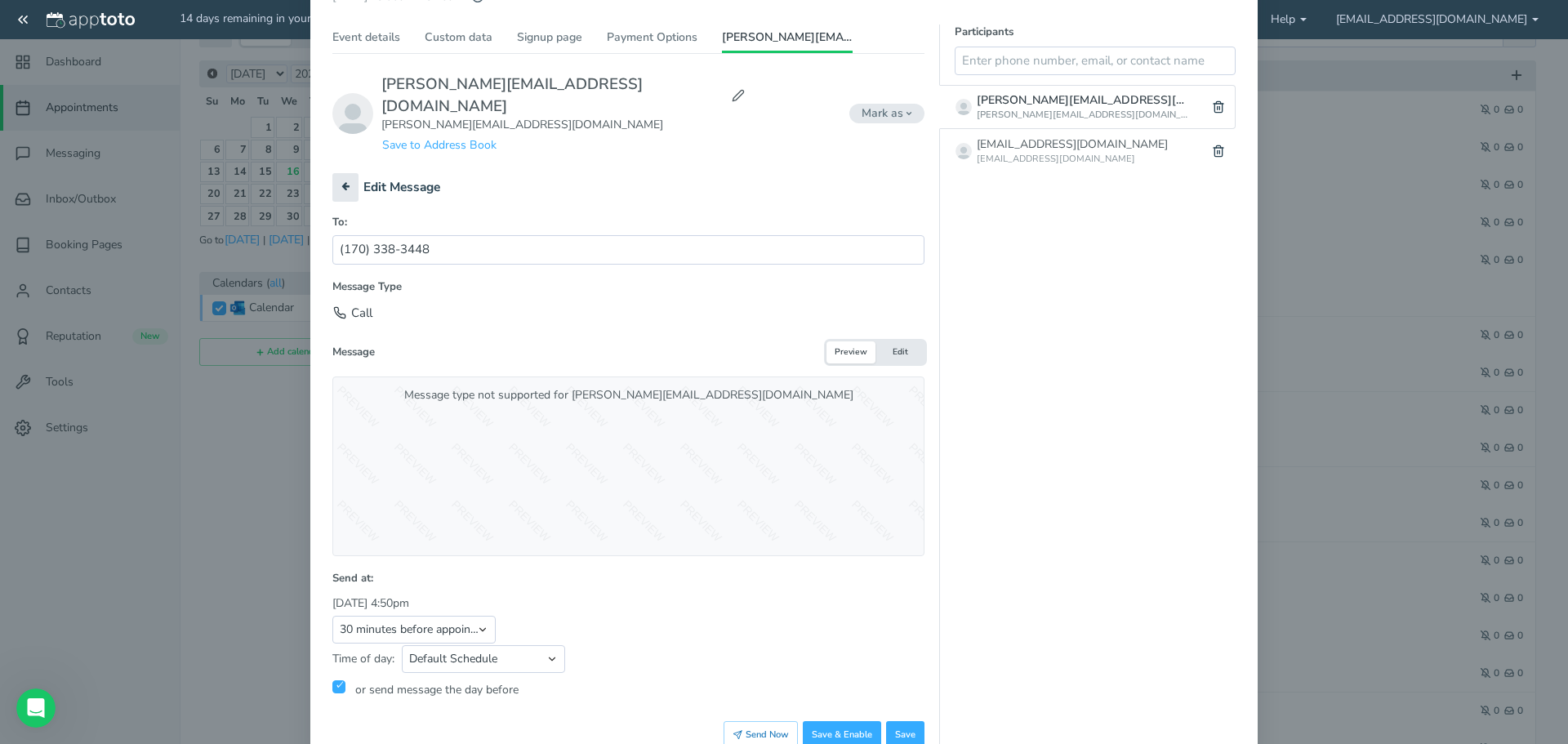 click on "Edit" at bounding box center [900, 352] 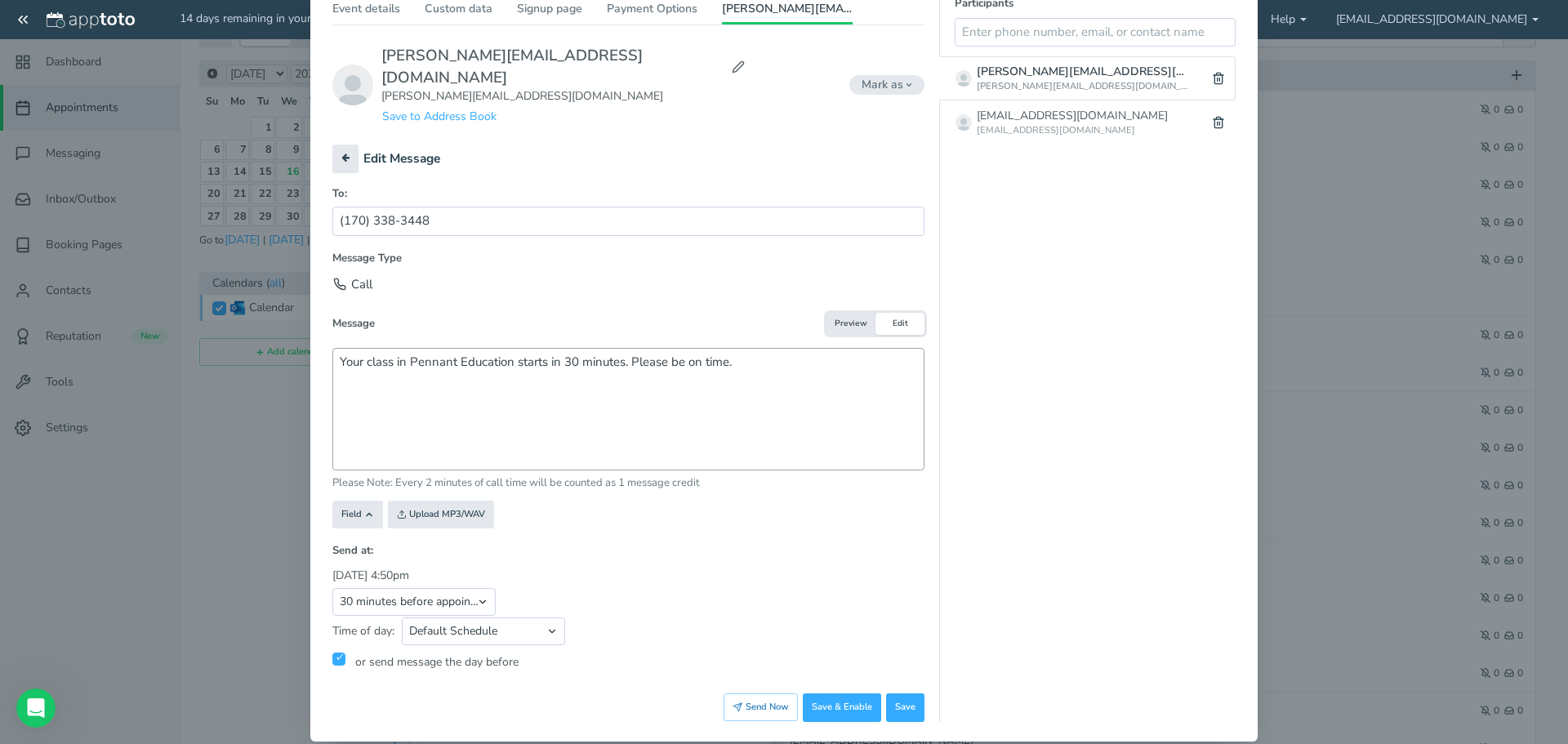 scroll, scrollTop: 148, scrollLeft: 0, axis: vertical 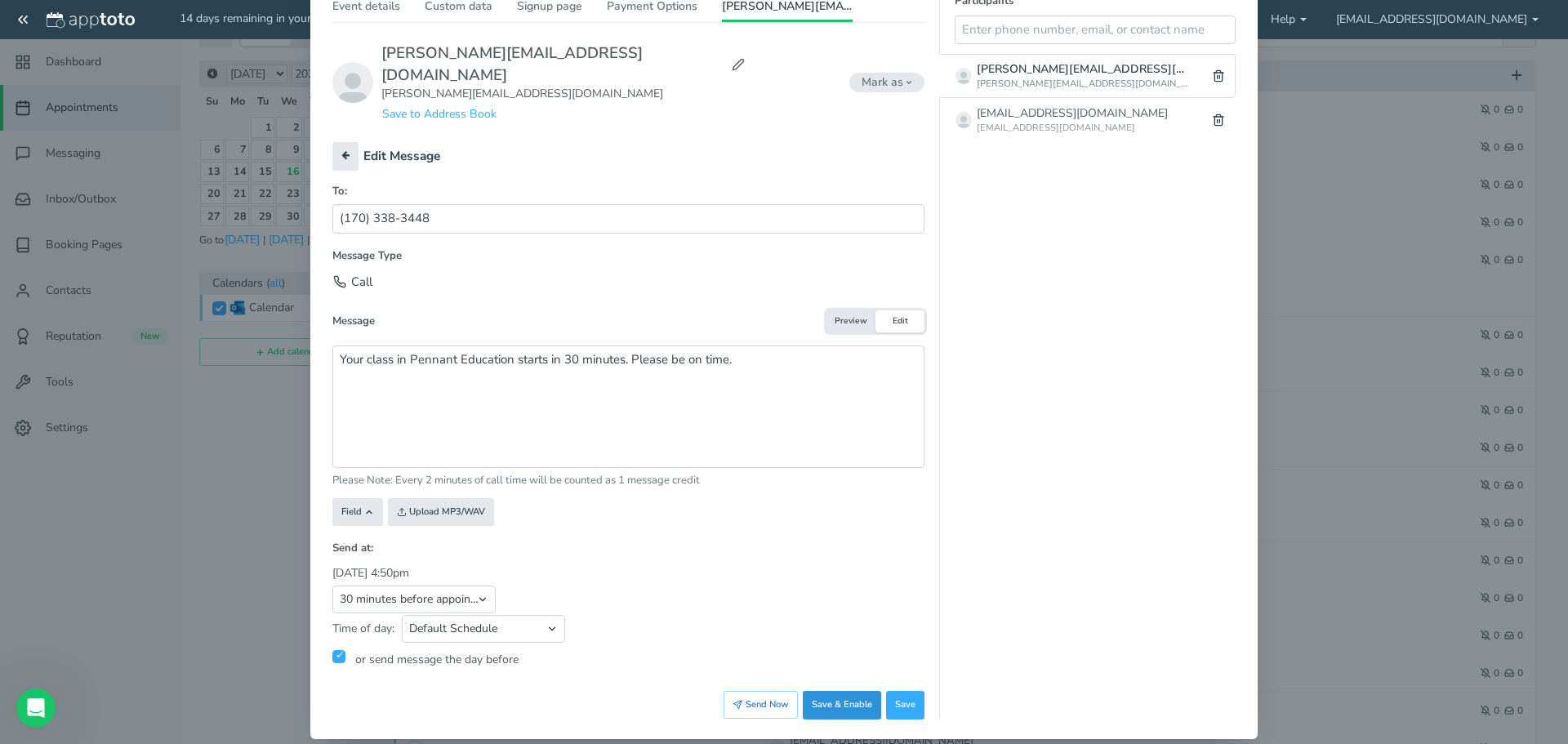 click on "Save & Enable" at bounding box center (842, 705) 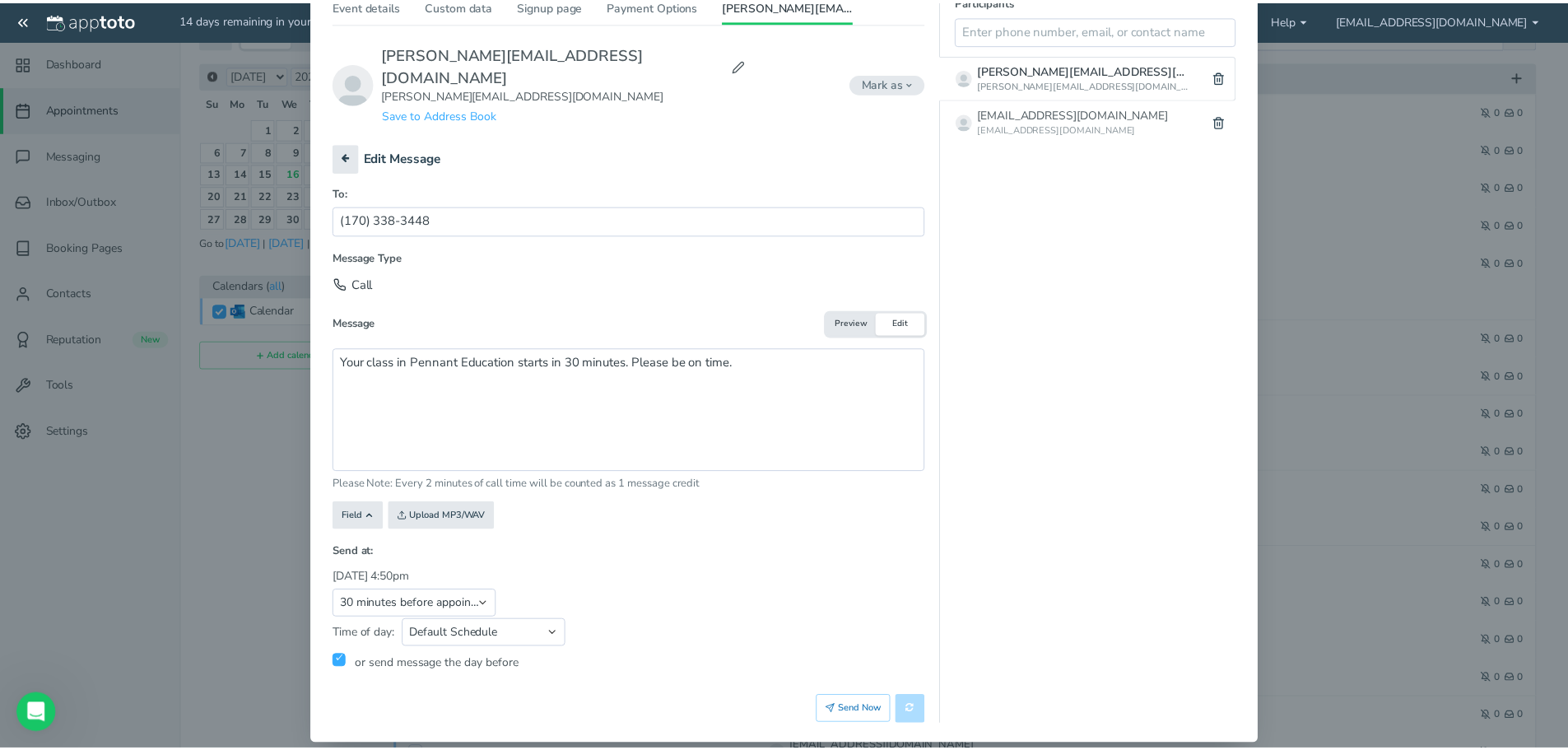 scroll, scrollTop: 0, scrollLeft: 0, axis: both 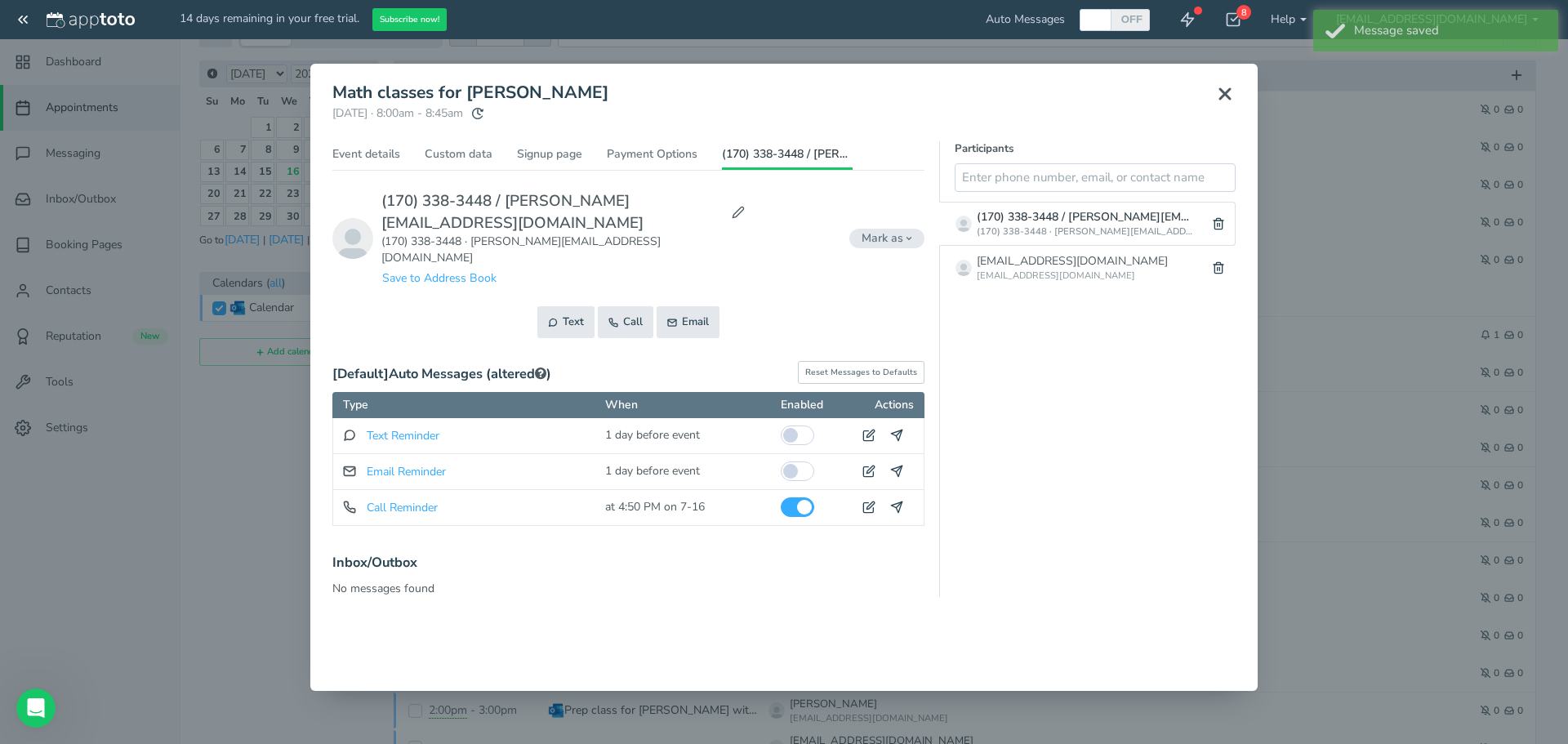 click on "×
Math classes for Olivia Spater
Thursday, July 17th · 8:00am - 8:45am
Public reschedule link
Event details
Custom data
Signup page
Payment Options Type" at bounding box center [784, 372] 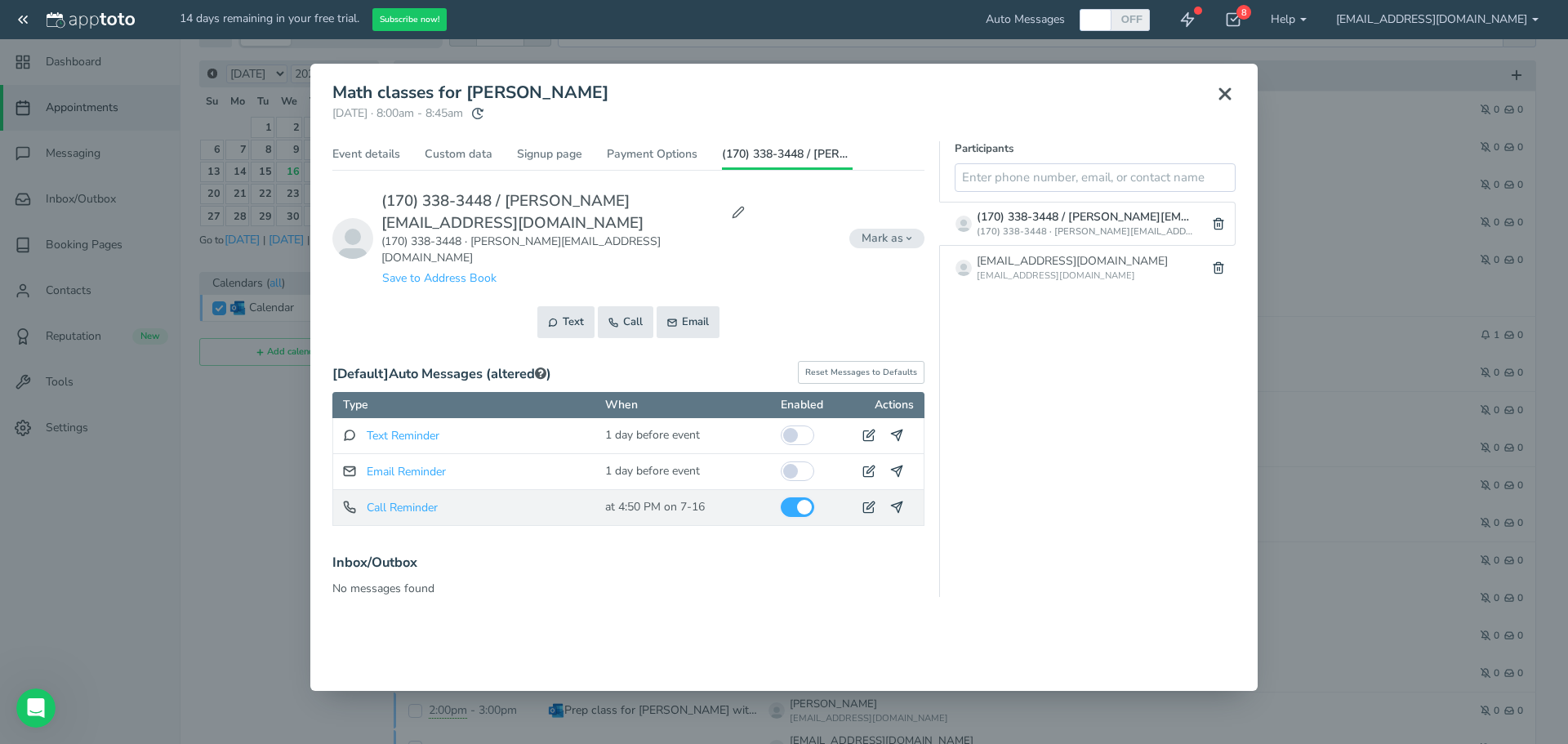 click at bounding box center [797, 507] 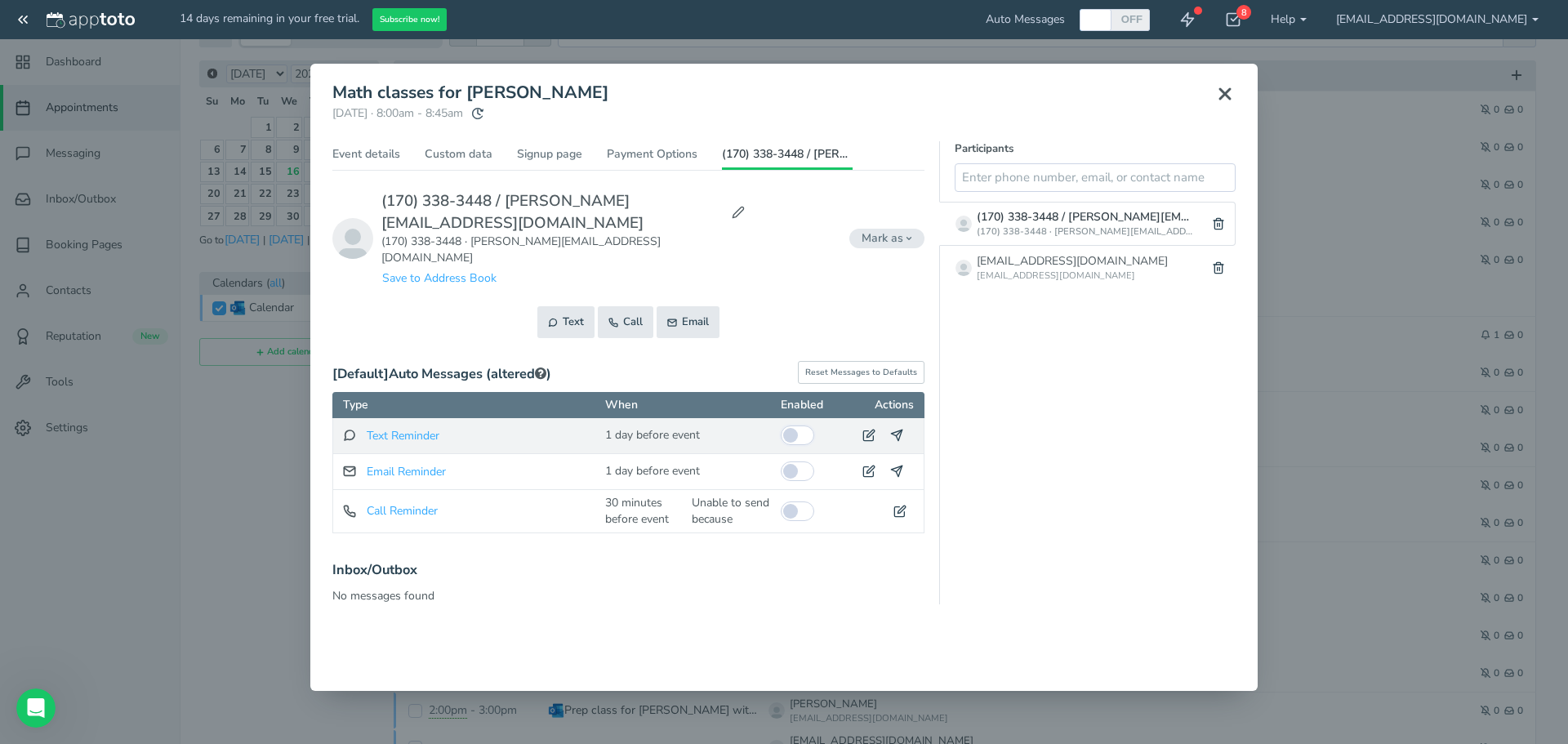 click at bounding box center [797, 435] 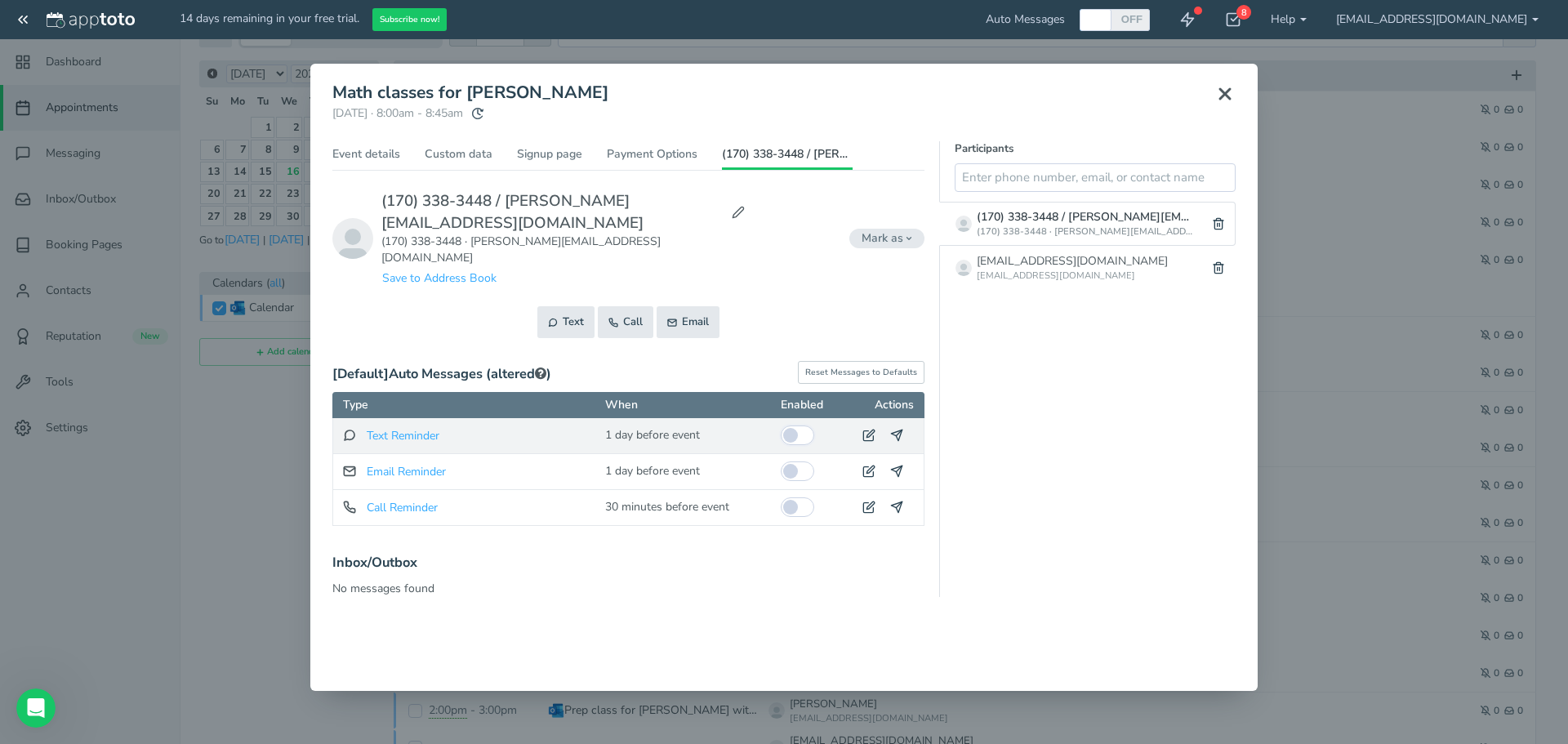 click at bounding box center (797, 435) 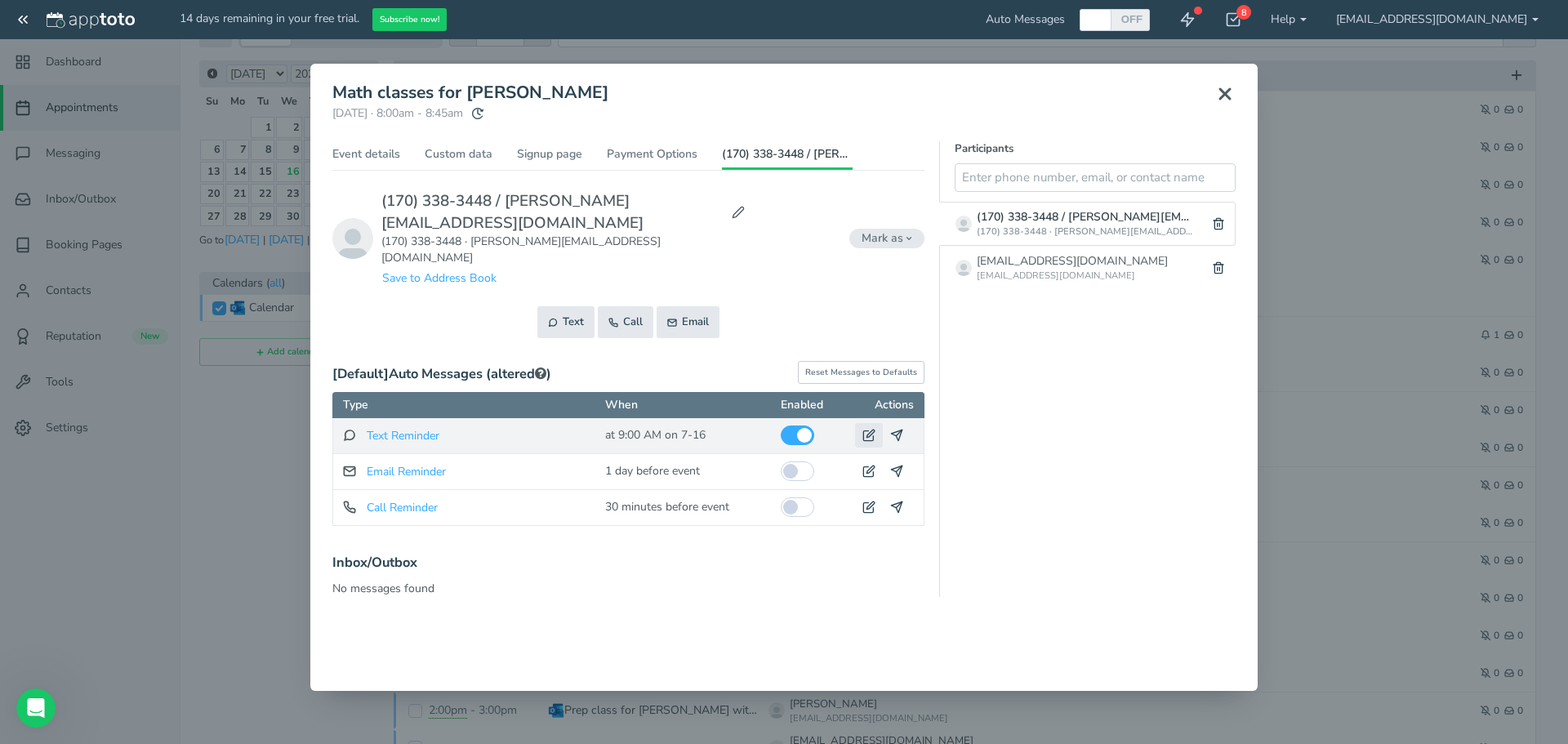 click 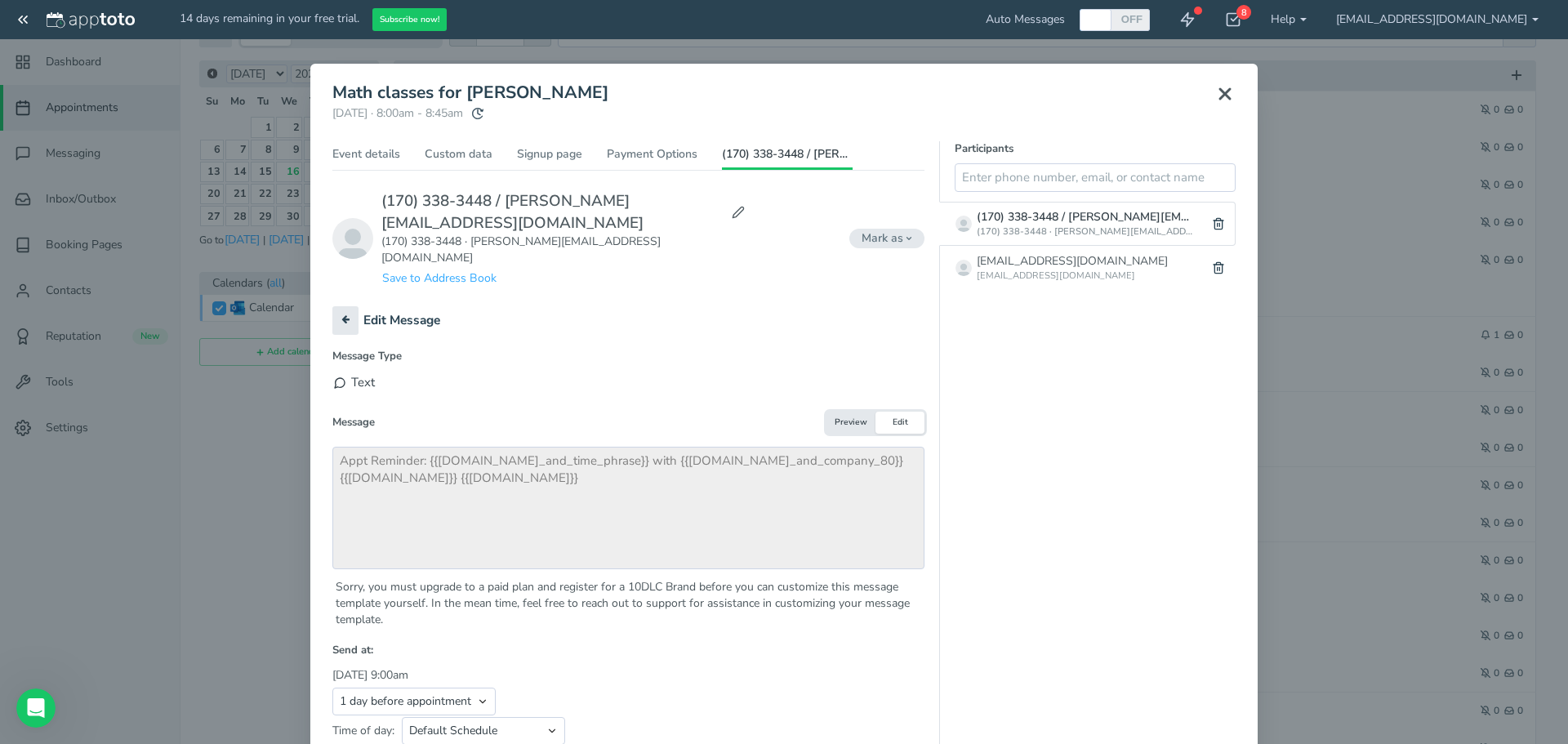 click 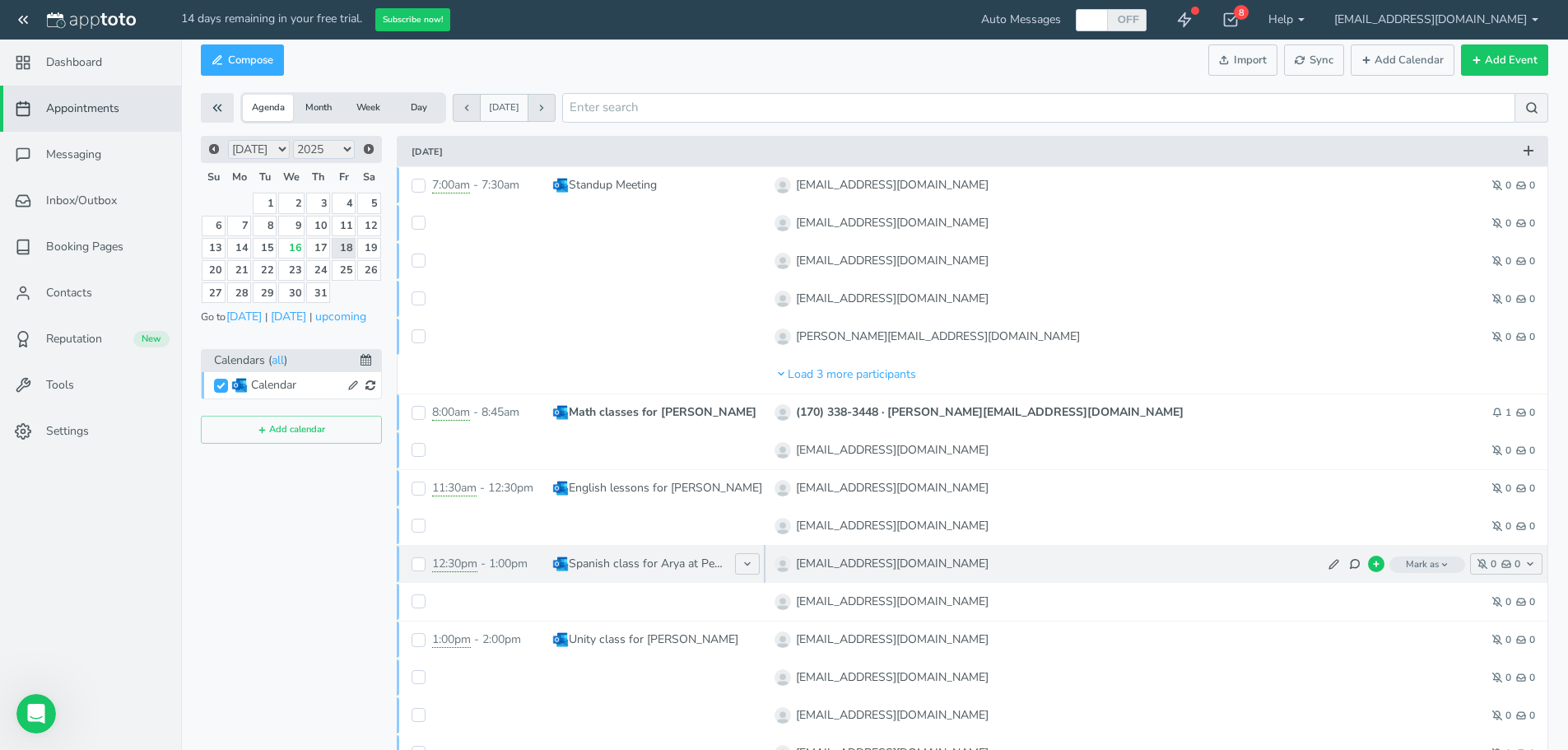 scroll, scrollTop: 0, scrollLeft: 0, axis: both 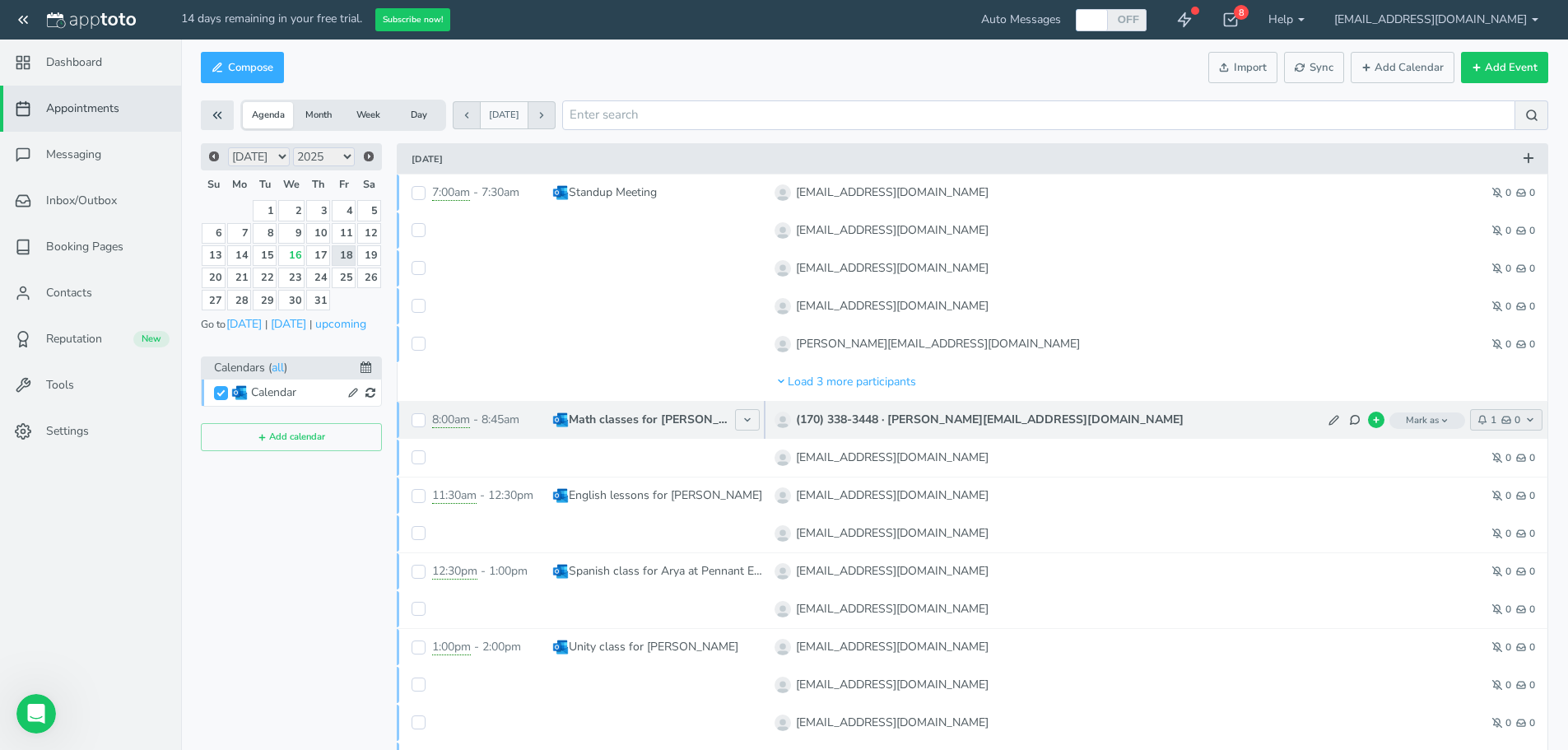 click on "1" at bounding box center (1487, 420) 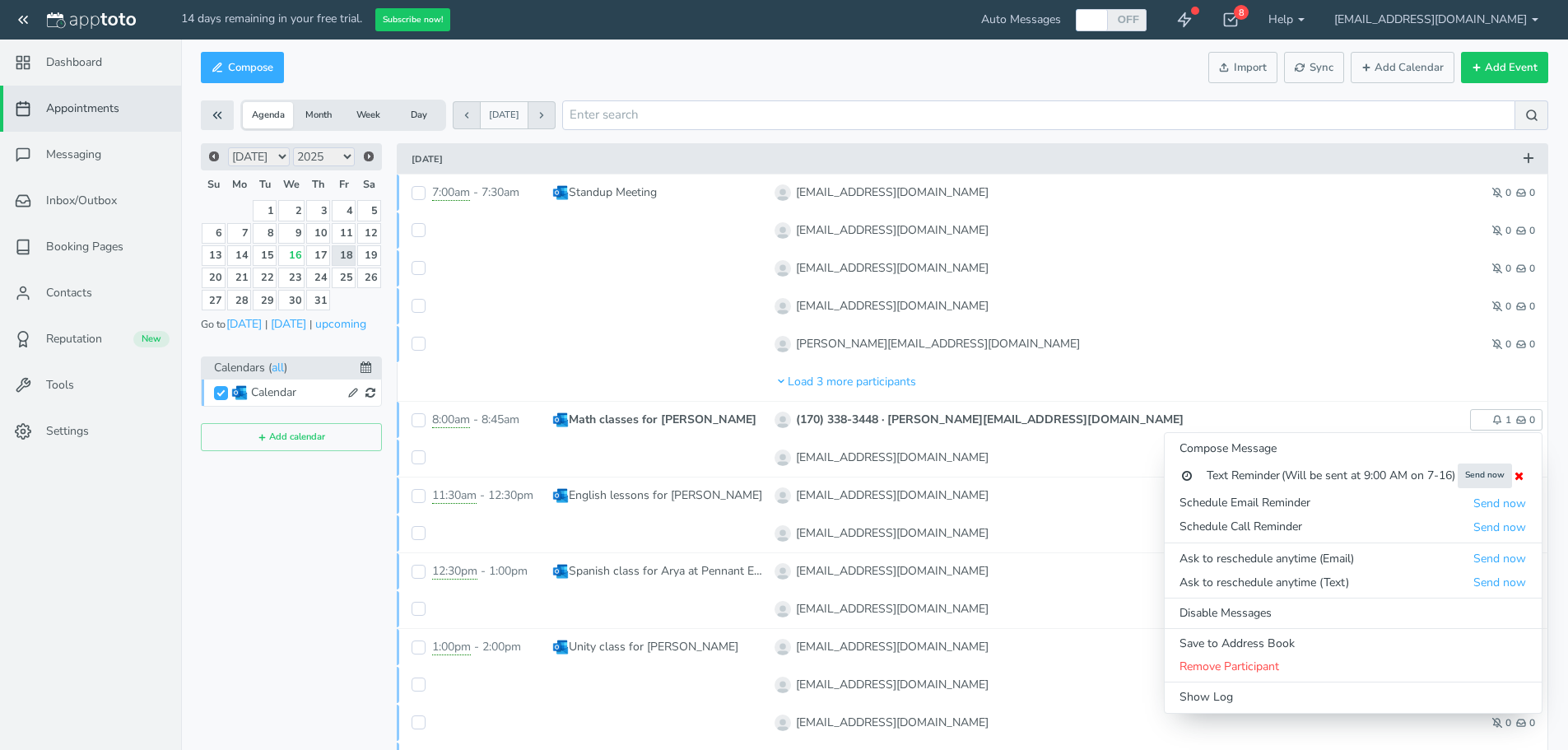 scroll, scrollTop: 0, scrollLeft: 0, axis: both 